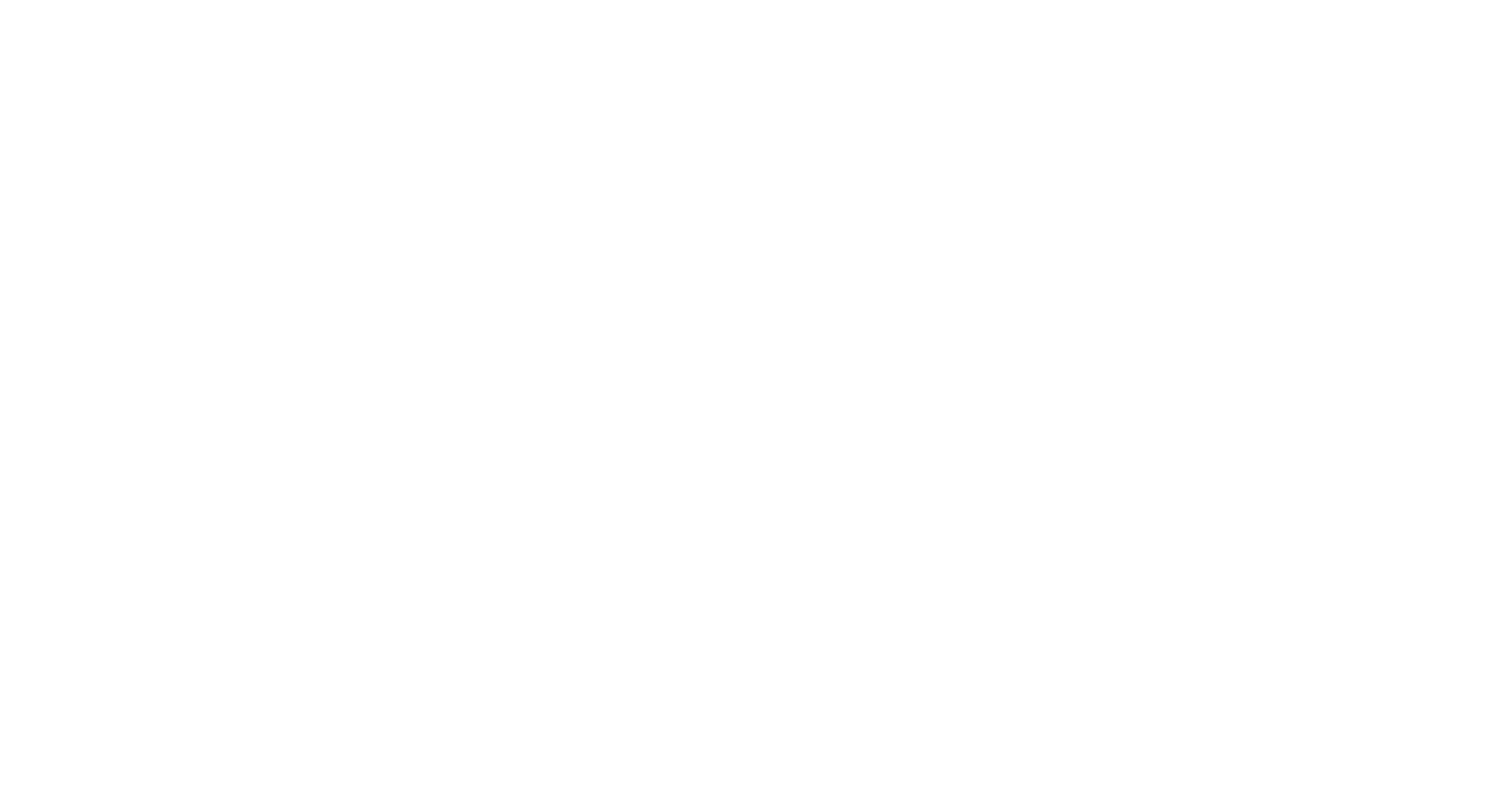 scroll, scrollTop: 0, scrollLeft: 0, axis: both 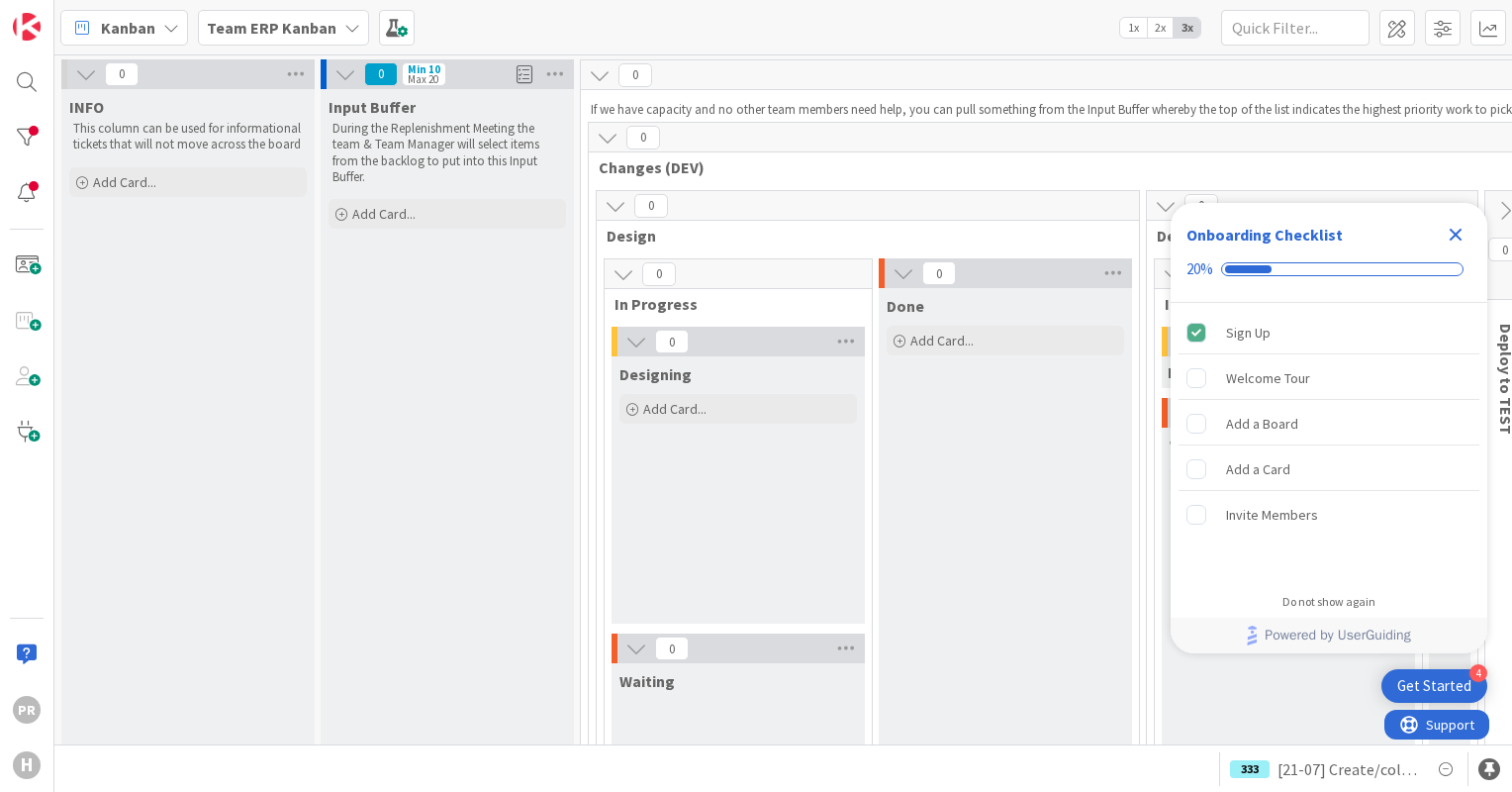 click on "Team ERP Kanban" at bounding box center [271, 28] 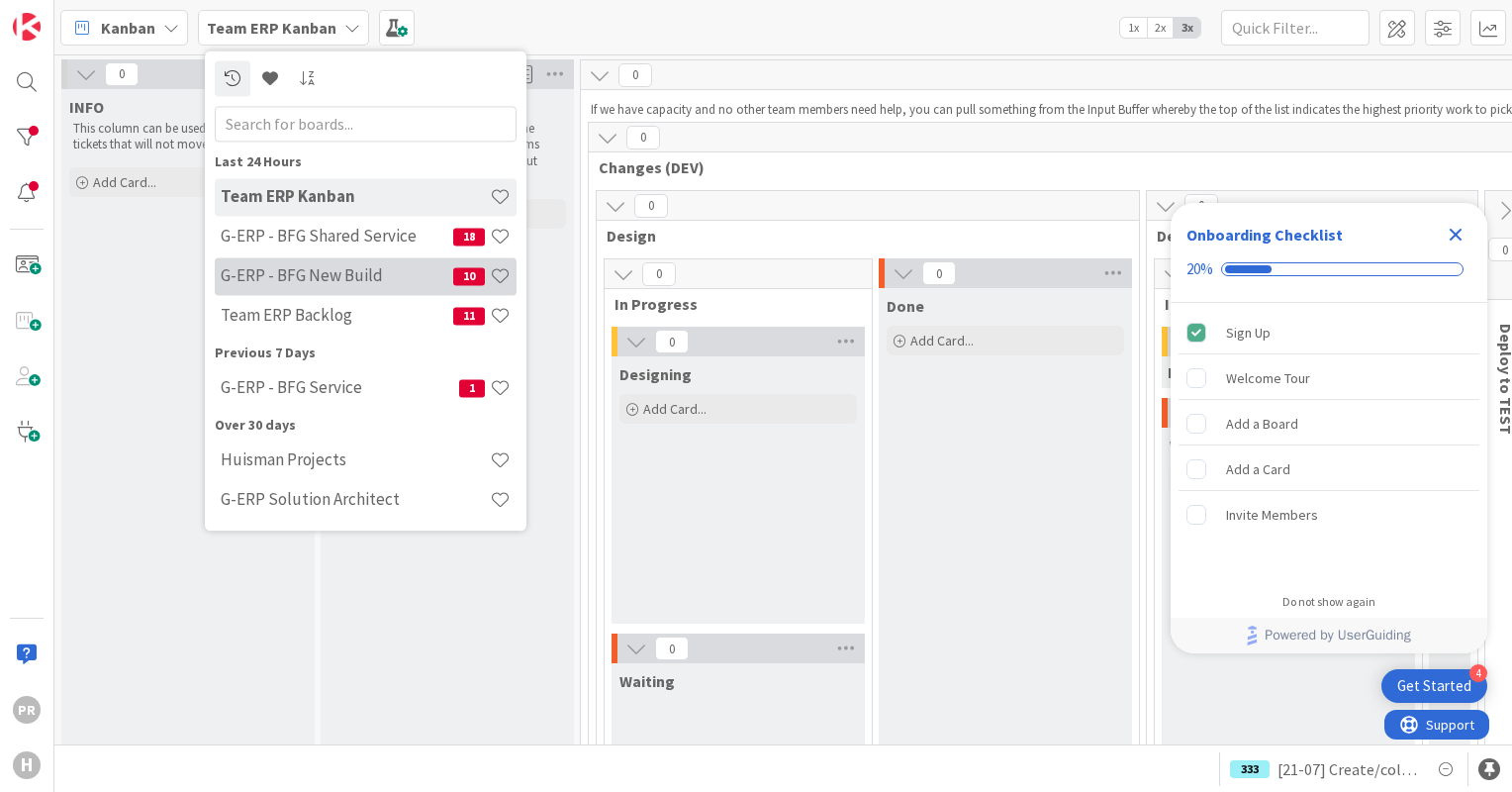 scroll, scrollTop: 0, scrollLeft: 0, axis: both 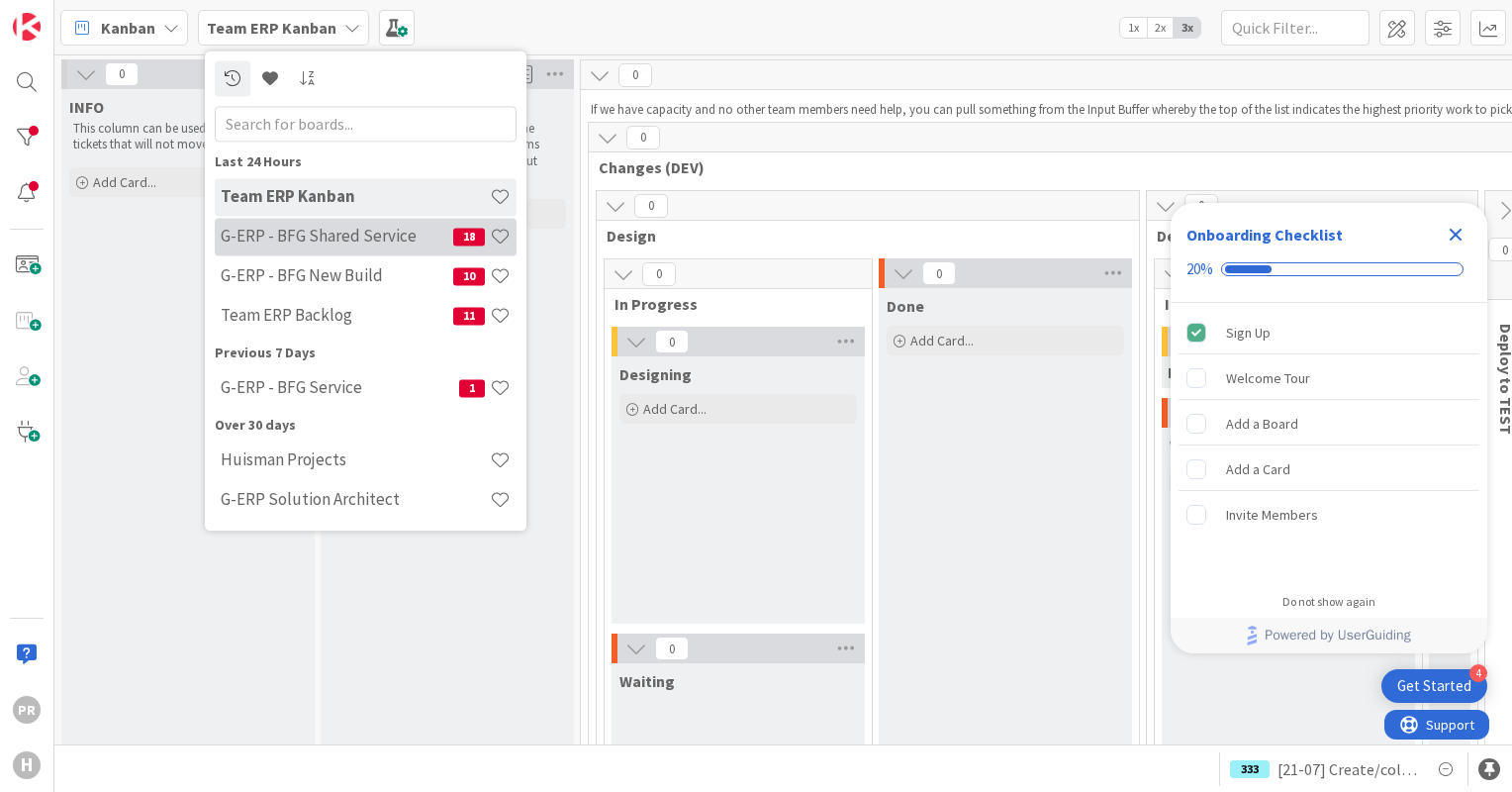 click on "G-ERP - BFG Shared Service" at bounding box center (336, 237) 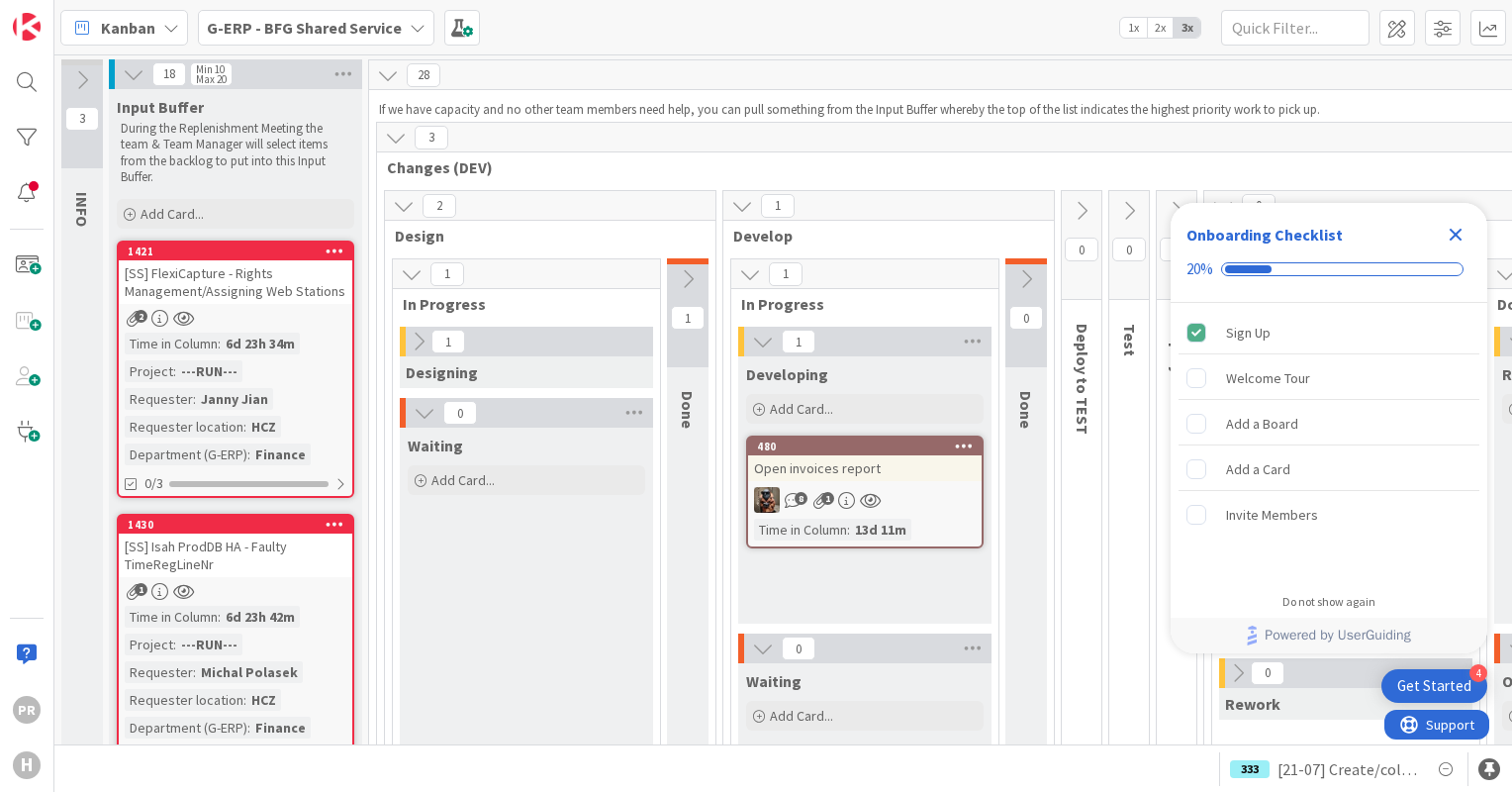 click on "G-ERP - BFG Shared Service" at bounding box center [304, 28] 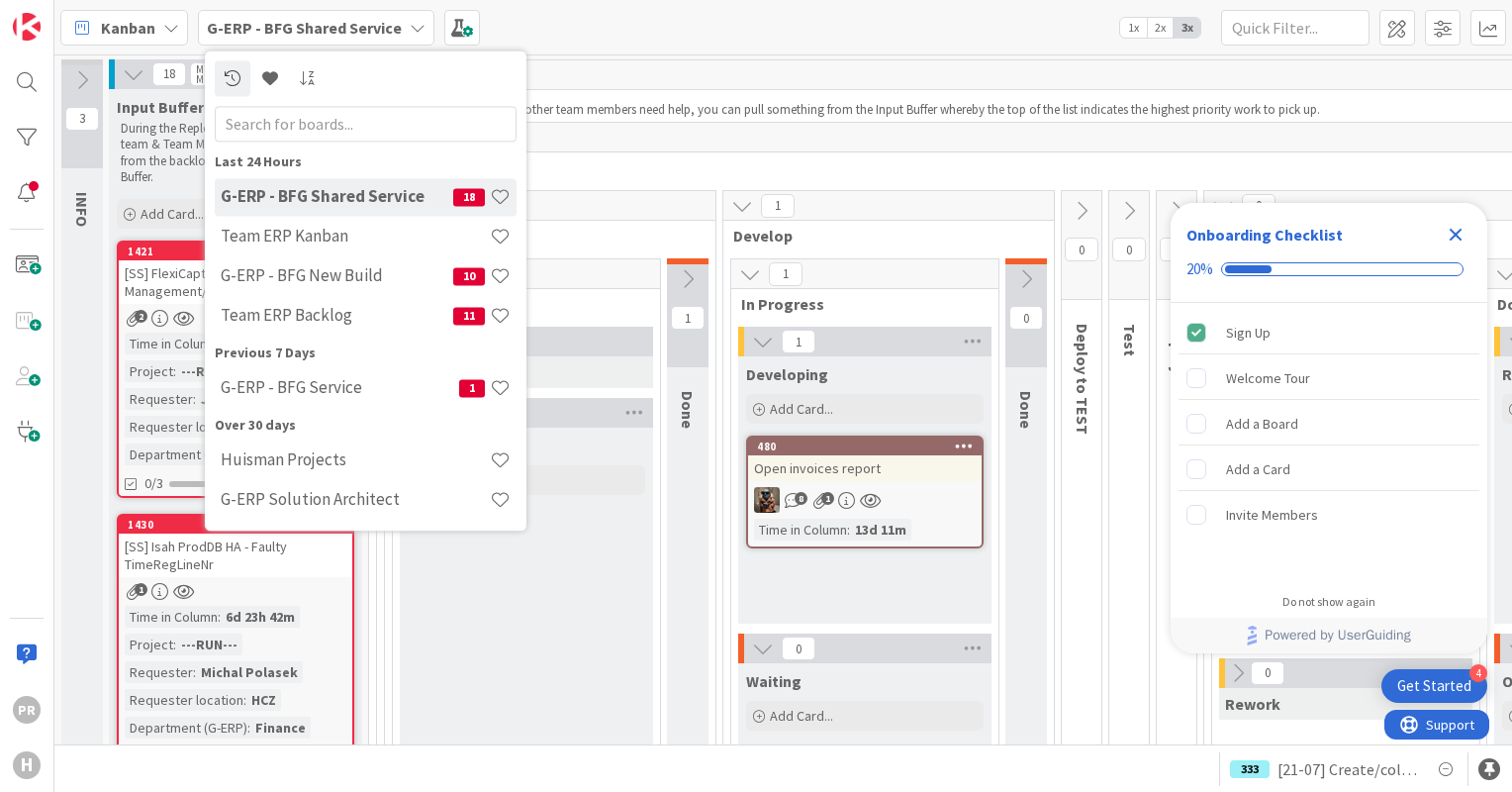 scroll, scrollTop: 0, scrollLeft: 0, axis: both 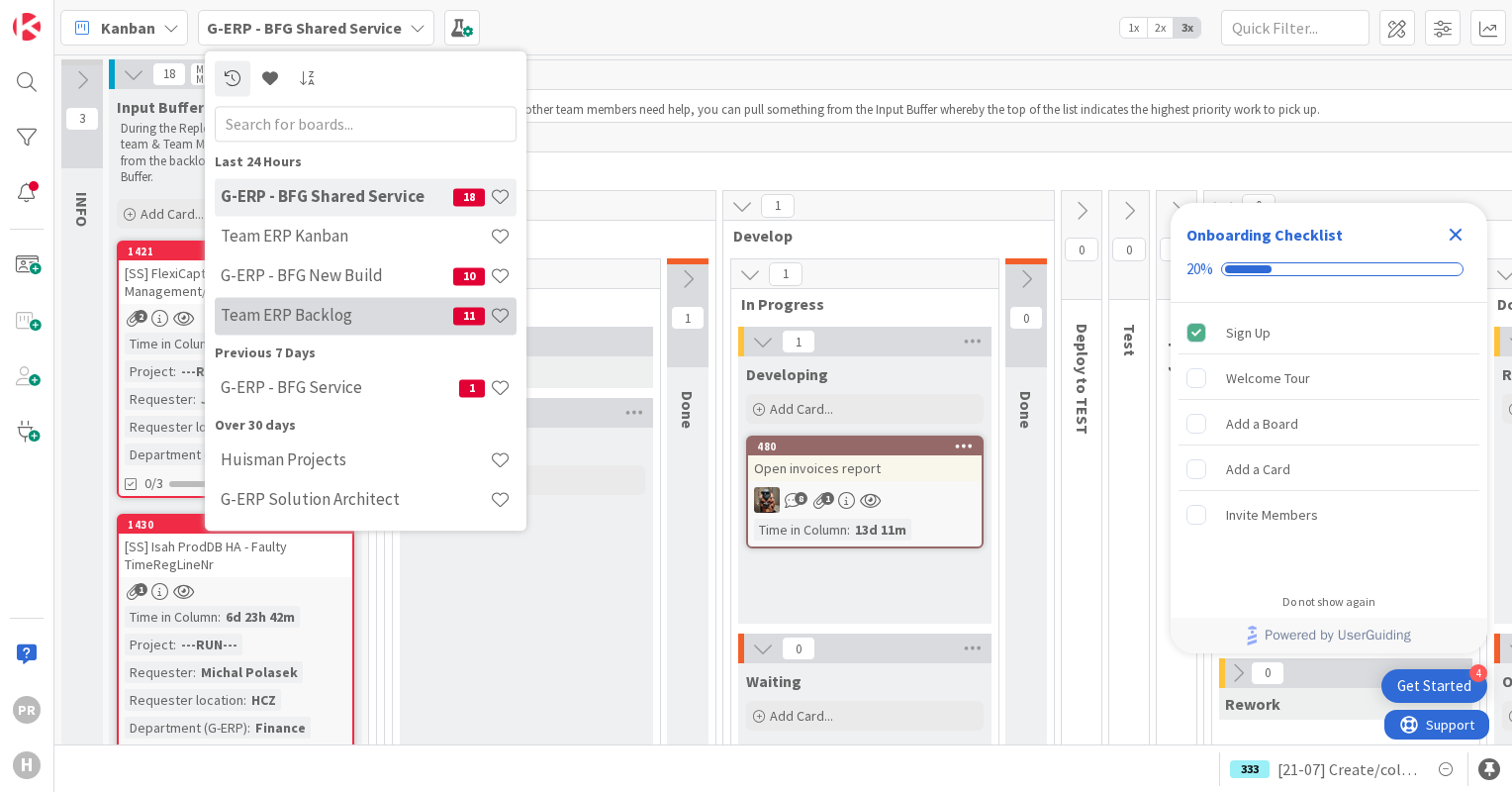 click on "Team ERP Backlog" at bounding box center (336, 316) 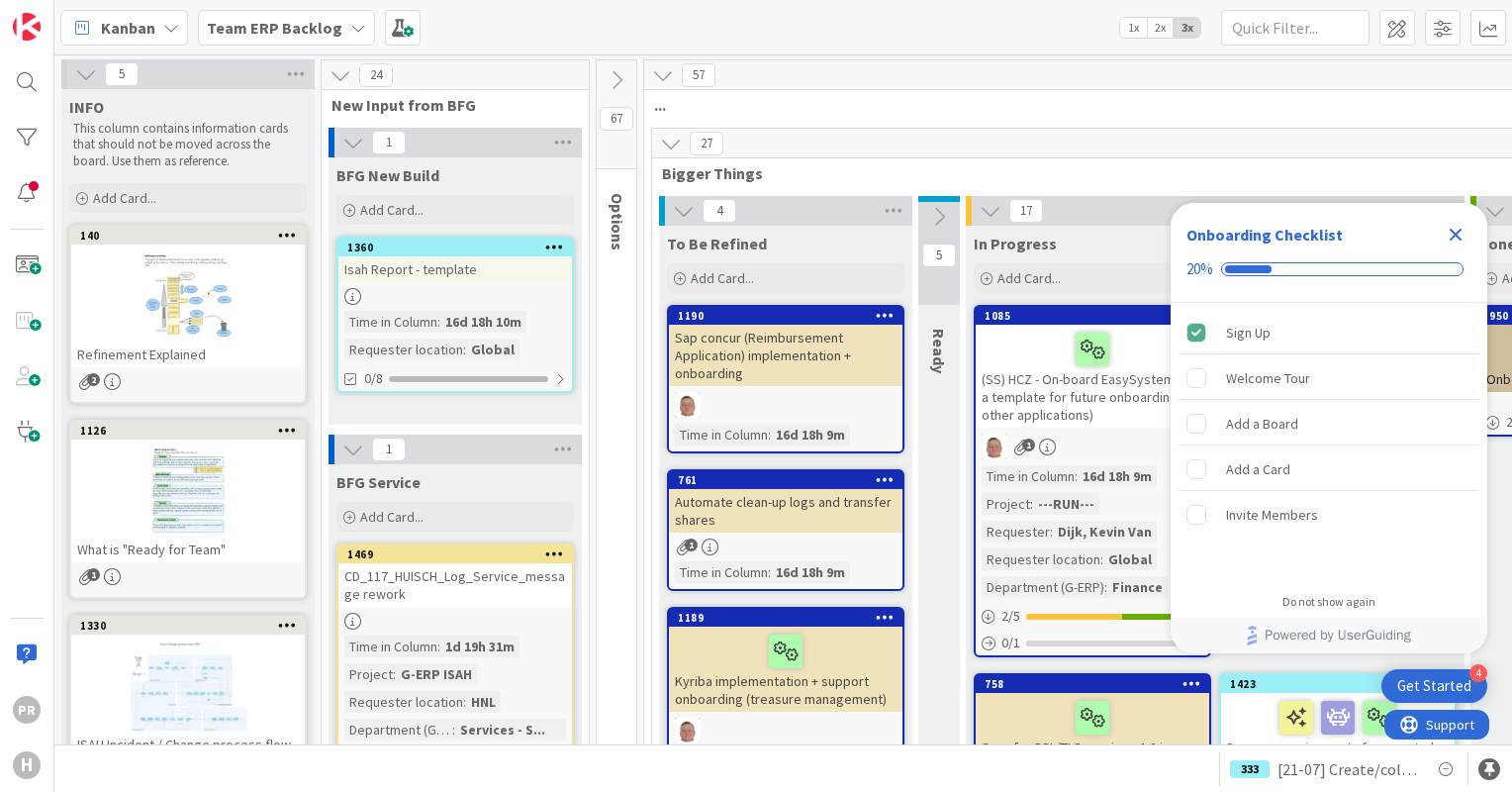 scroll, scrollTop: 0, scrollLeft: 0, axis: both 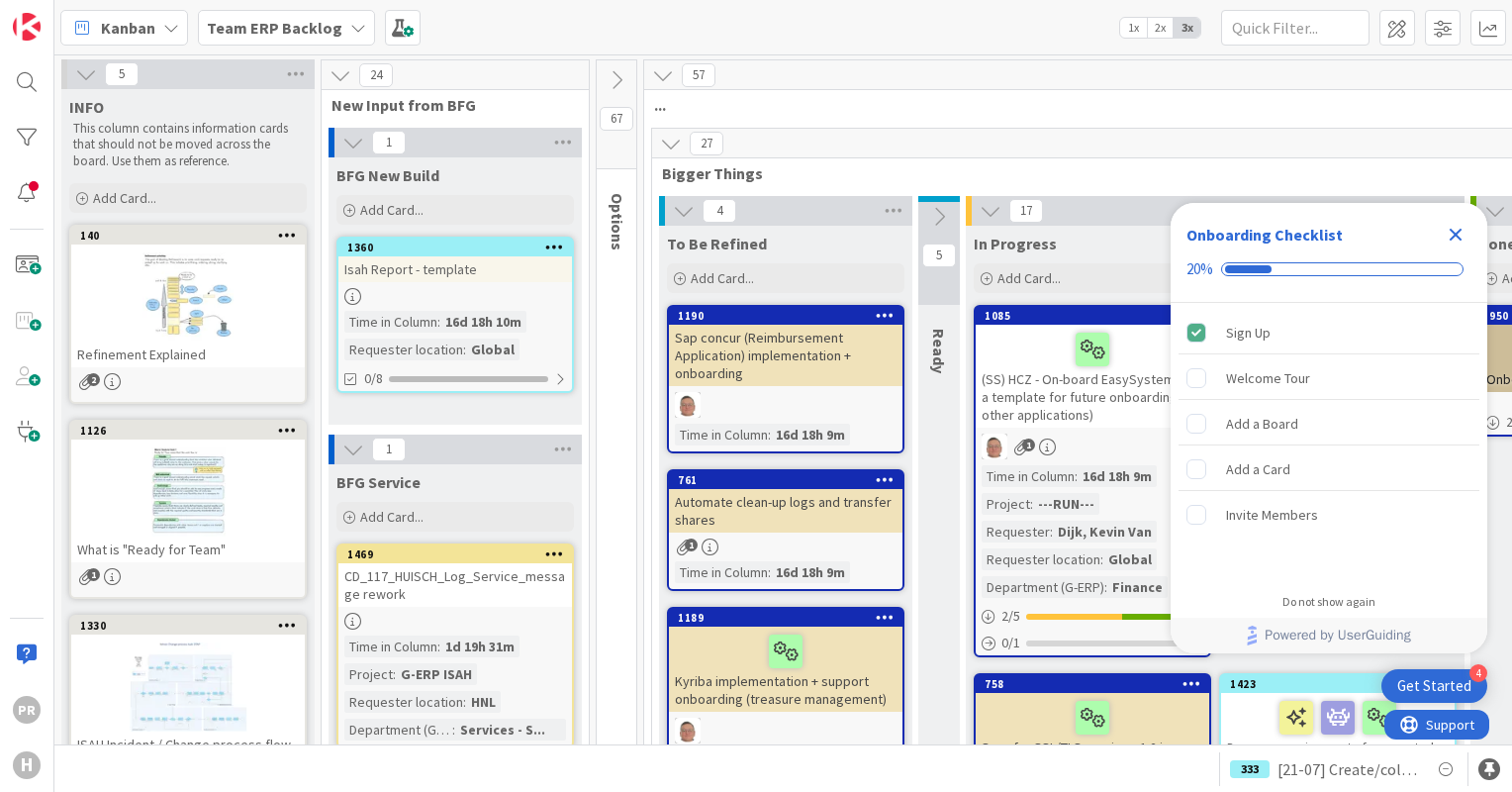drag, startPoint x: 879, startPoint y: 125, endPoint x: 839, endPoint y: 107, distance: 43.863424 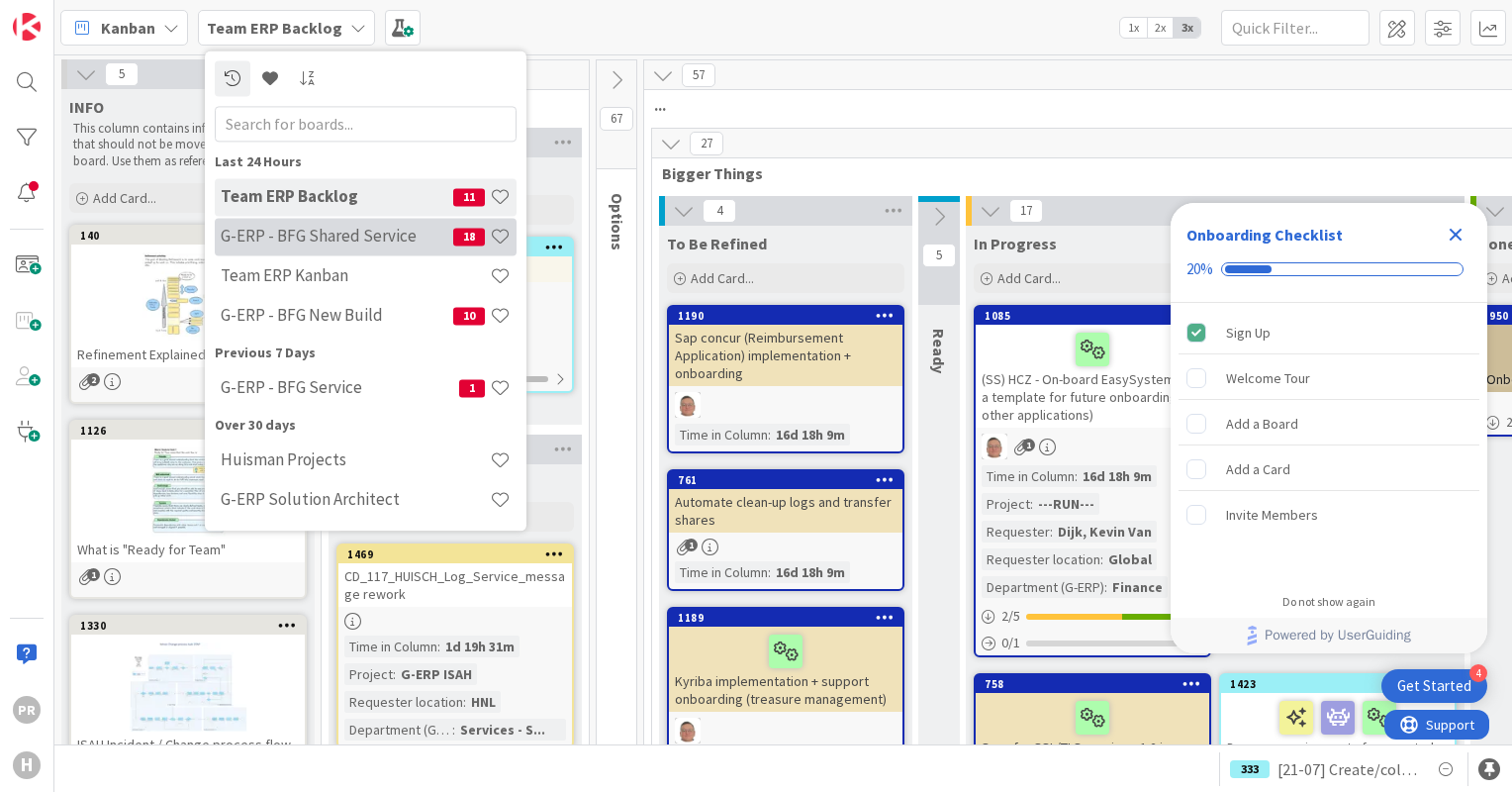click on "G-ERP - BFG Shared Service" at bounding box center (336, 237) 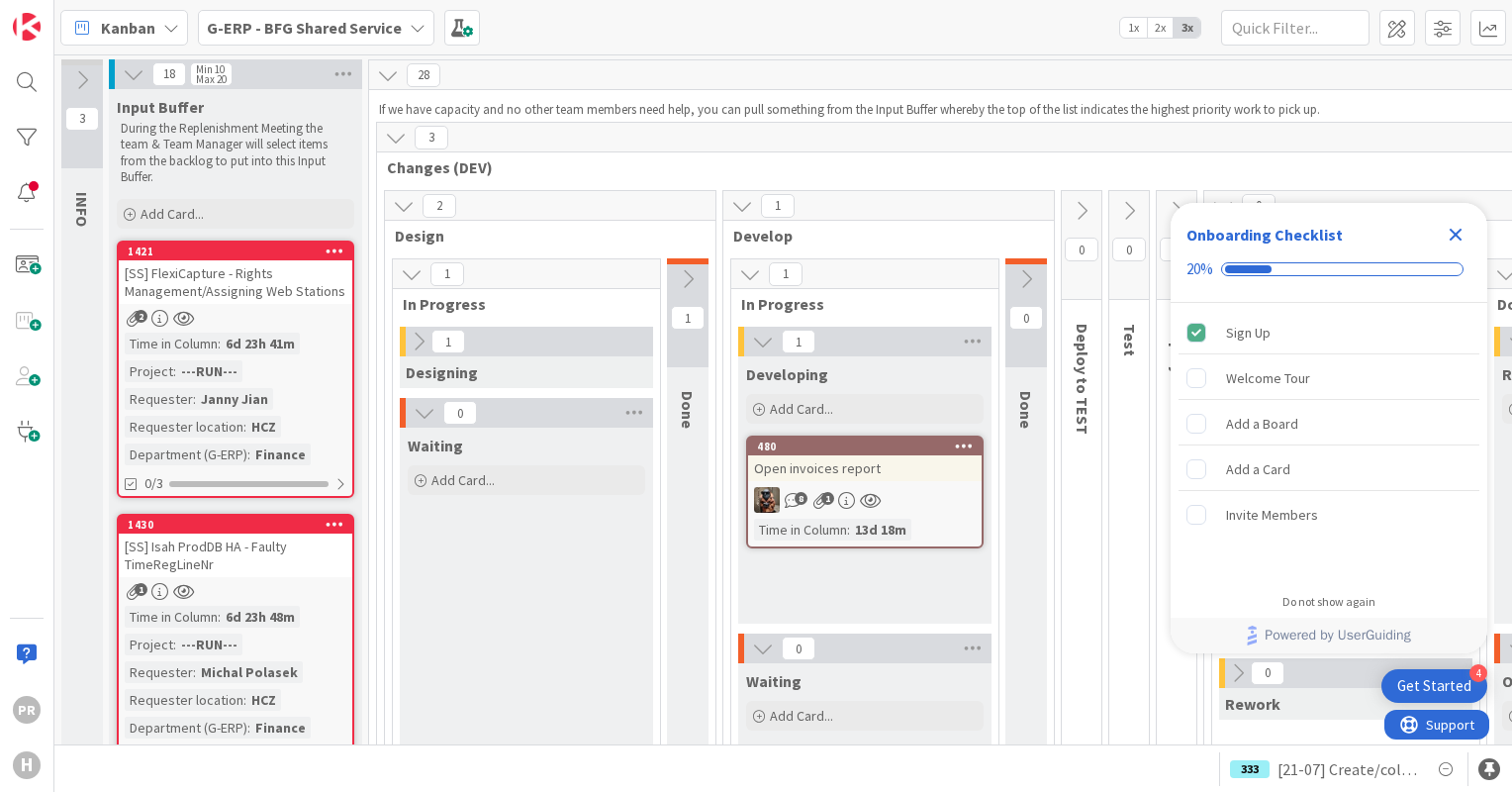 scroll, scrollTop: 0, scrollLeft: 0, axis: both 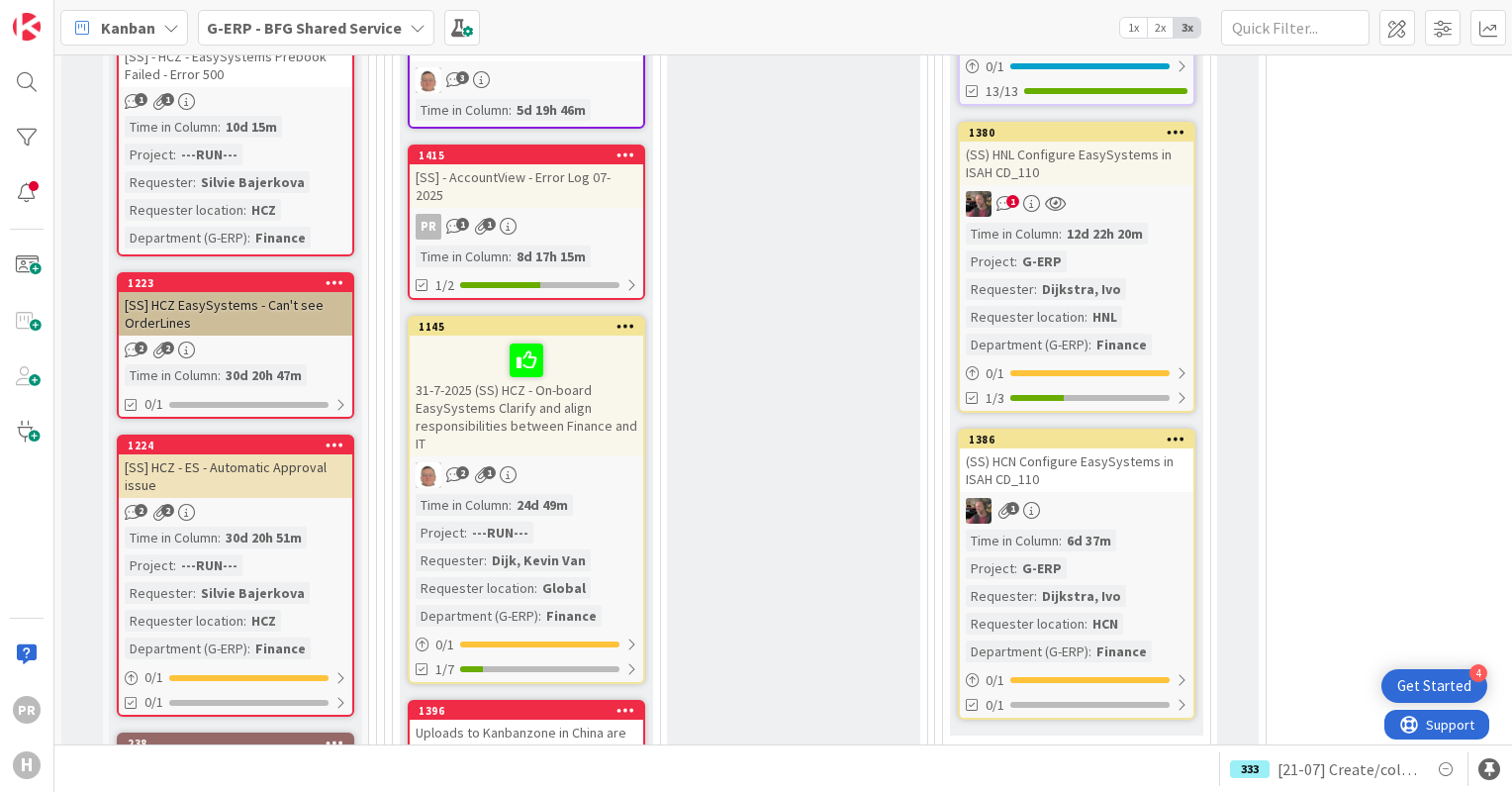 click on "[SS] HCZ - ES - Automatic Approval issue" at bounding box center (236, 476) 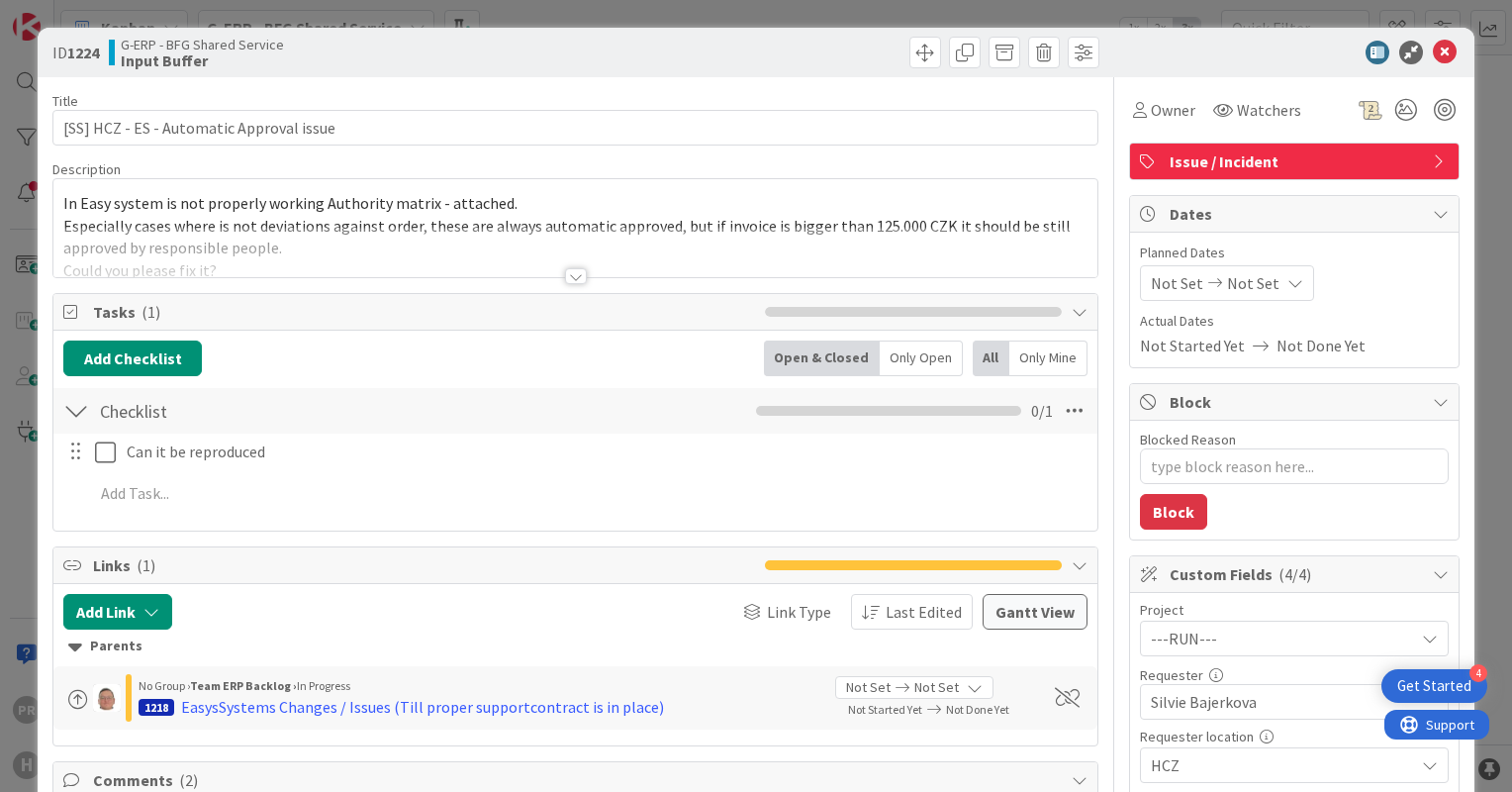 scroll, scrollTop: 0, scrollLeft: 0, axis: both 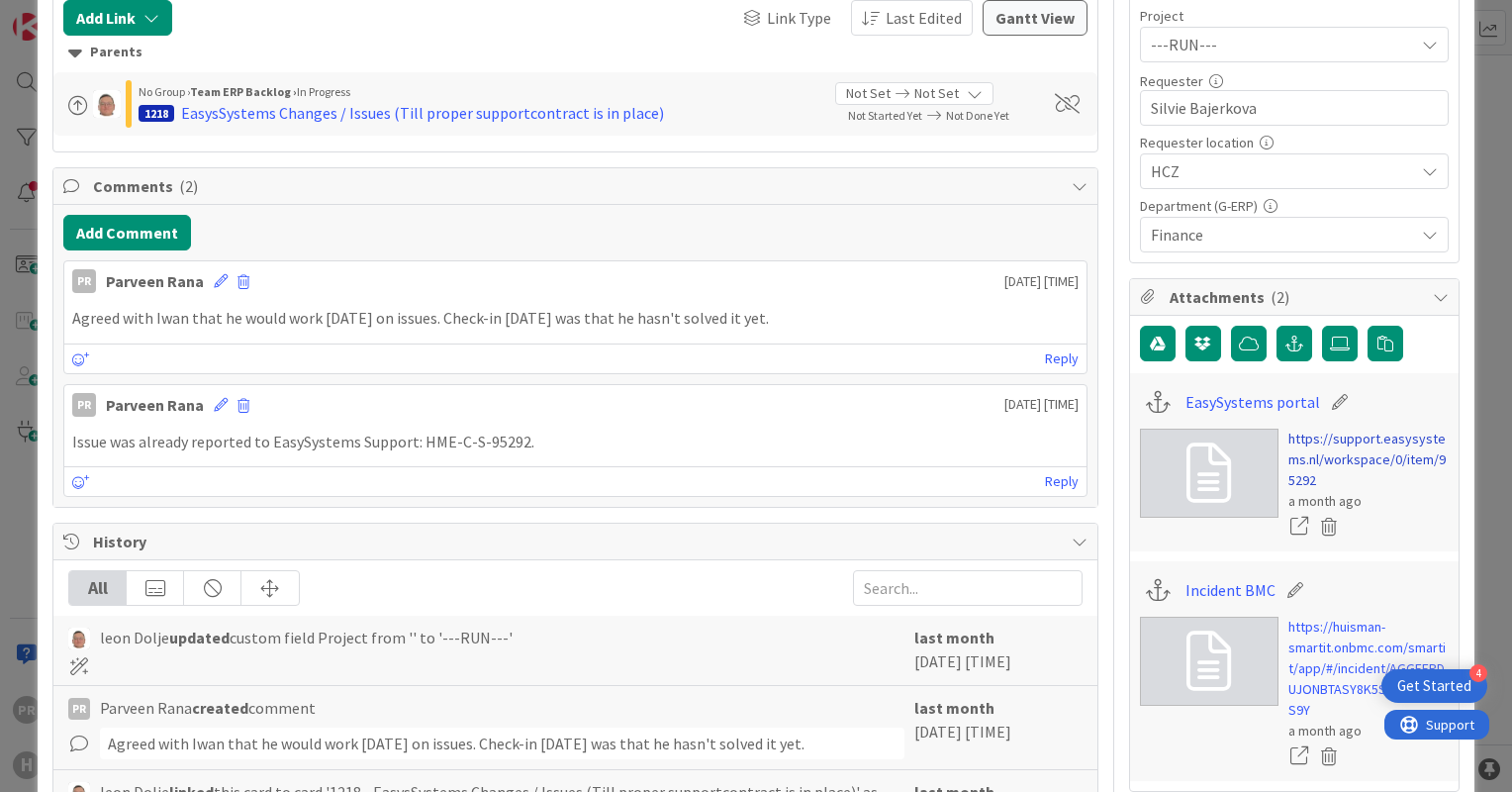 click on "https://support.easysystems.nl/workspace/0/item/95292" at bounding box center (1369, 459) 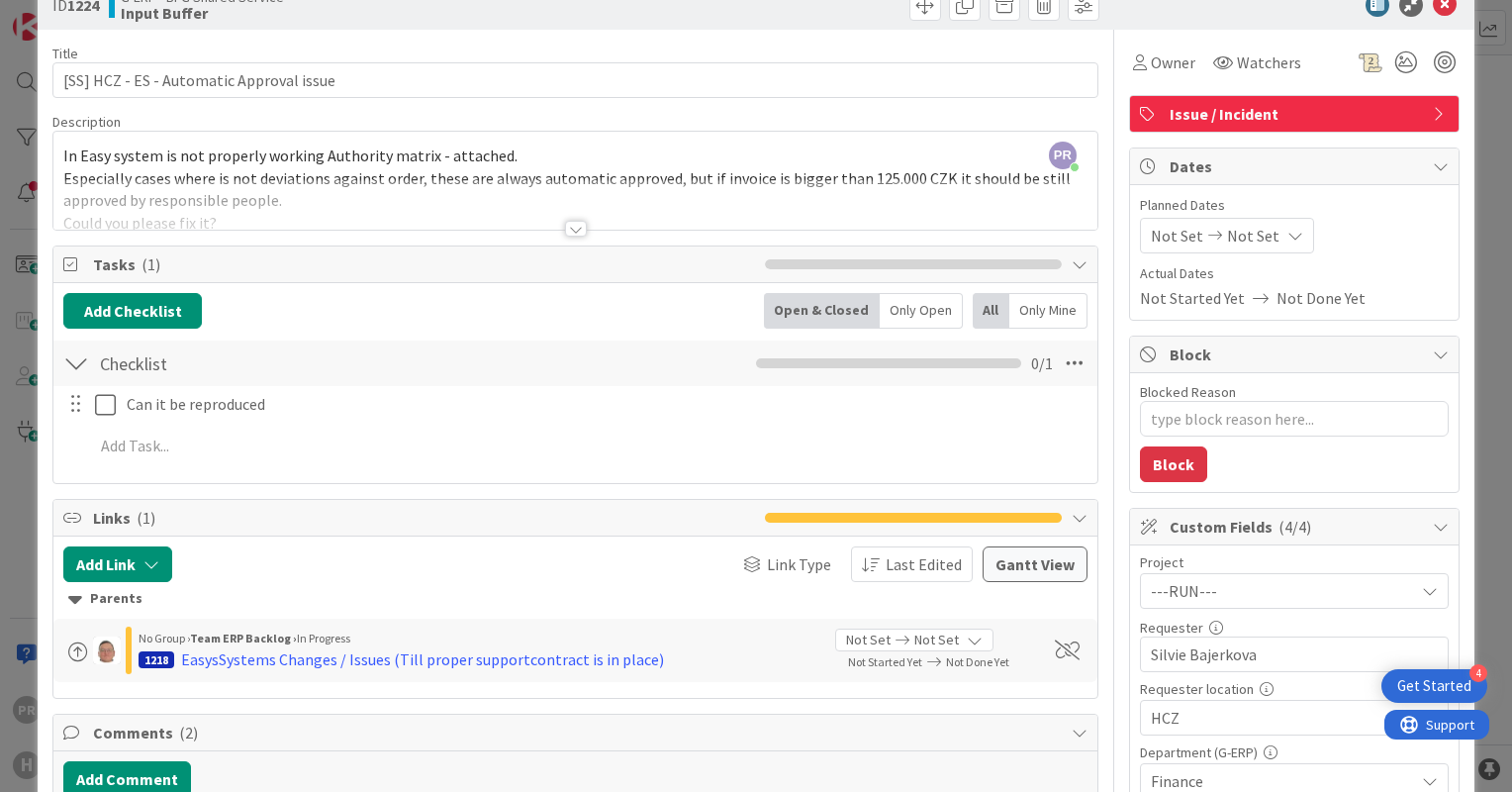 scroll, scrollTop: 0, scrollLeft: 0, axis: both 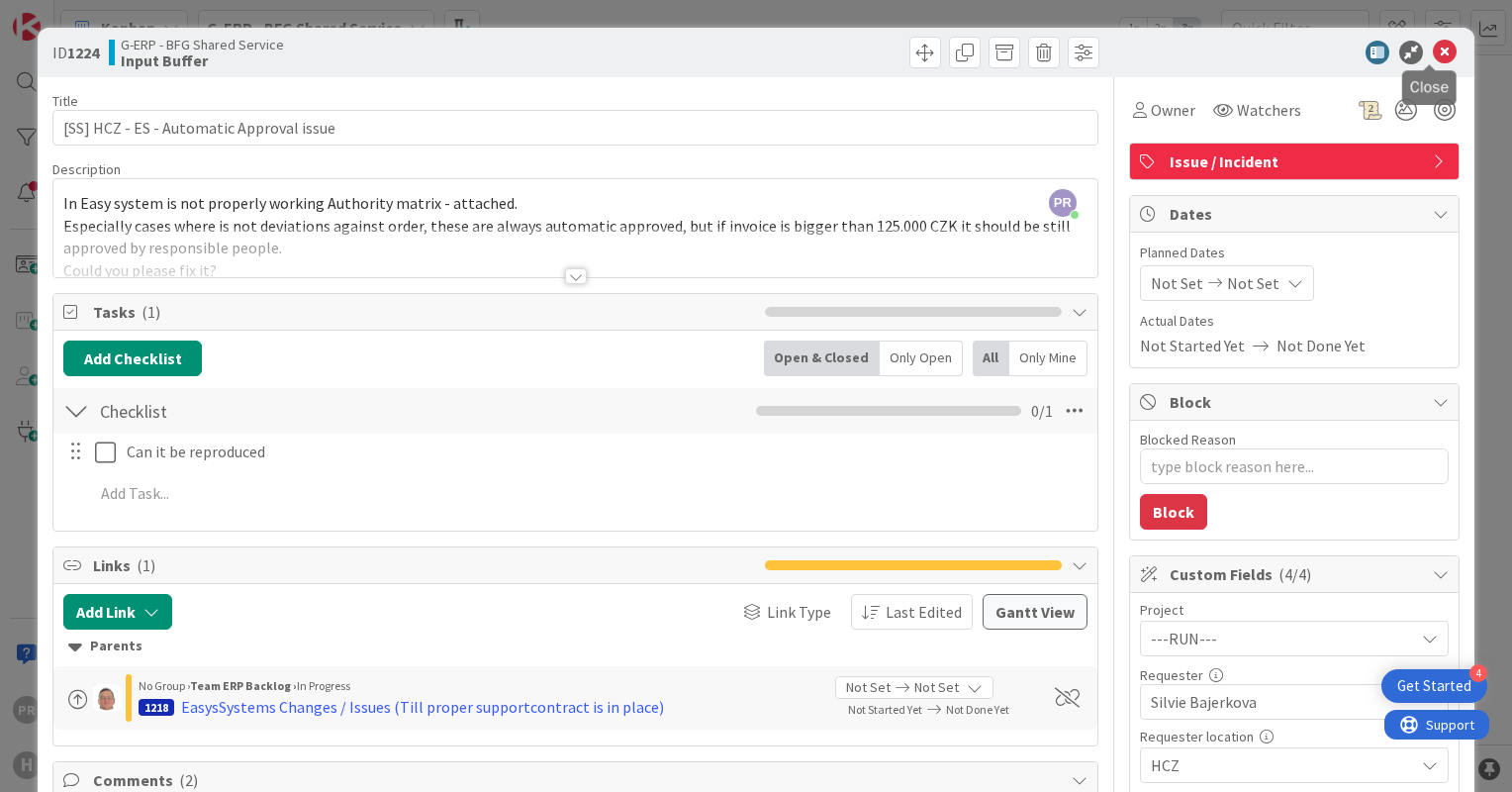 click at bounding box center (1445, 52) 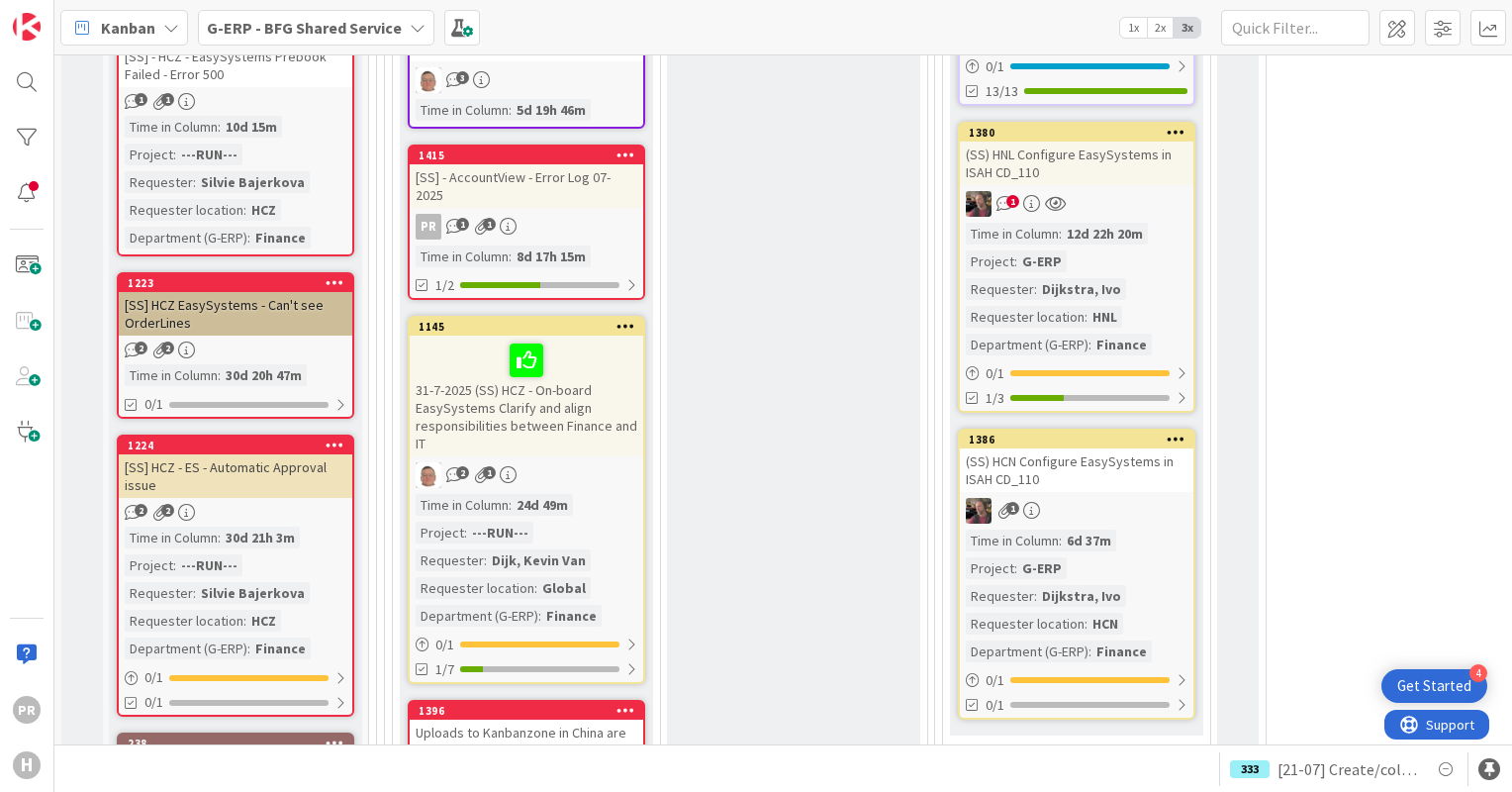 scroll, scrollTop: 0, scrollLeft: 0, axis: both 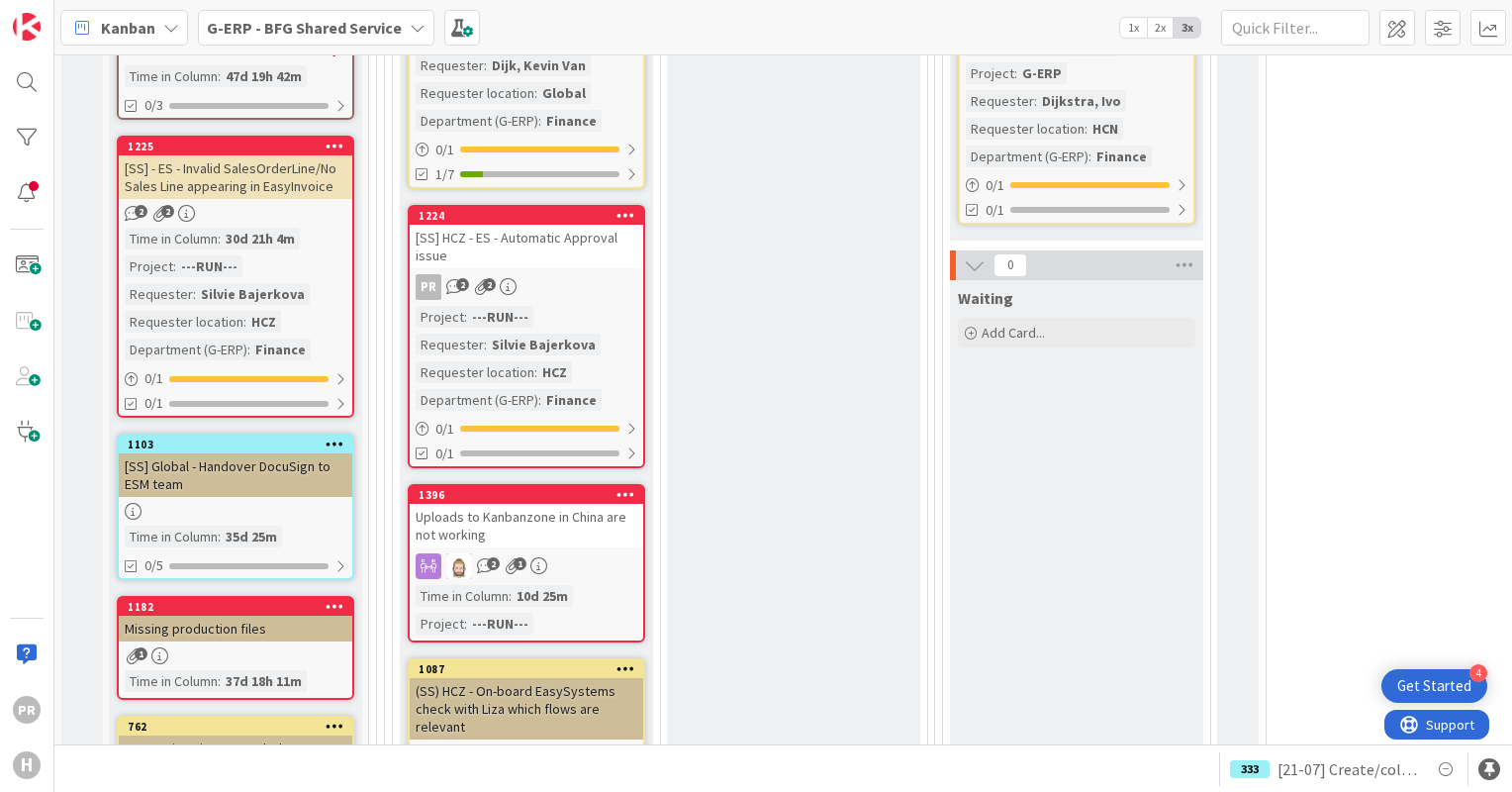 click on "[SS] HCZ - ES - Automatic Approval issue" at bounding box center (526, 247) 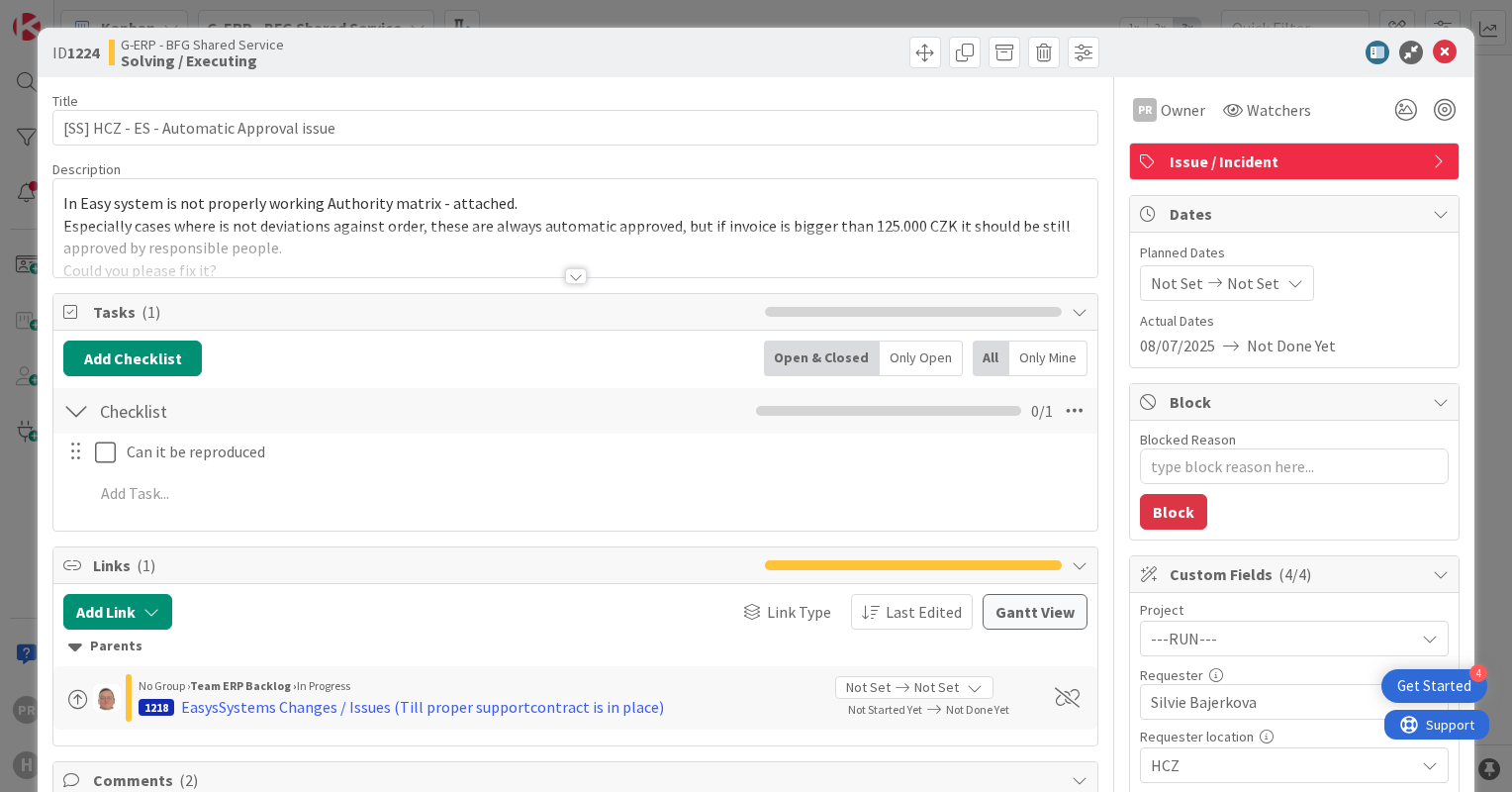 scroll, scrollTop: 0, scrollLeft: 0, axis: both 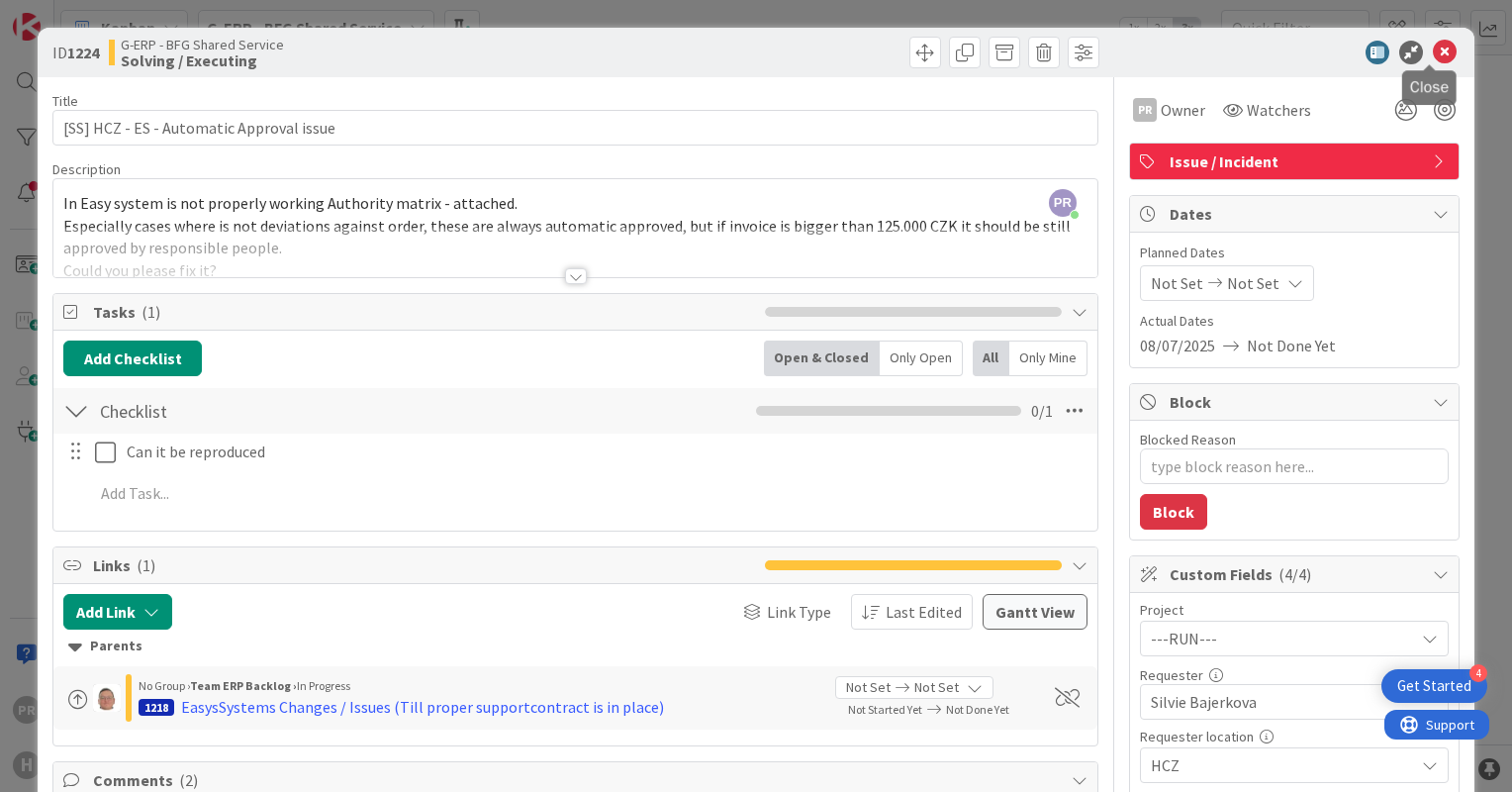 click at bounding box center [1445, 52] 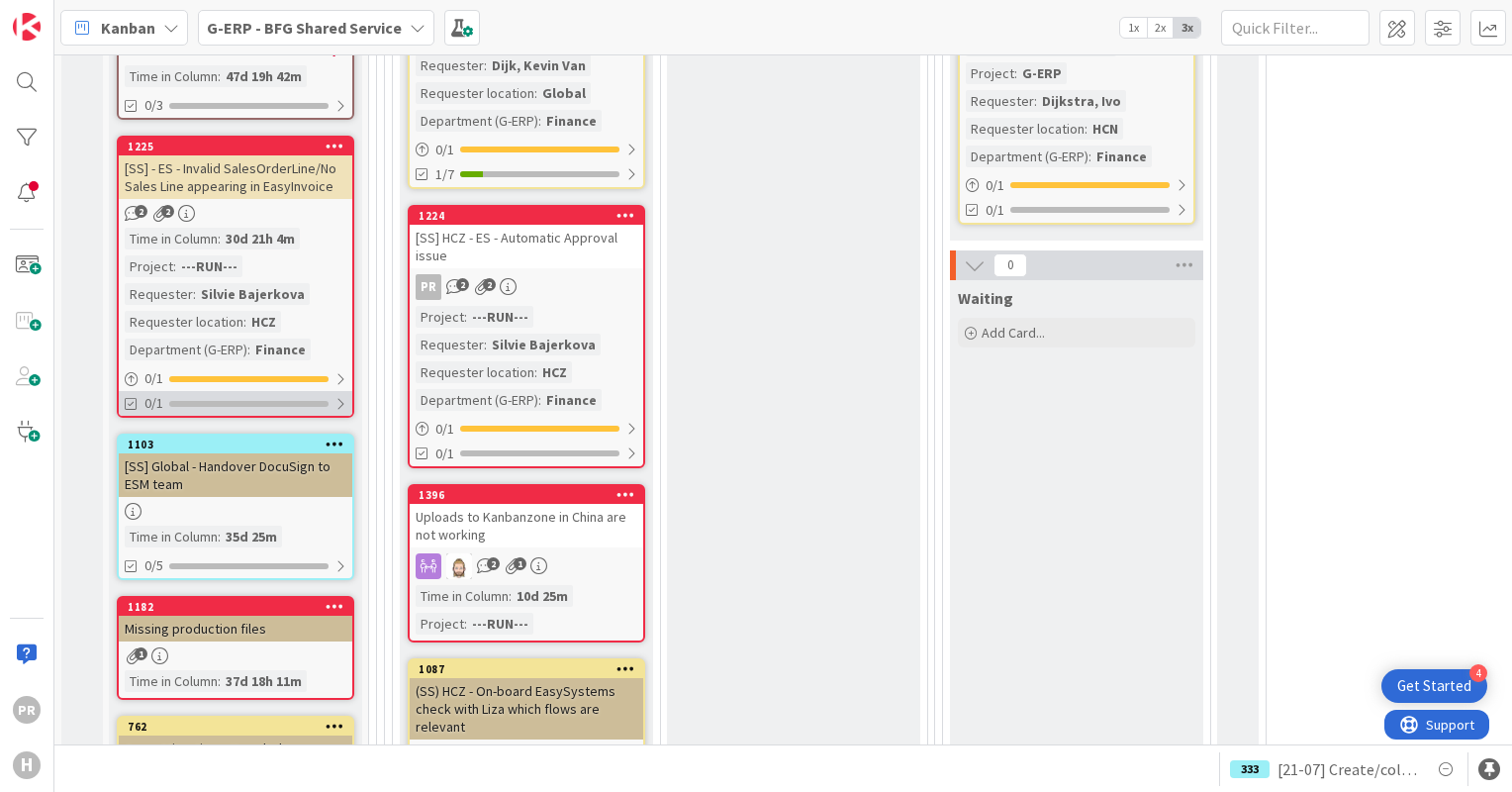 scroll, scrollTop: 0, scrollLeft: 0, axis: both 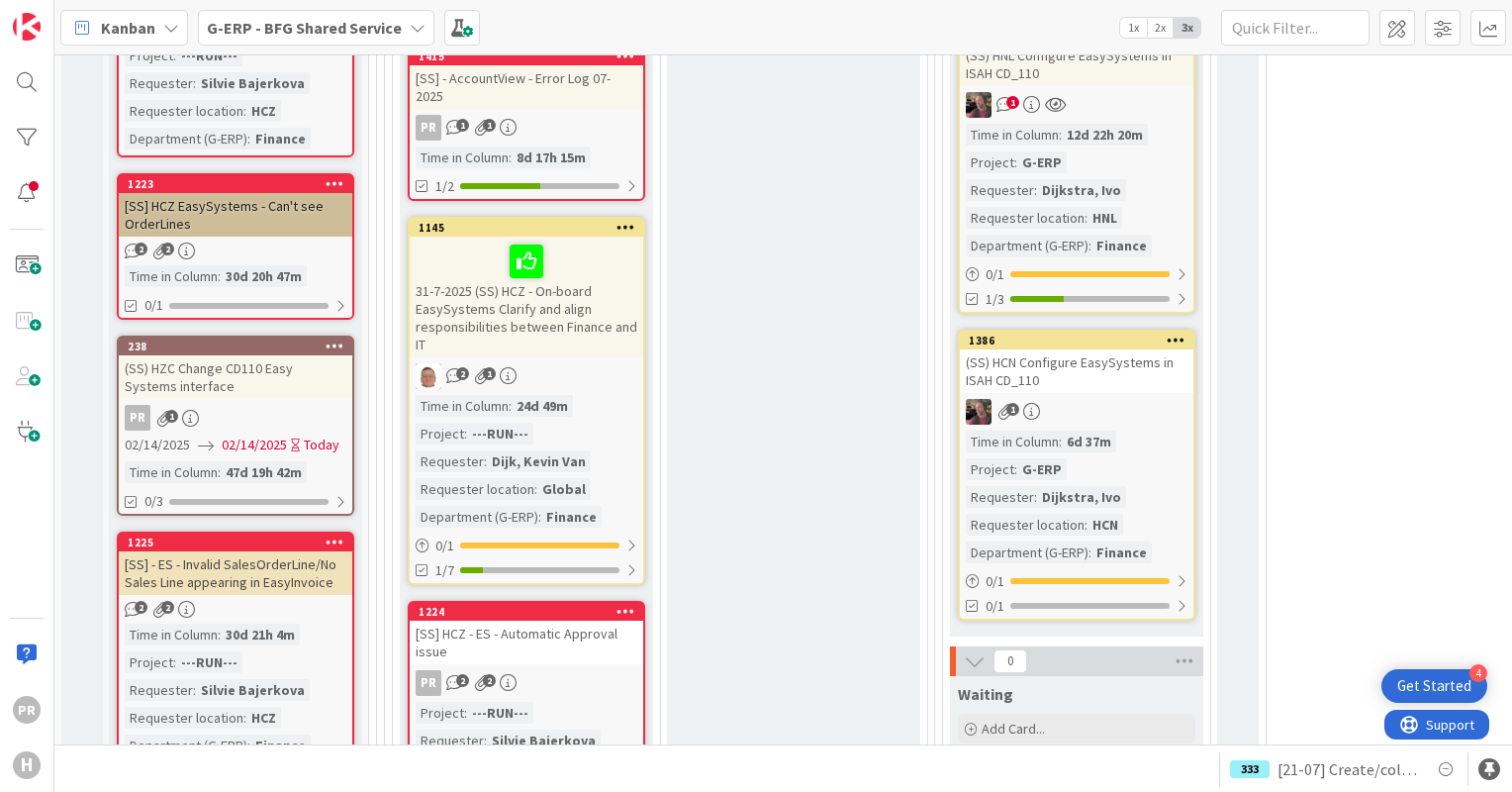 click on "[SS] - ES - Invalid SalesOrderLine/No Sales Line appearing in EasyInvoice" at bounding box center [236, 573] 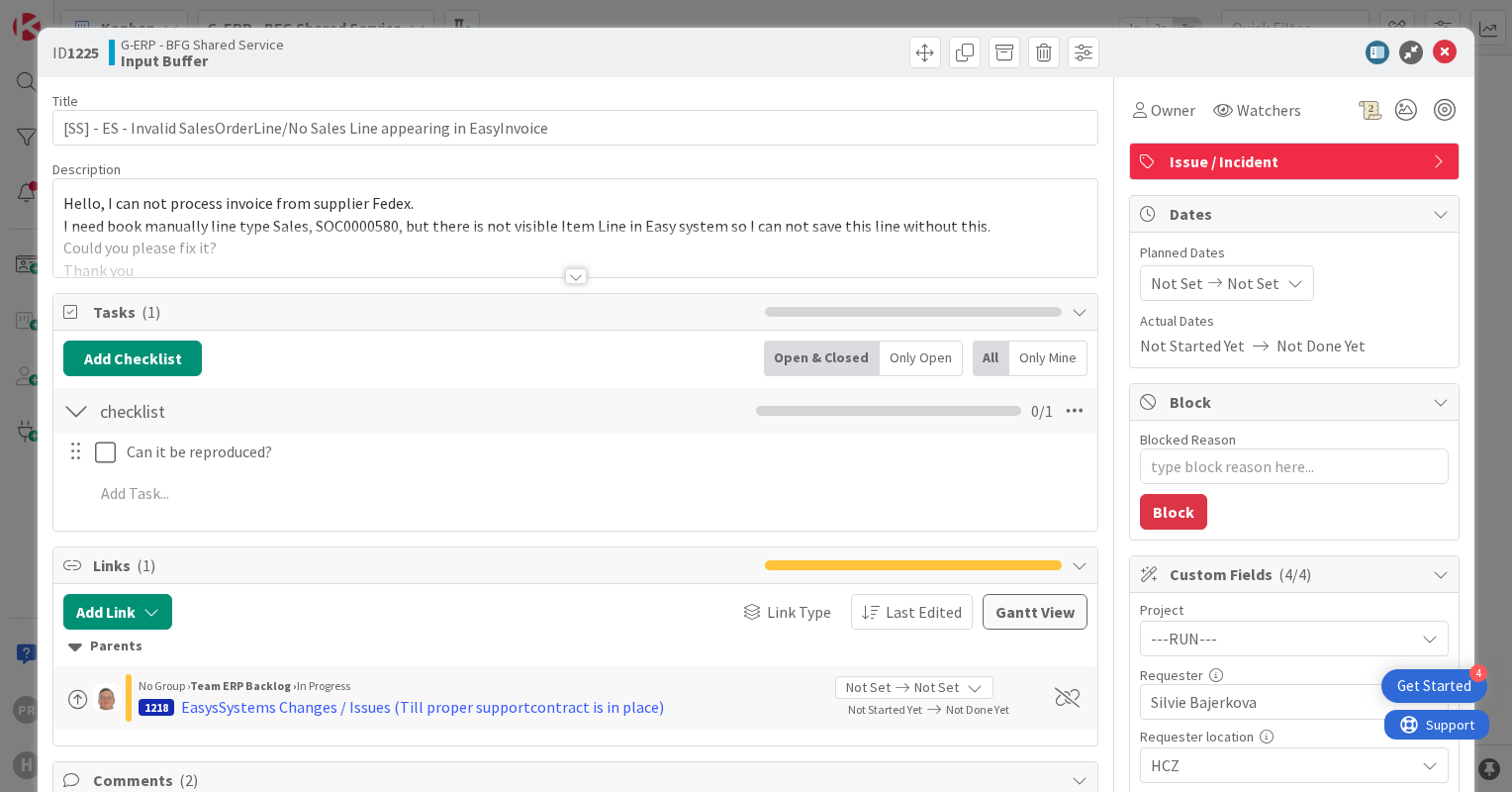 scroll, scrollTop: 0, scrollLeft: 0, axis: both 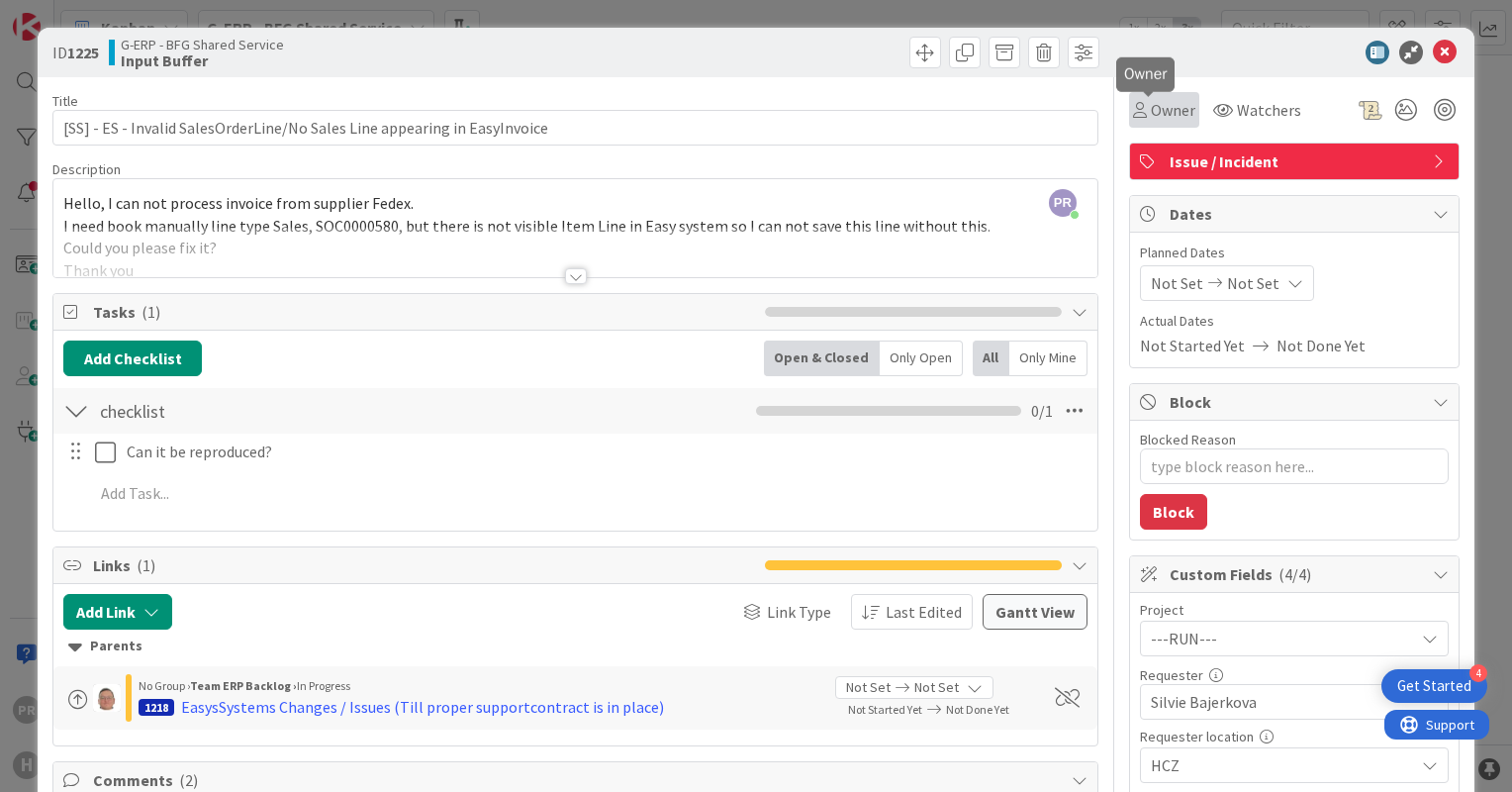 click on "Owner" at bounding box center (1173, 110) 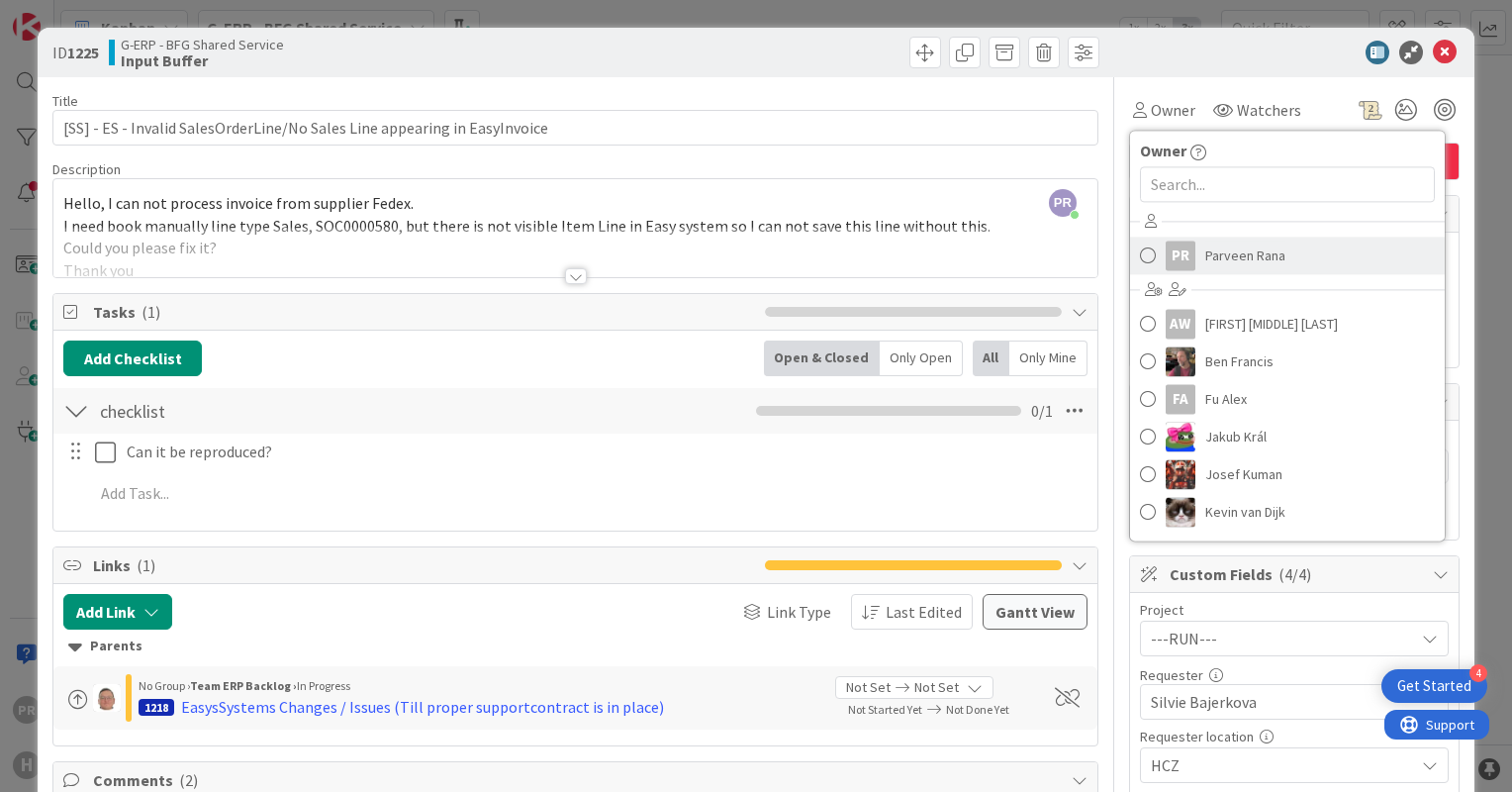 click on "PR [NAME] [LAST]" at bounding box center (1287, 255) 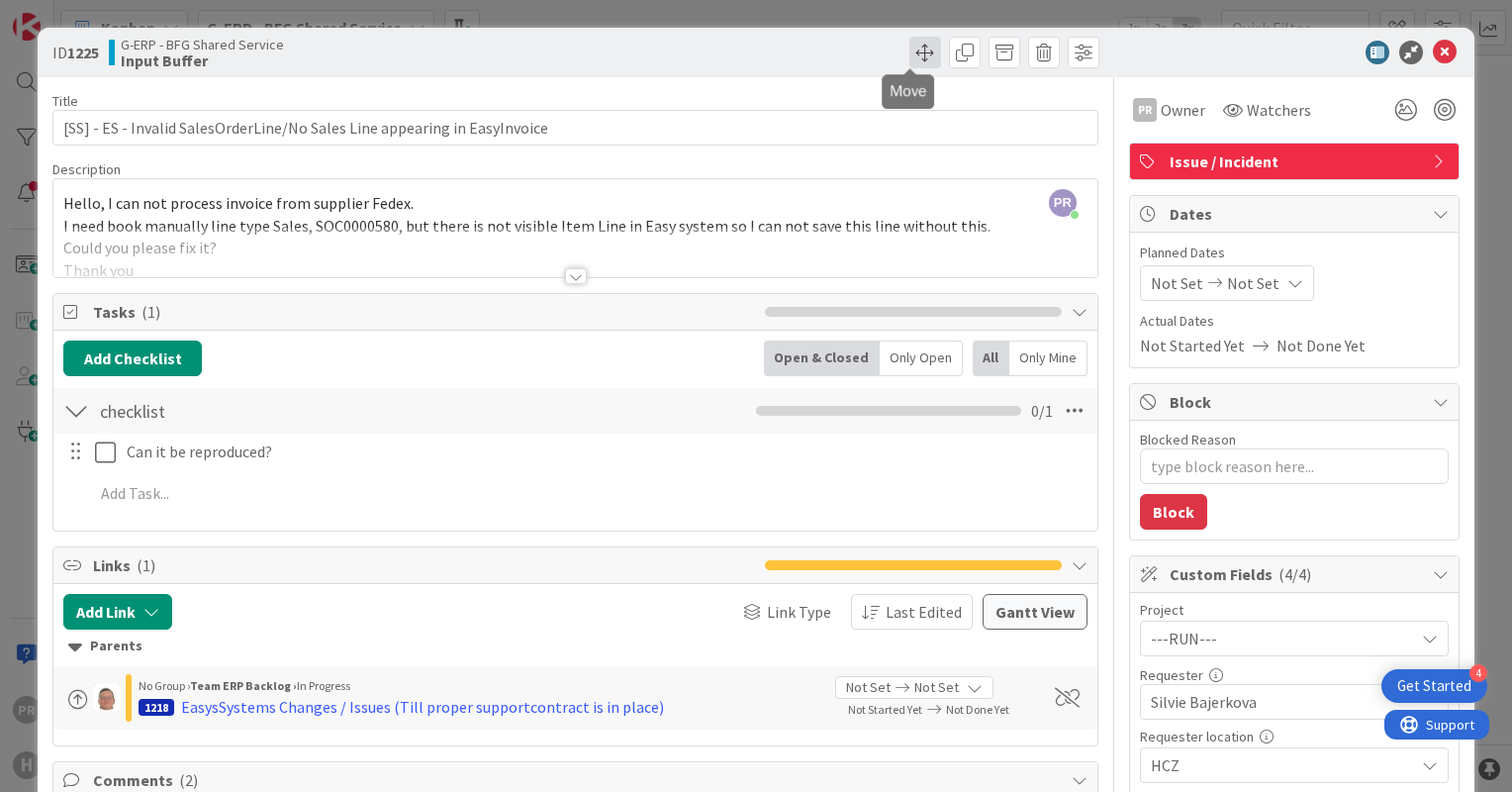 click at bounding box center (925, 52) 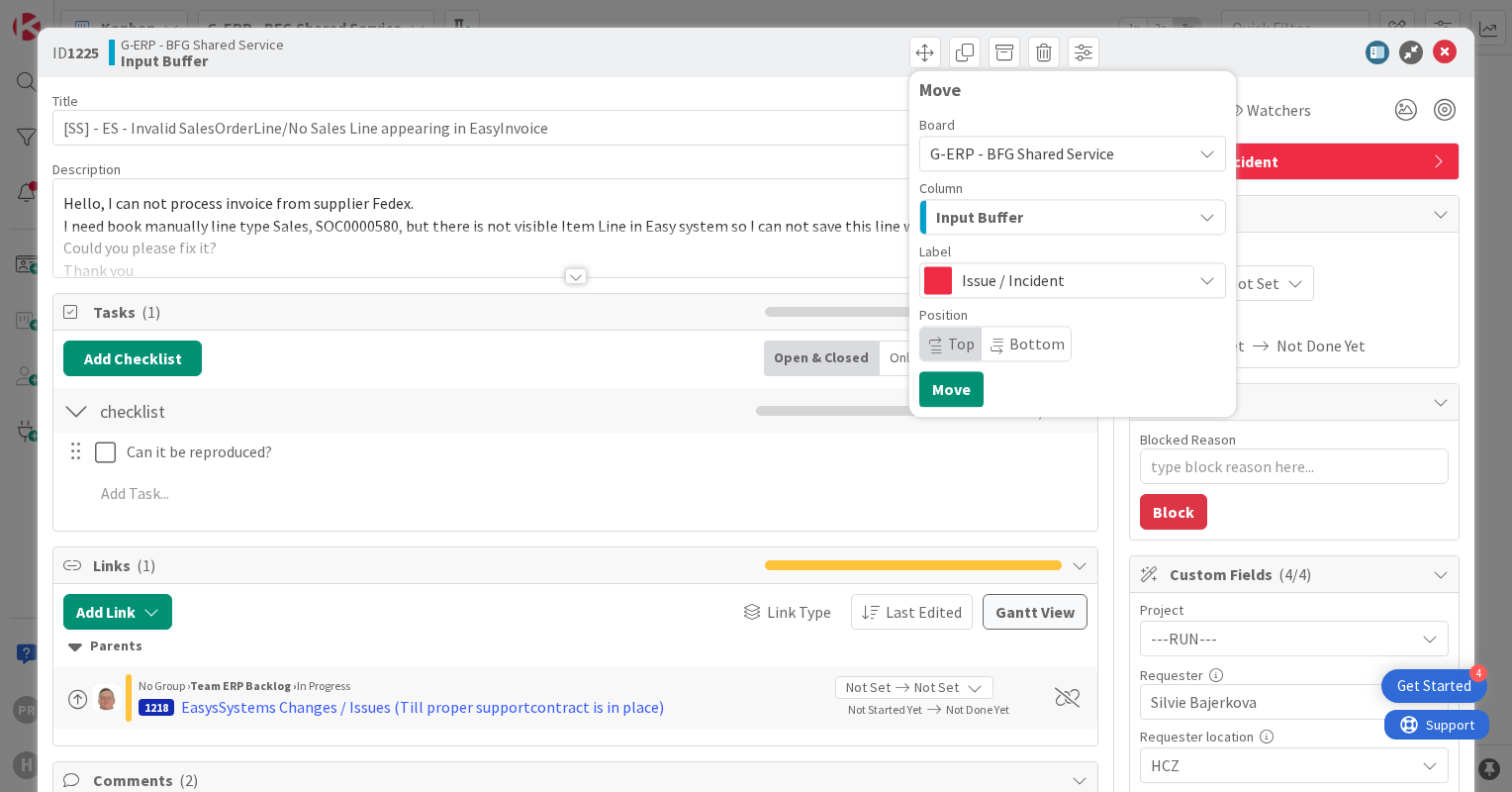 click on "Issue / Incident" at bounding box center (1072, 280) 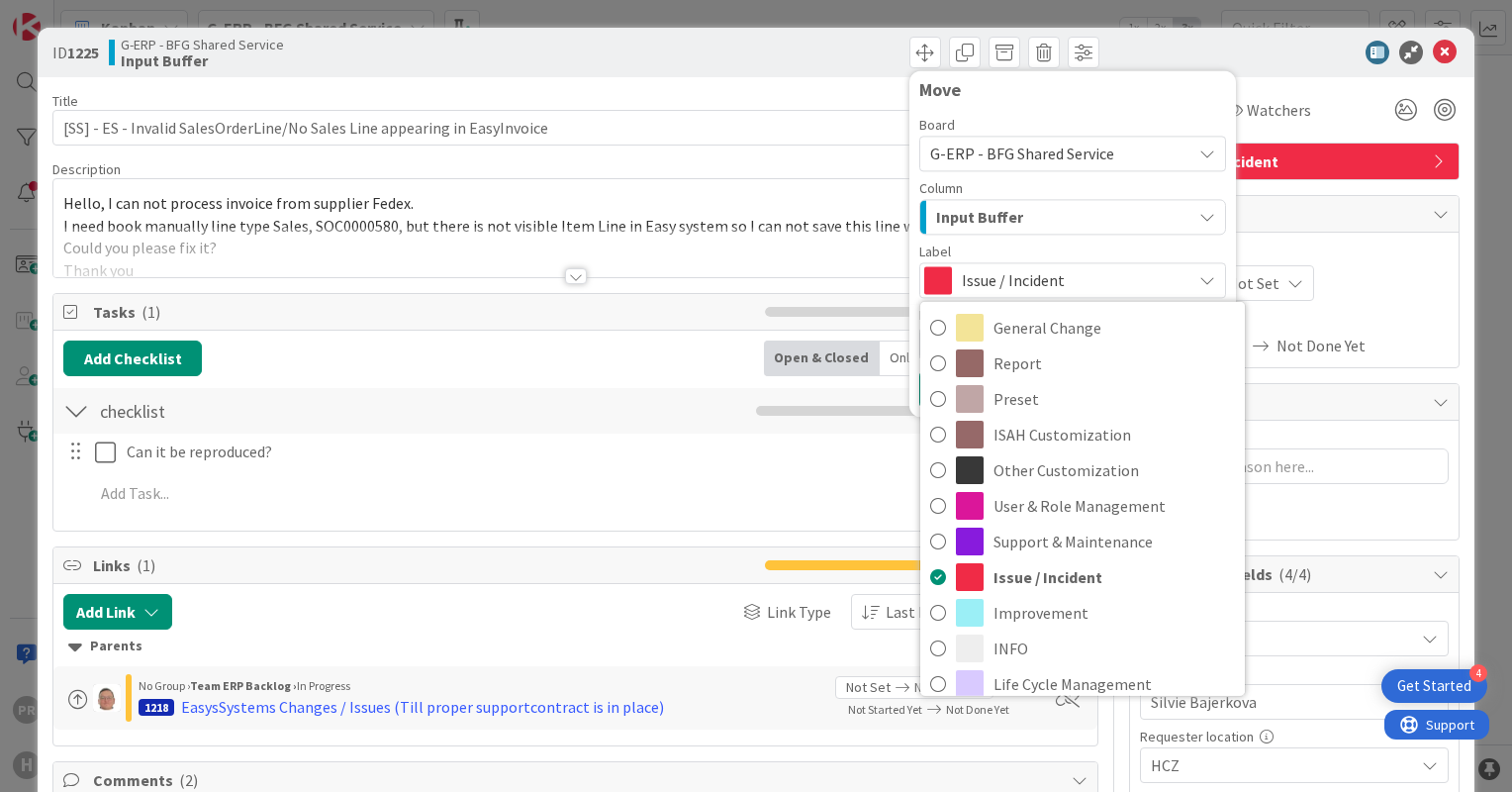 click on "Input Buffer" at bounding box center (980, 217) 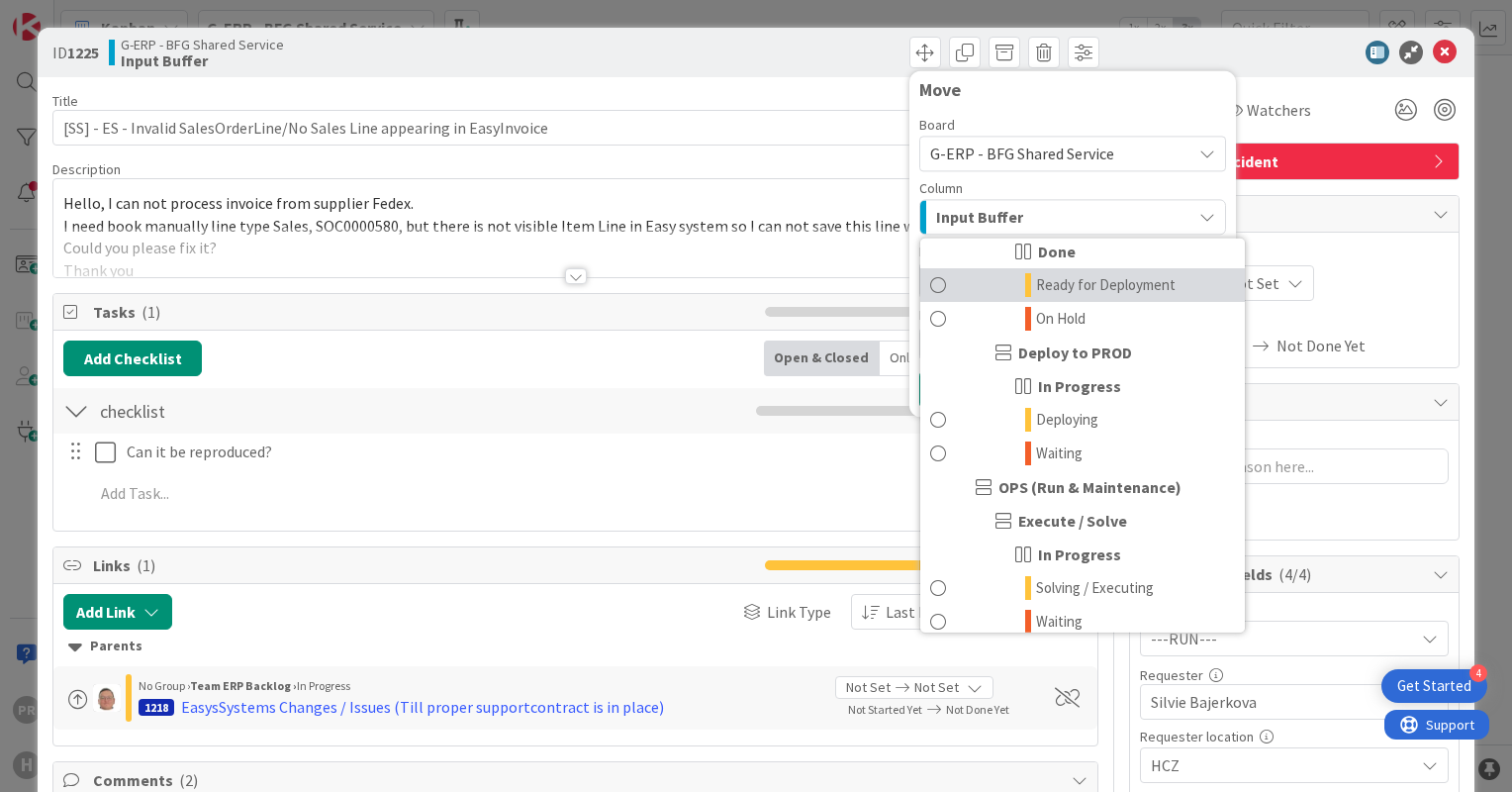 scroll, scrollTop: 1287, scrollLeft: 0, axis: vertical 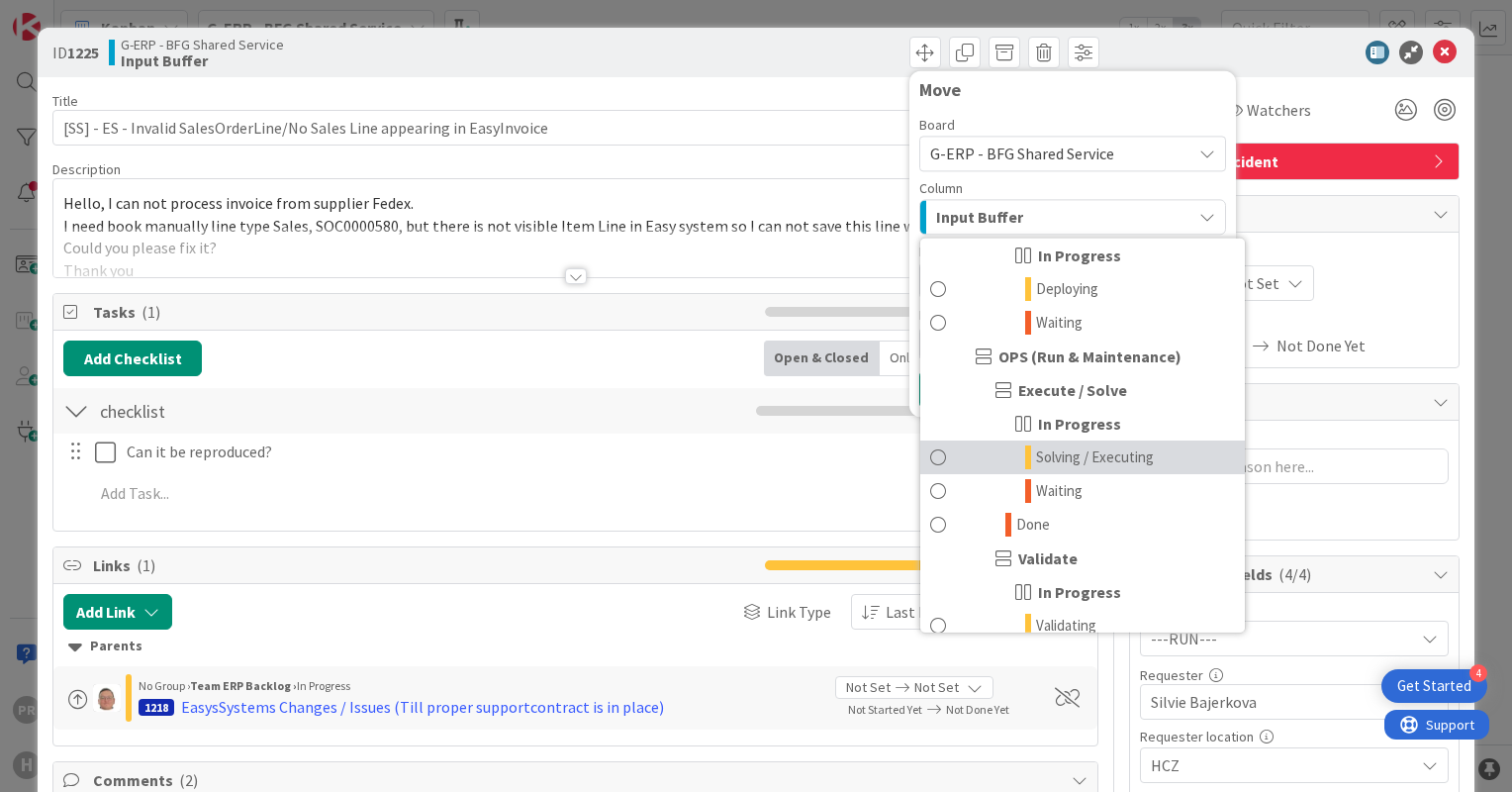 click on "Solving / Executing" at bounding box center (1094, 457) 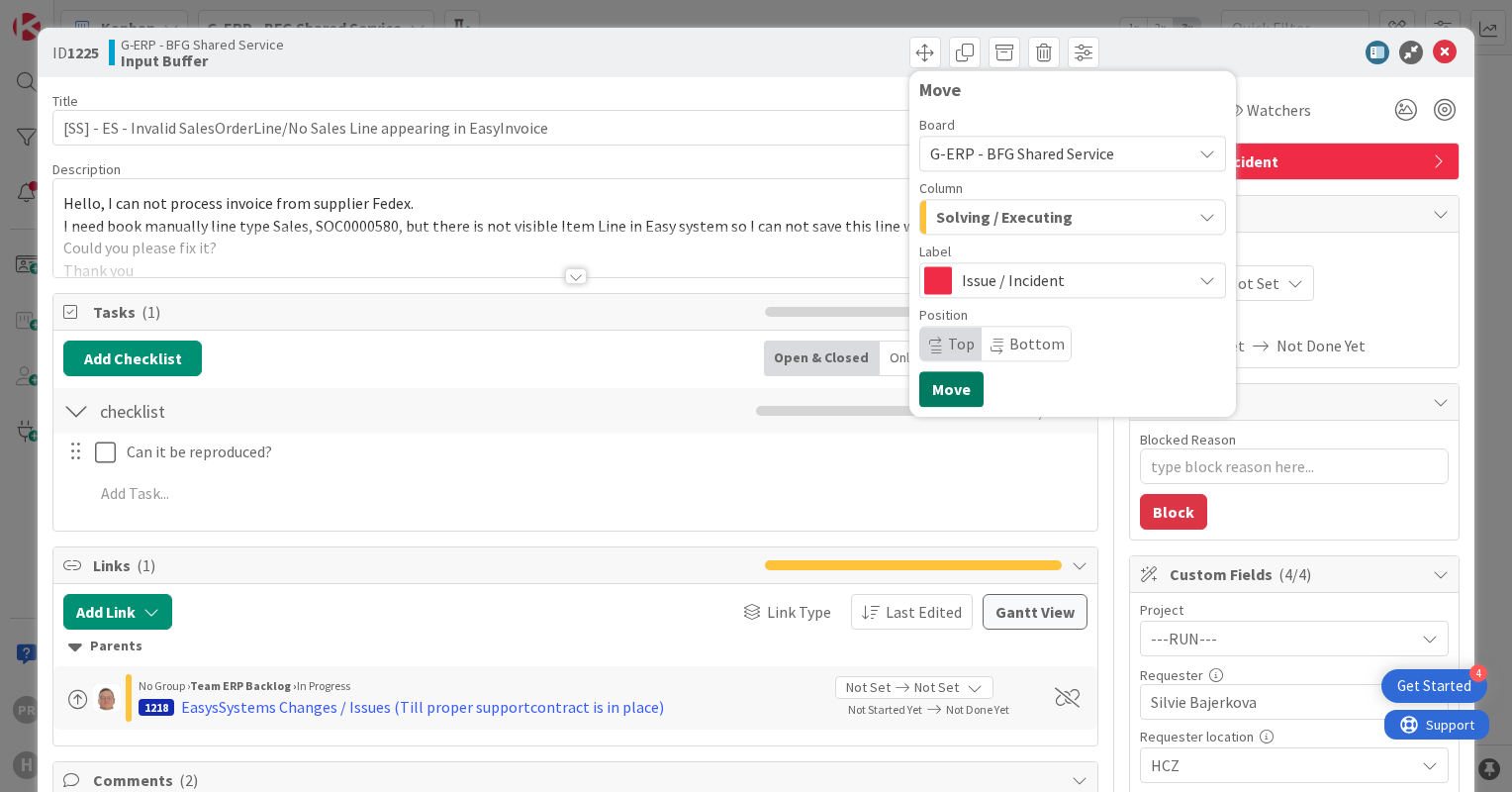 click on "Move" at bounding box center [951, 389] 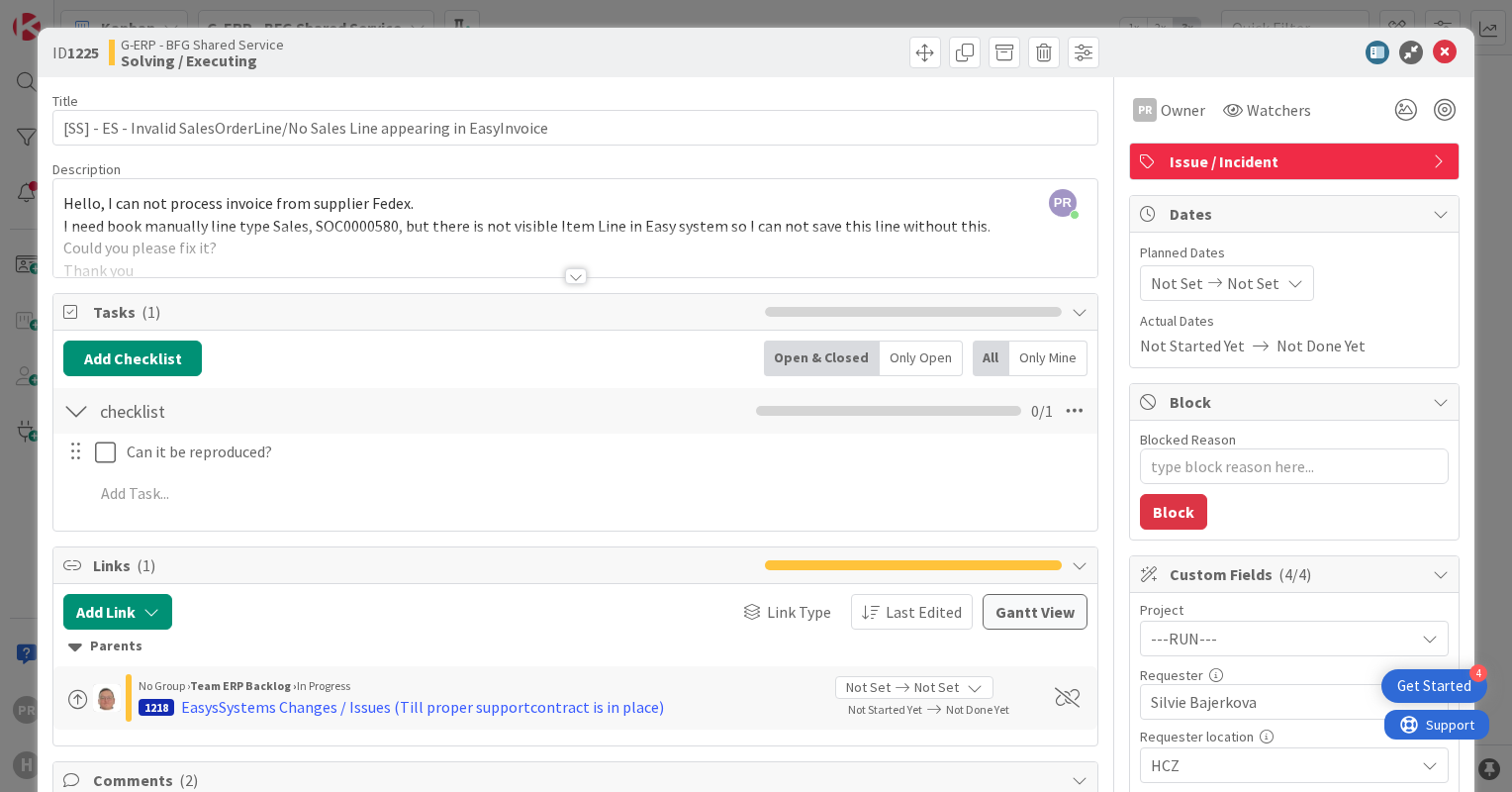 click at bounding box center [576, 276] 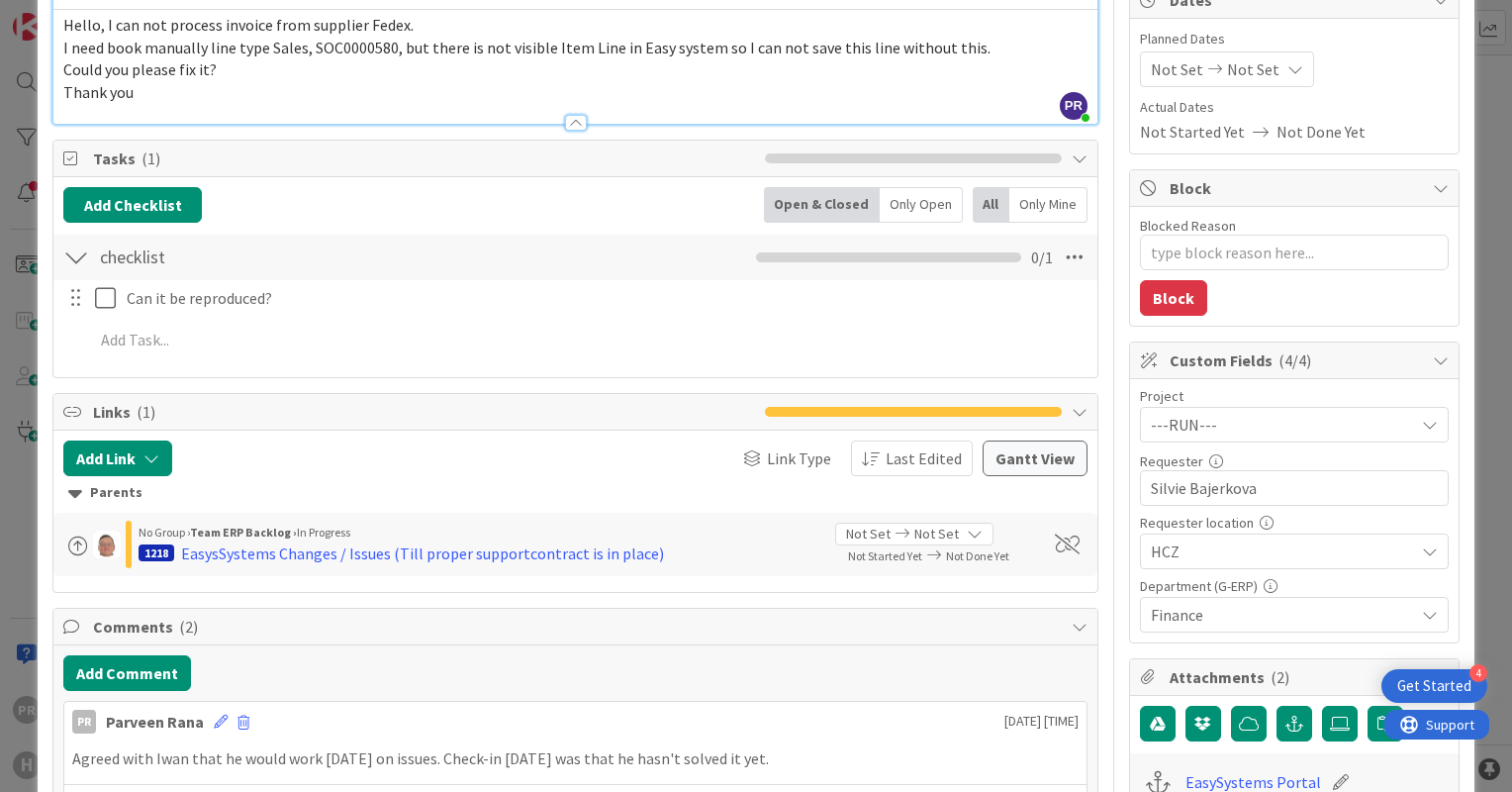 scroll, scrollTop: 0, scrollLeft: 0, axis: both 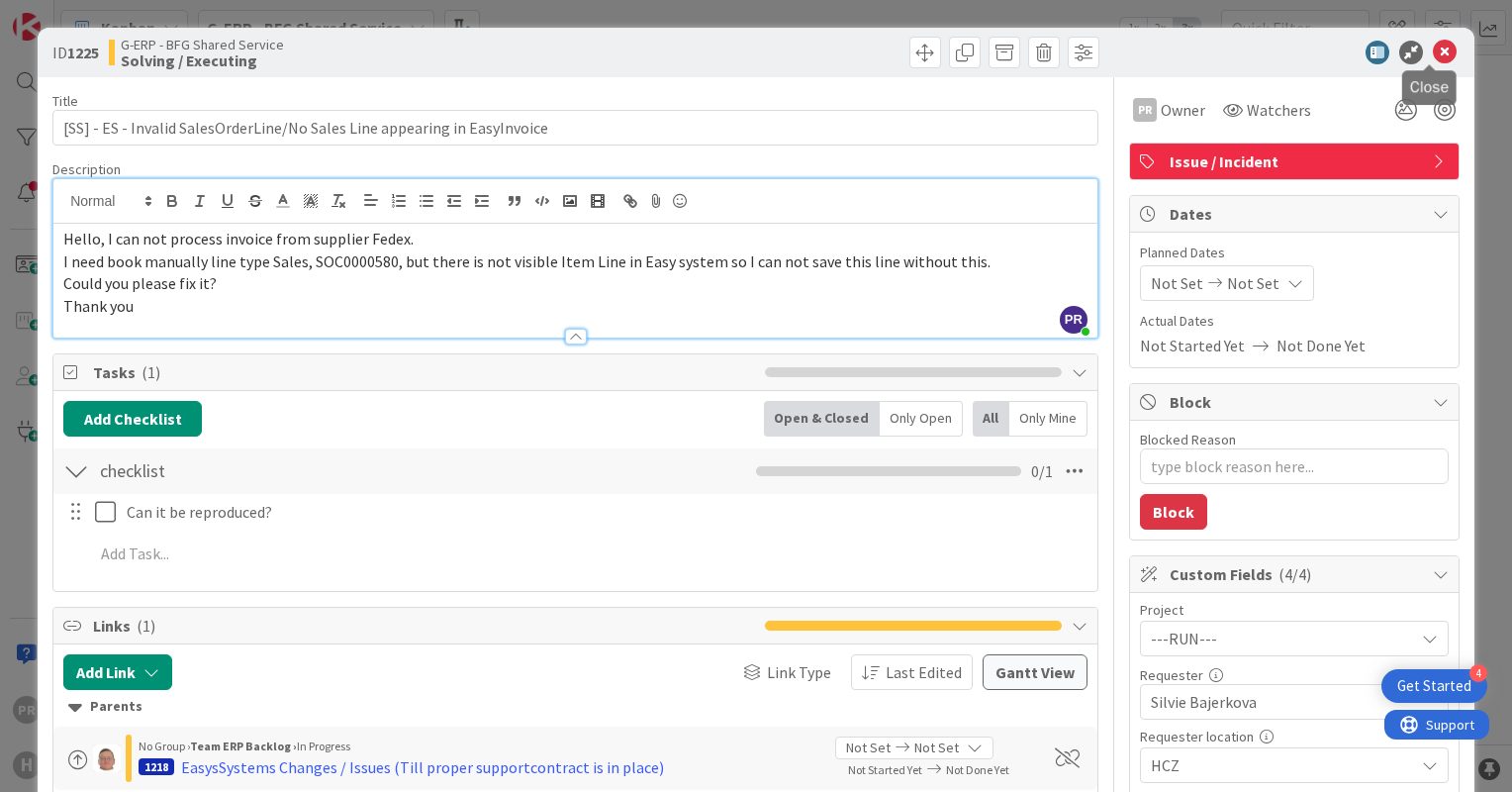 click at bounding box center (1445, 52) 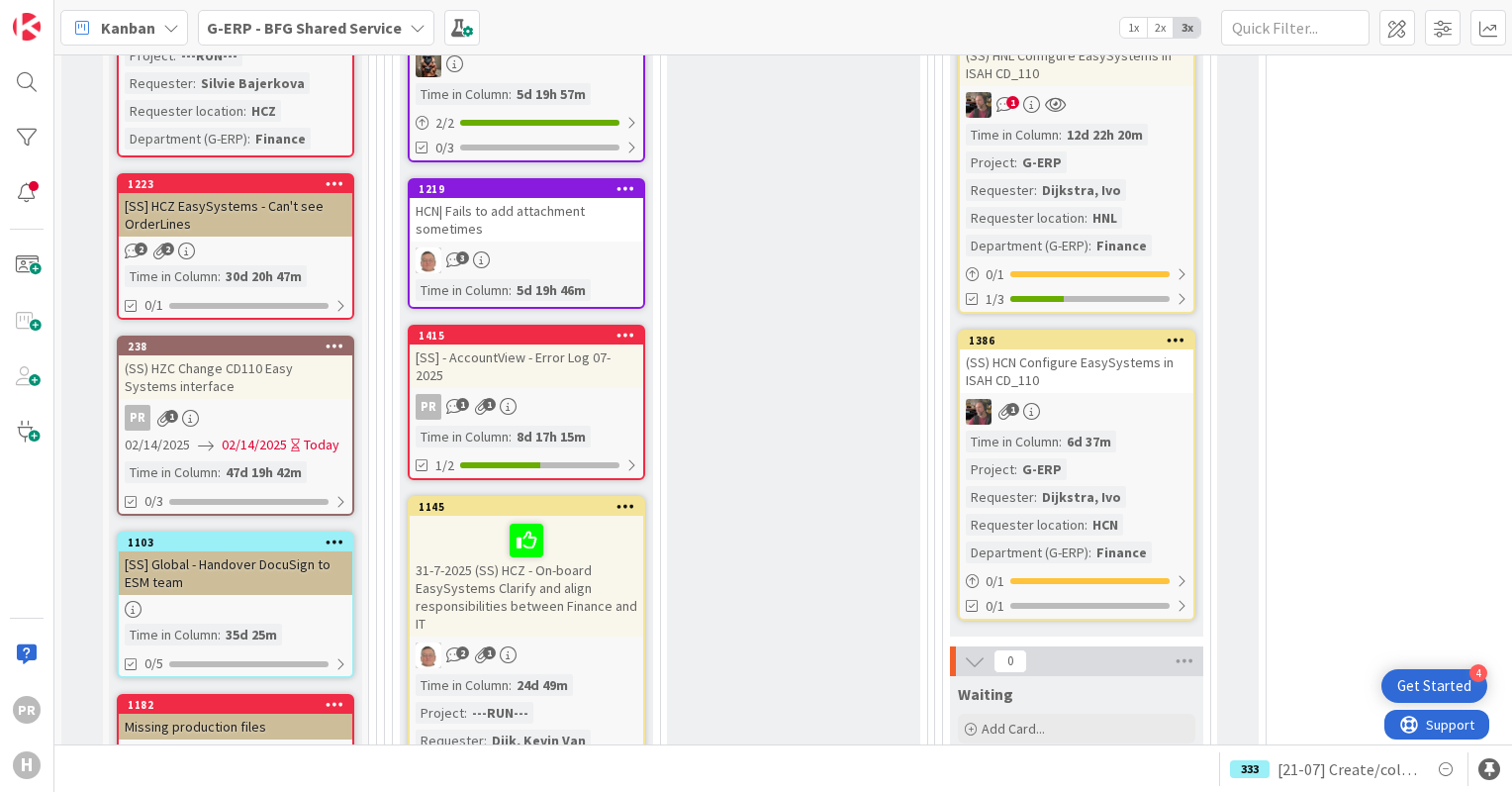 scroll, scrollTop: 0, scrollLeft: 0, axis: both 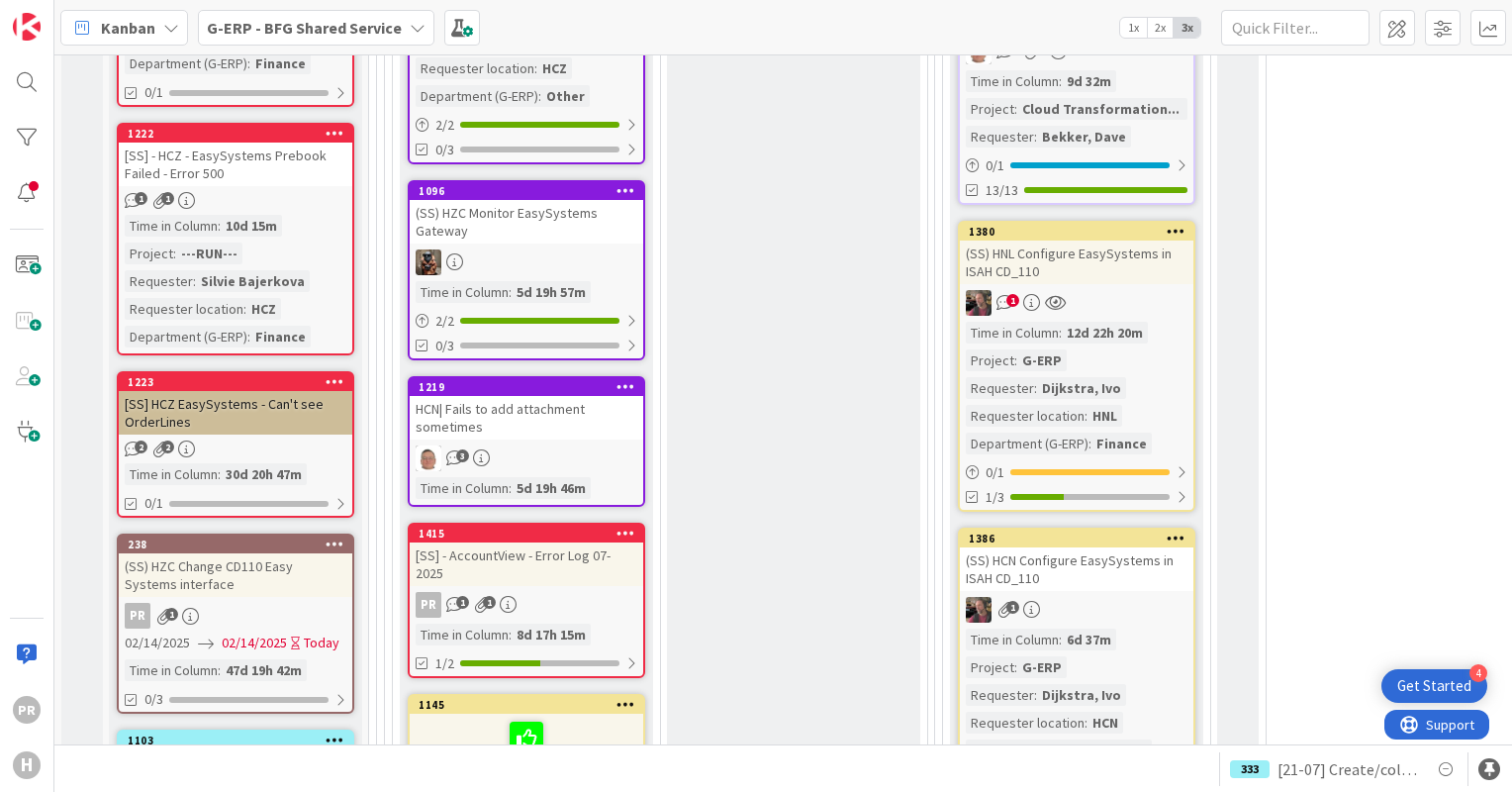 click on "[SS] HCZ EasySystems - Can't see OrderLines" at bounding box center (236, 413) 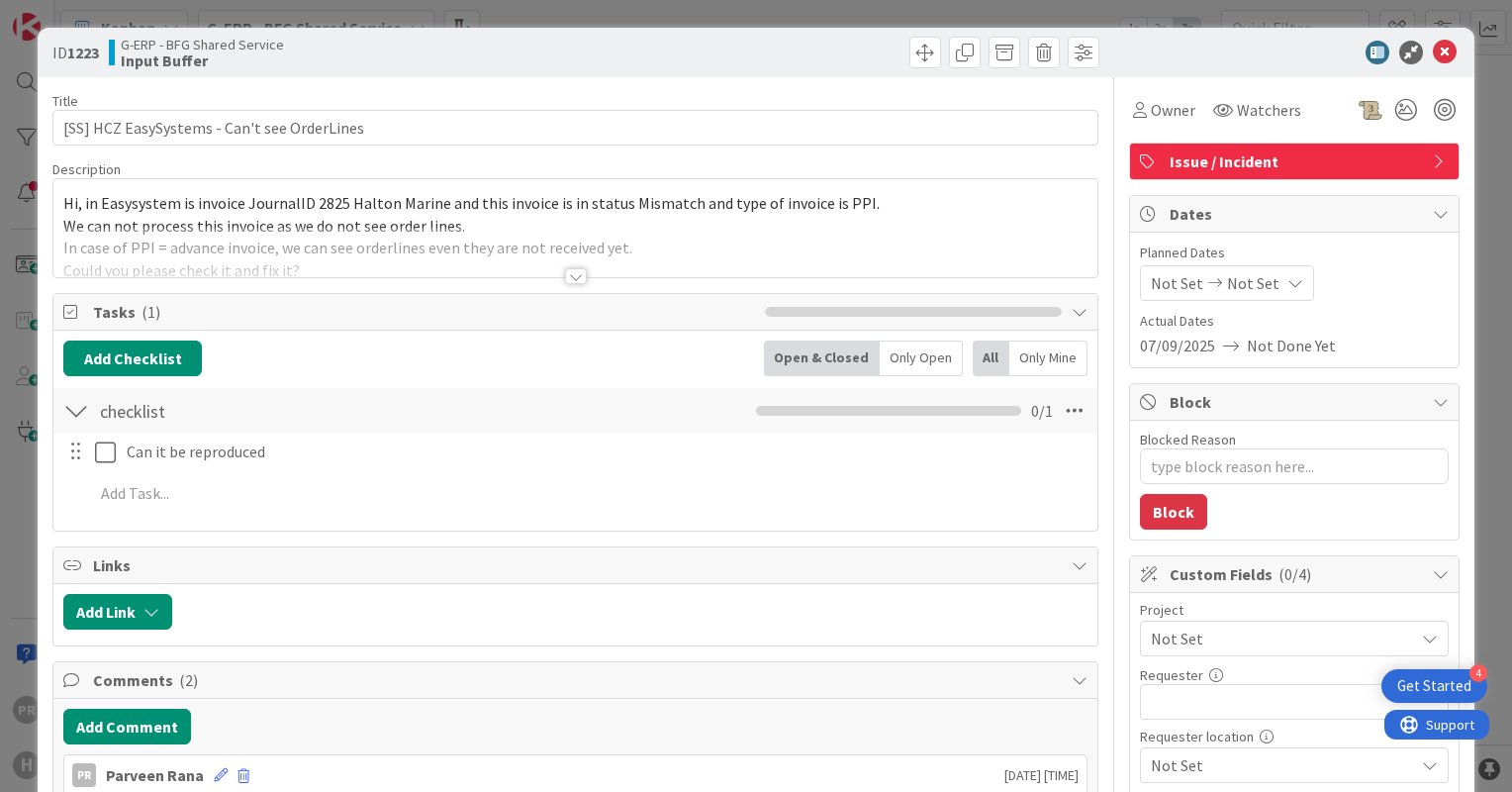 scroll, scrollTop: 0, scrollLeft: 0, axis: both 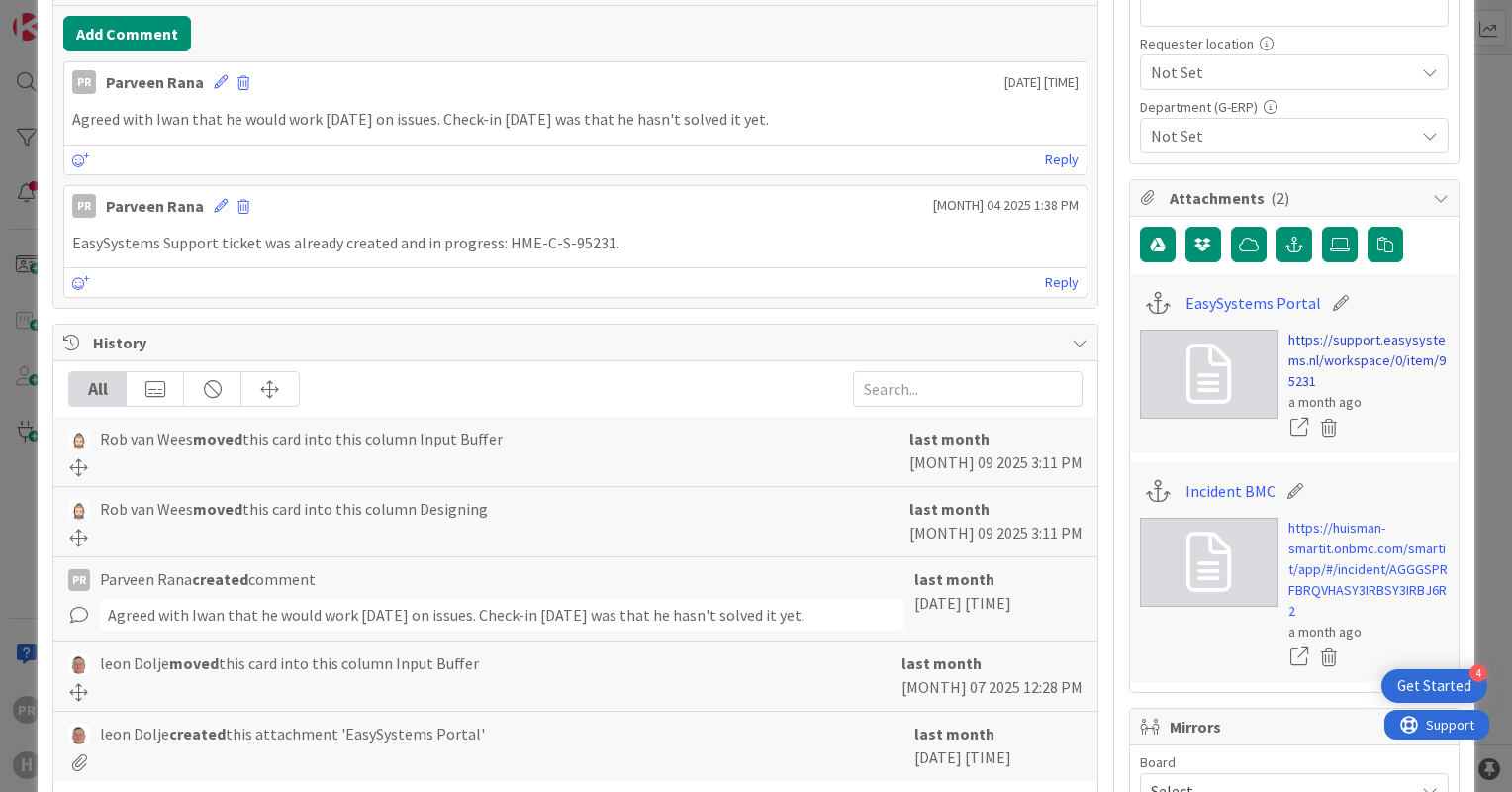 click on "https://support.easysystems.nl/workspace/0/item/95231" at bounding box center (1369, 360) 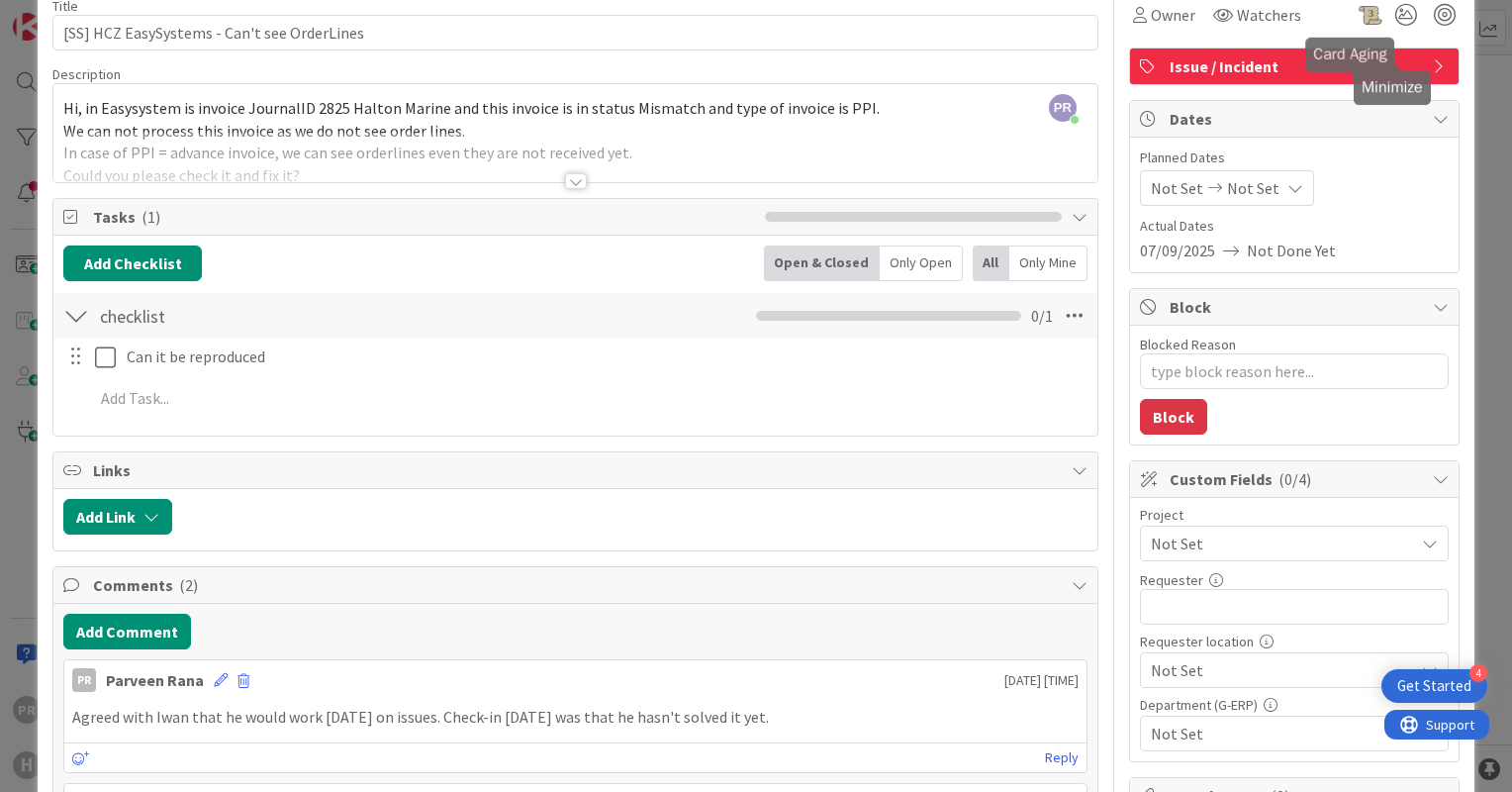 scroll, scrollTop: 0, scrollLeft: 0, axis: both 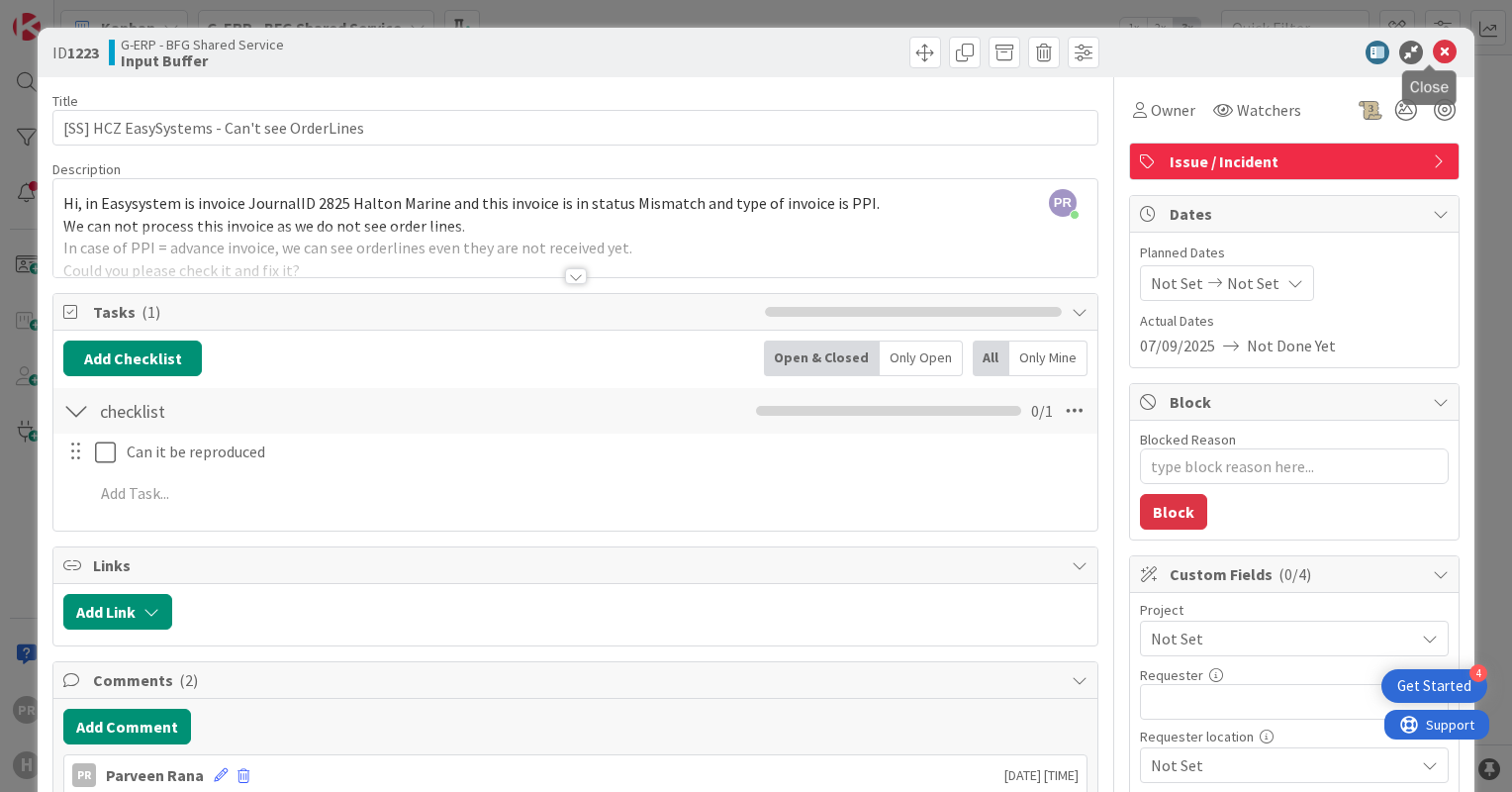 click at bounding box center [1445, 52] 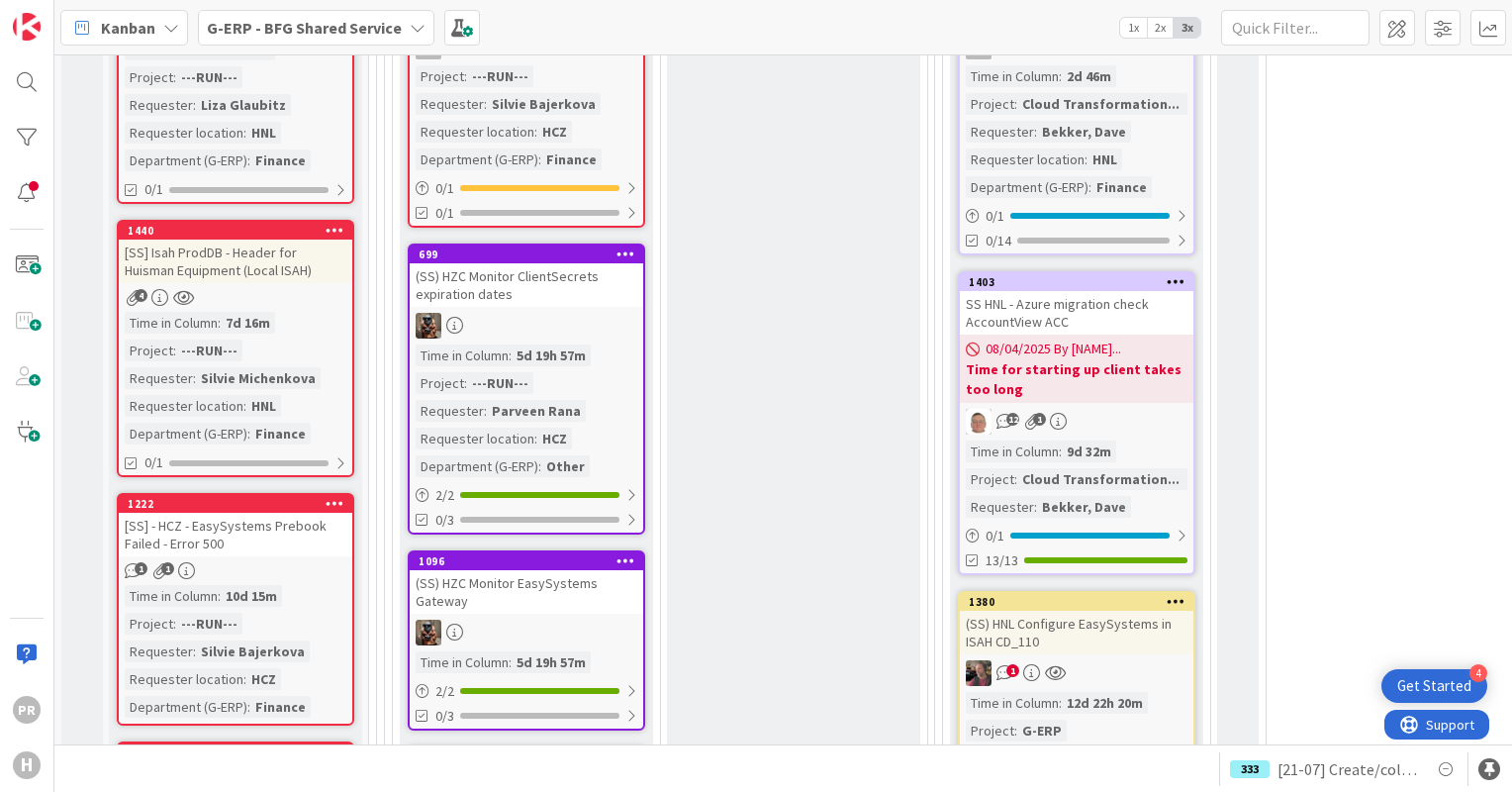 scroll, scrollTop: 1386, scrollLeft: 0, axis: vertical 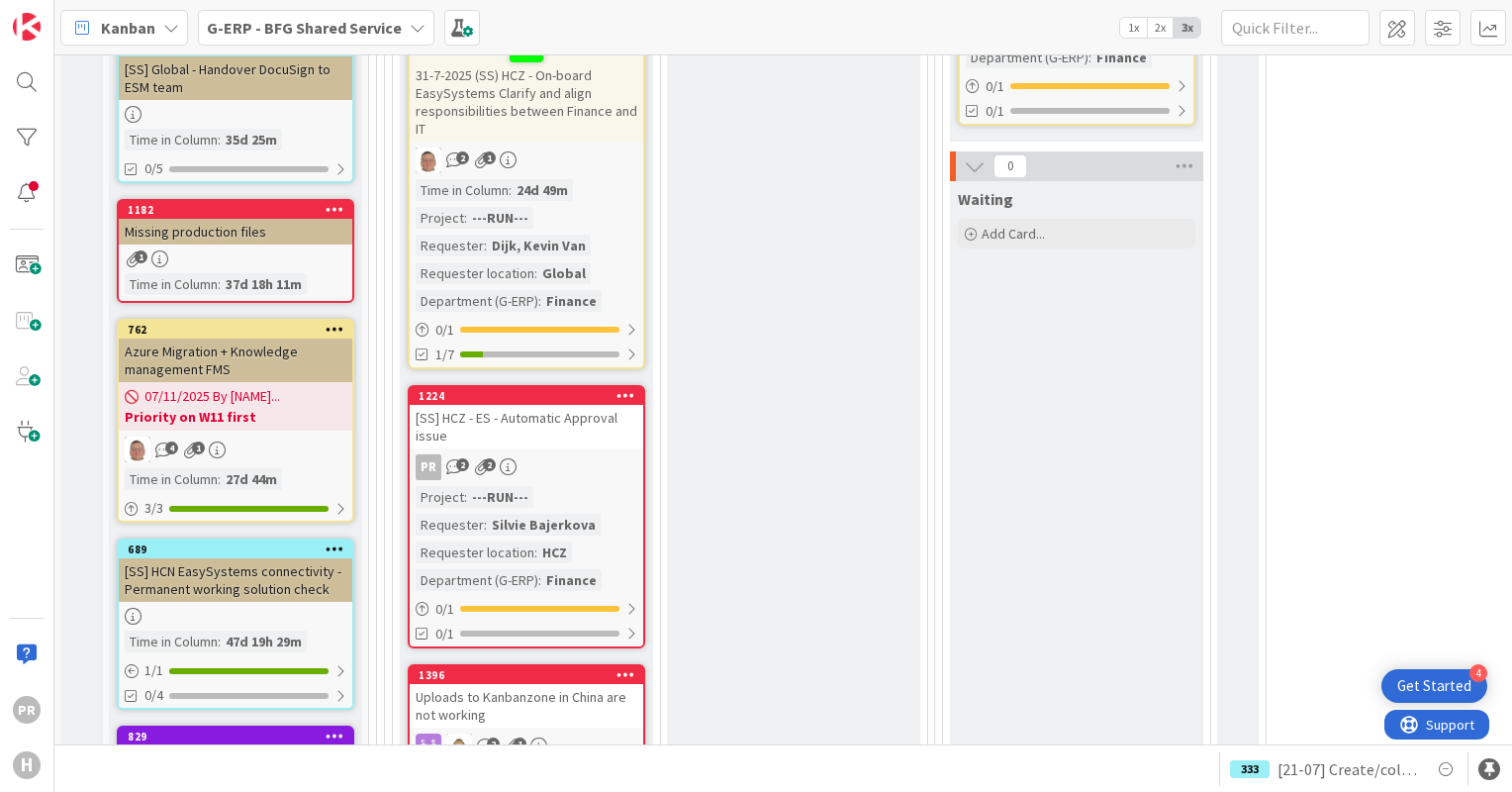 click on "Missing production files" at bounding box center (236, 232) 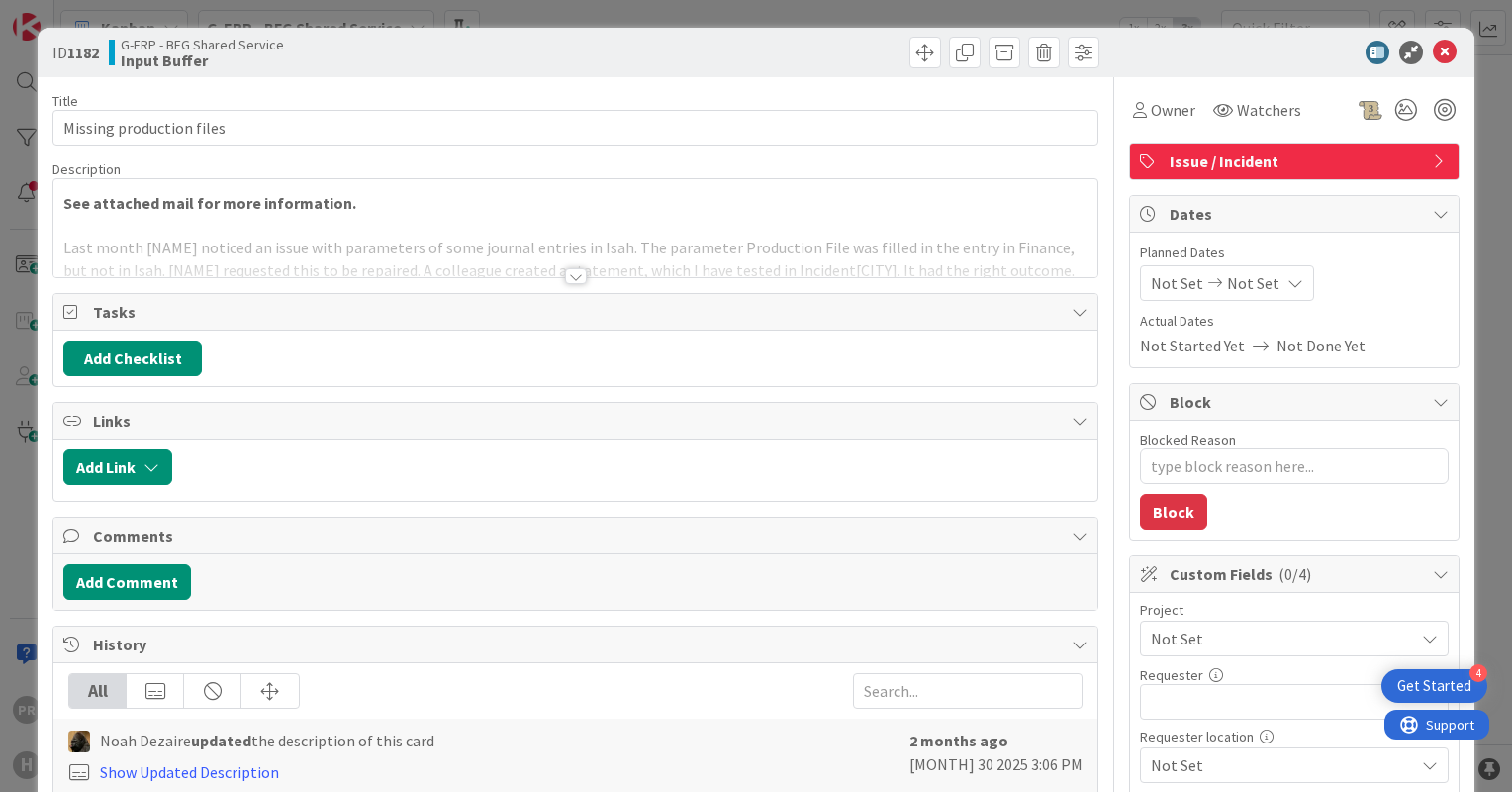 scroll, scrollTop: 0, scrollLeft: 0, axis: both 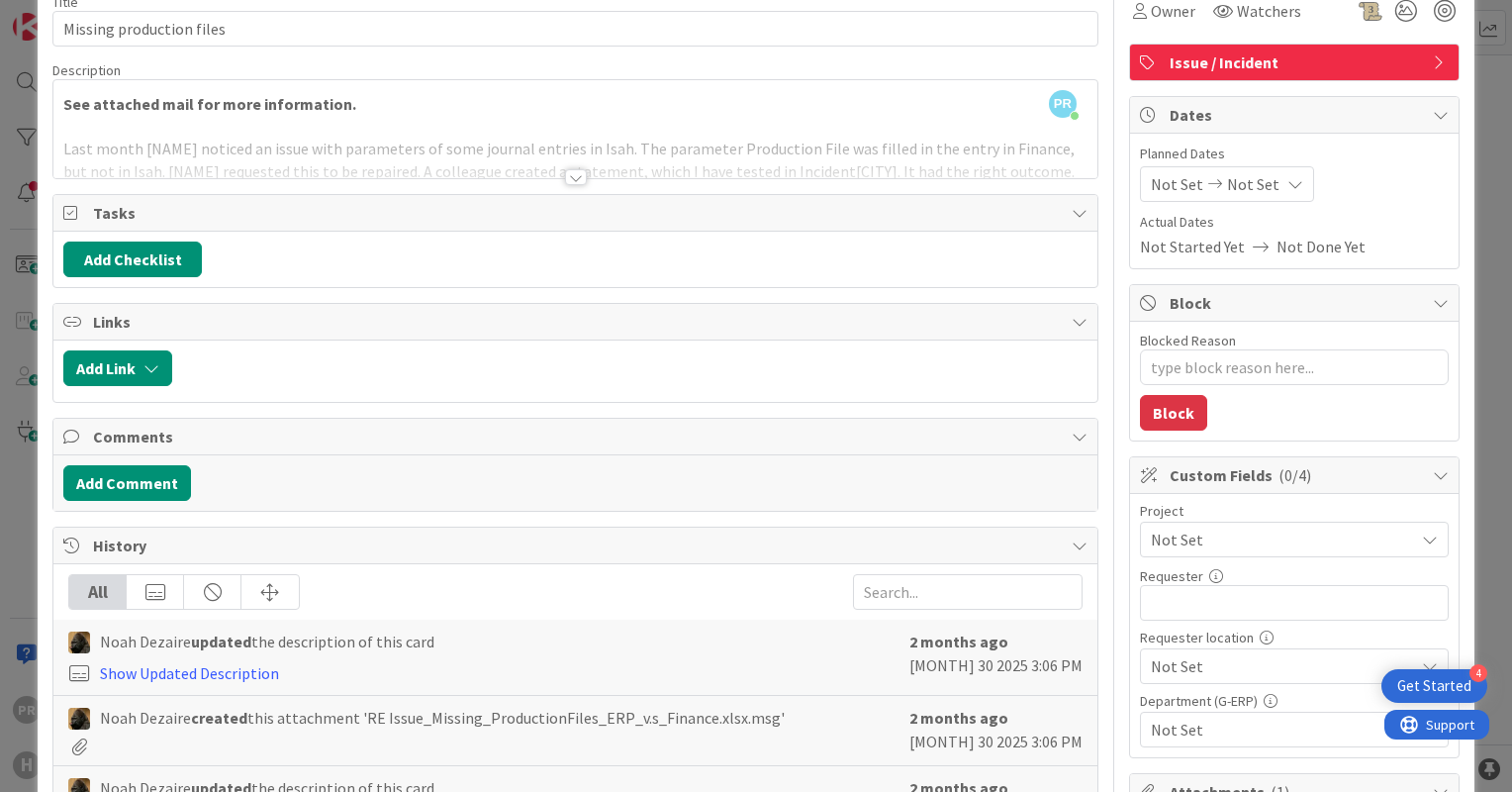 click at bounding box center [576, 177] 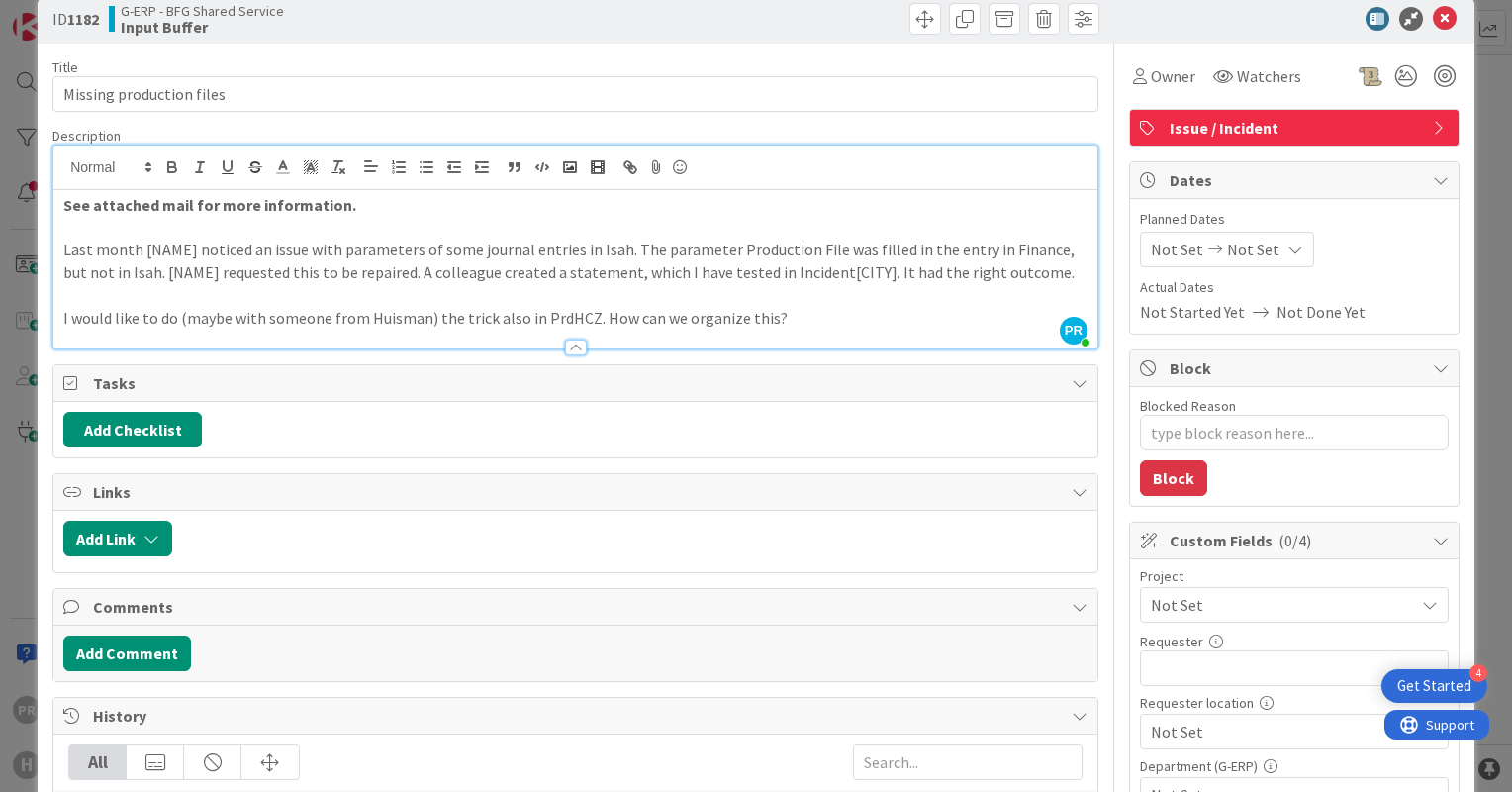 scroll, scrollTop: 0, scrollLeft: 0, axis: both 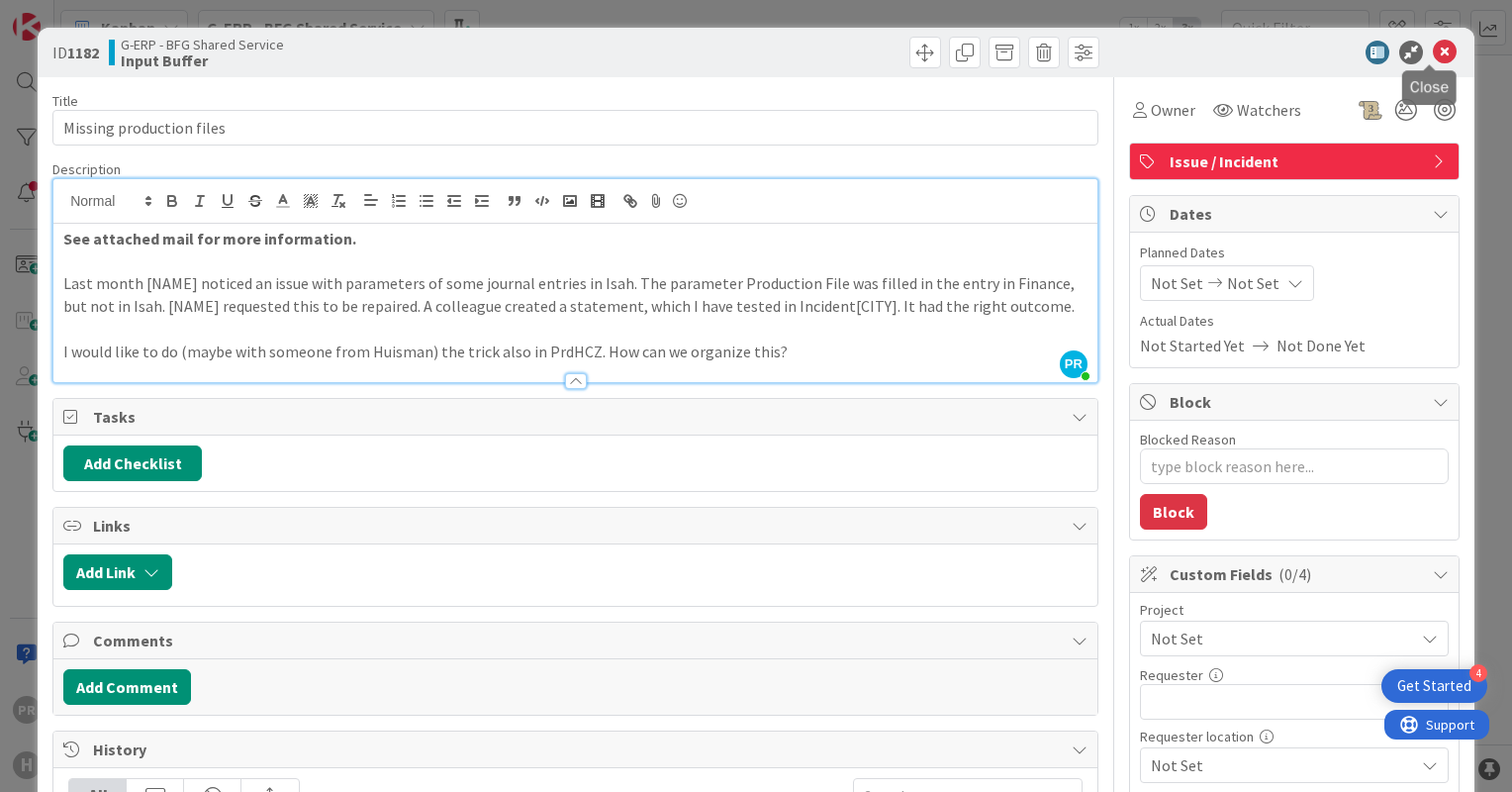 click at bounding box center [1445, 52] 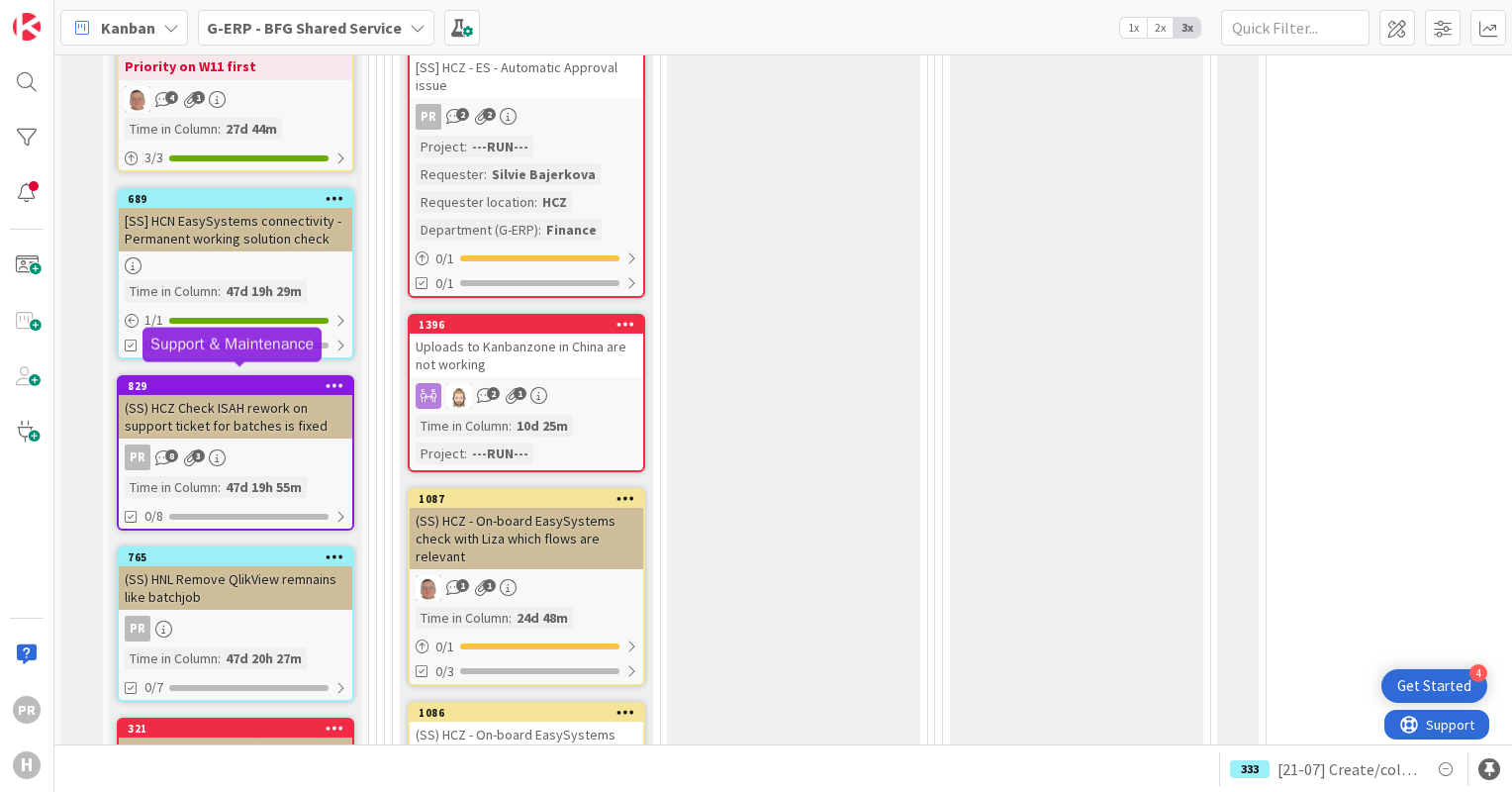 scroll, scrollTop: 2871, scrollLeft: 0, axis: vertical 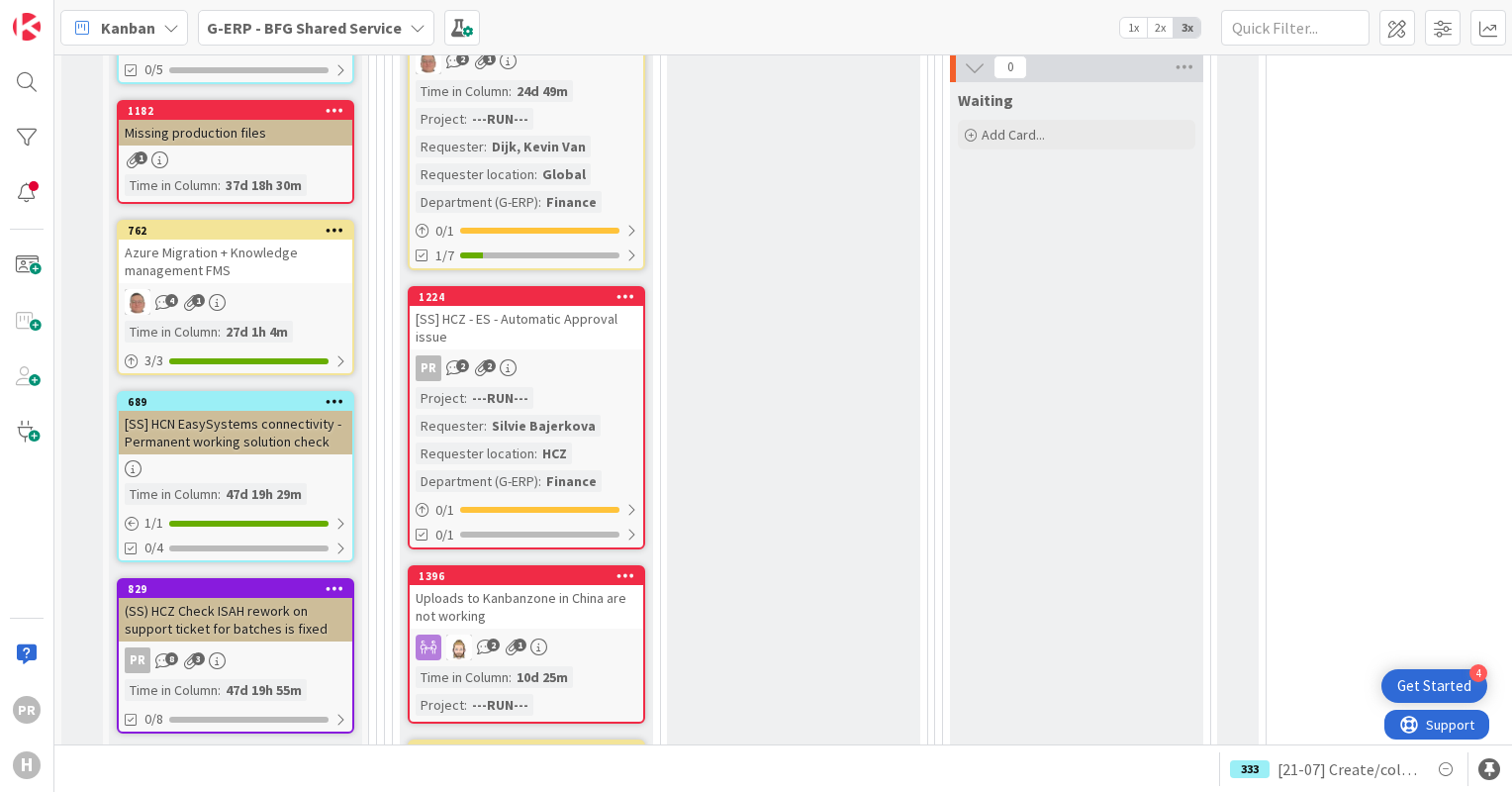 click on "[SS] HCN EasySystems connectivity - Permanent working solution check" at bounding box center [236, 433] 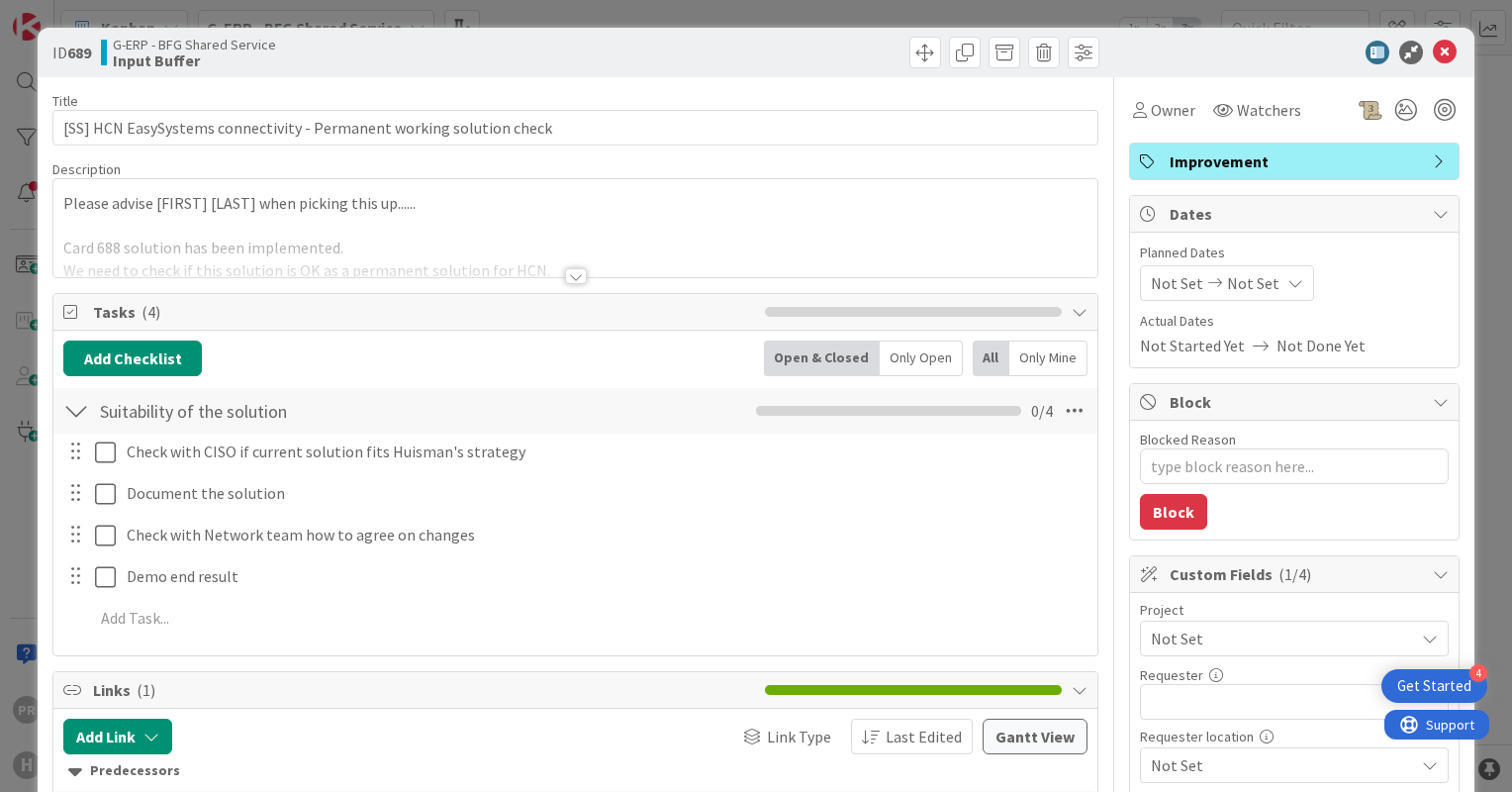scroll, scrollTop: 0, scrollLeft: 0, axis: both 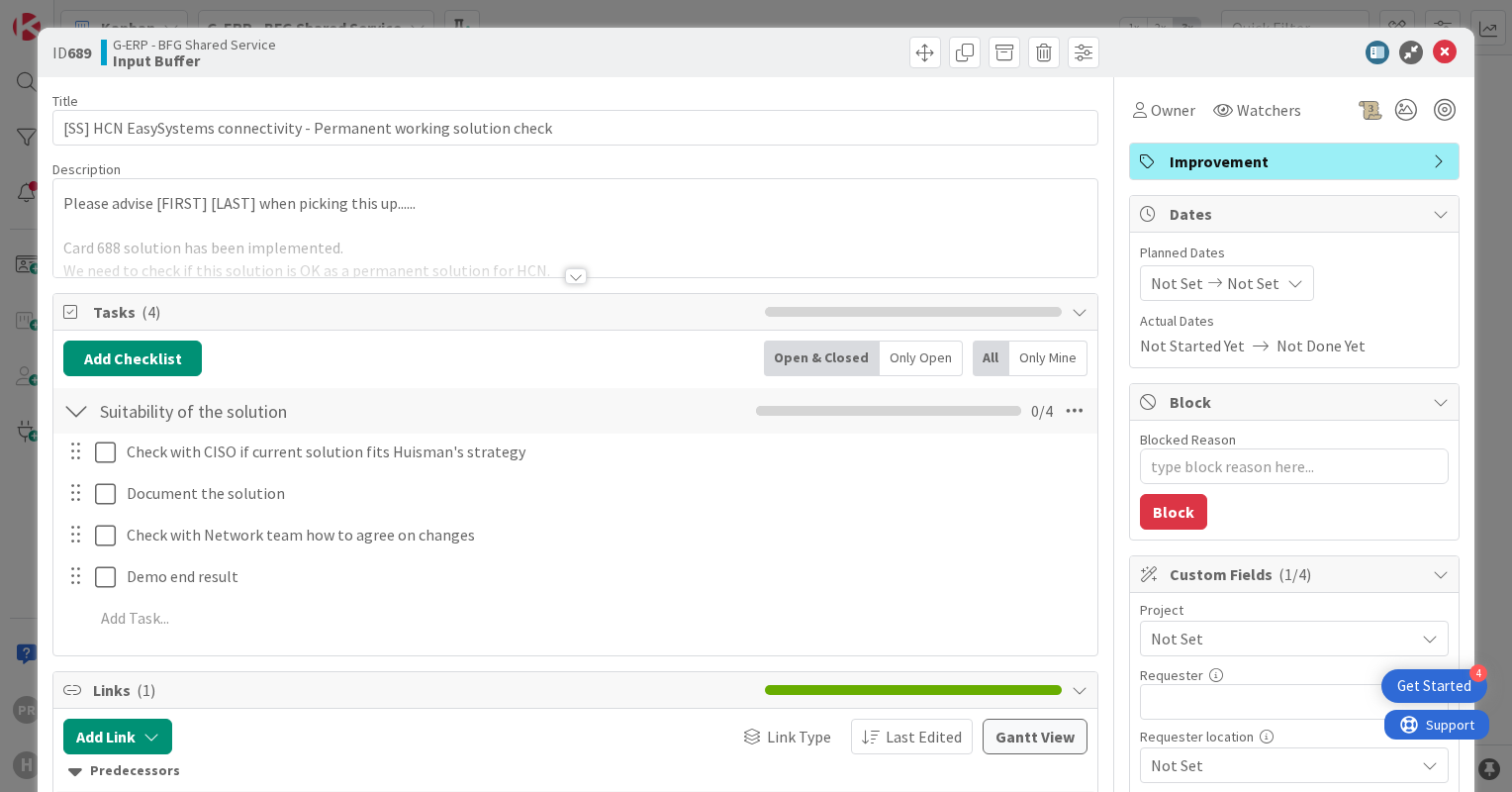 click at bounding box center [576, 276] 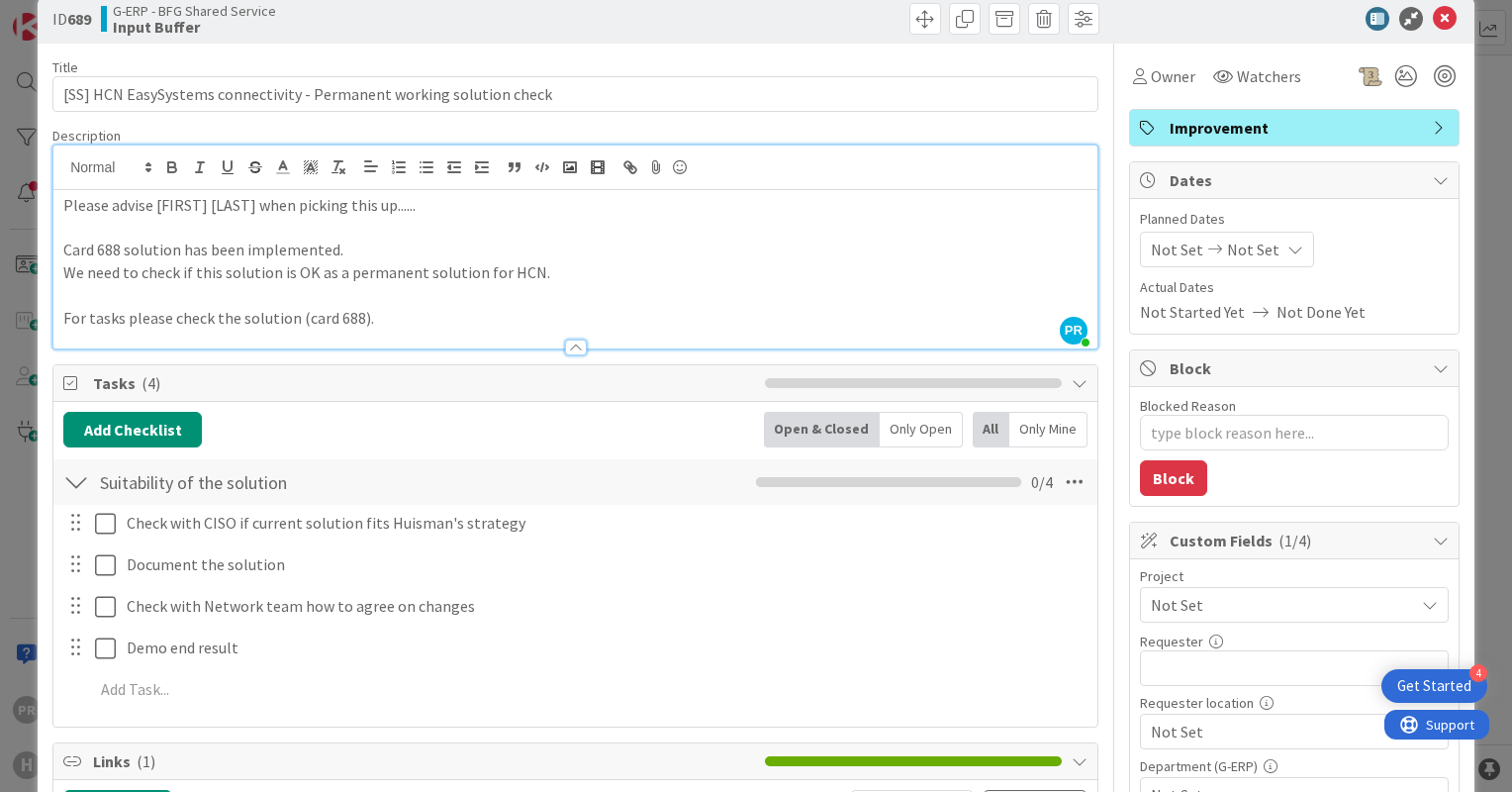 scroll, scrollTop: 0, scrollLeft: 0, axis: both 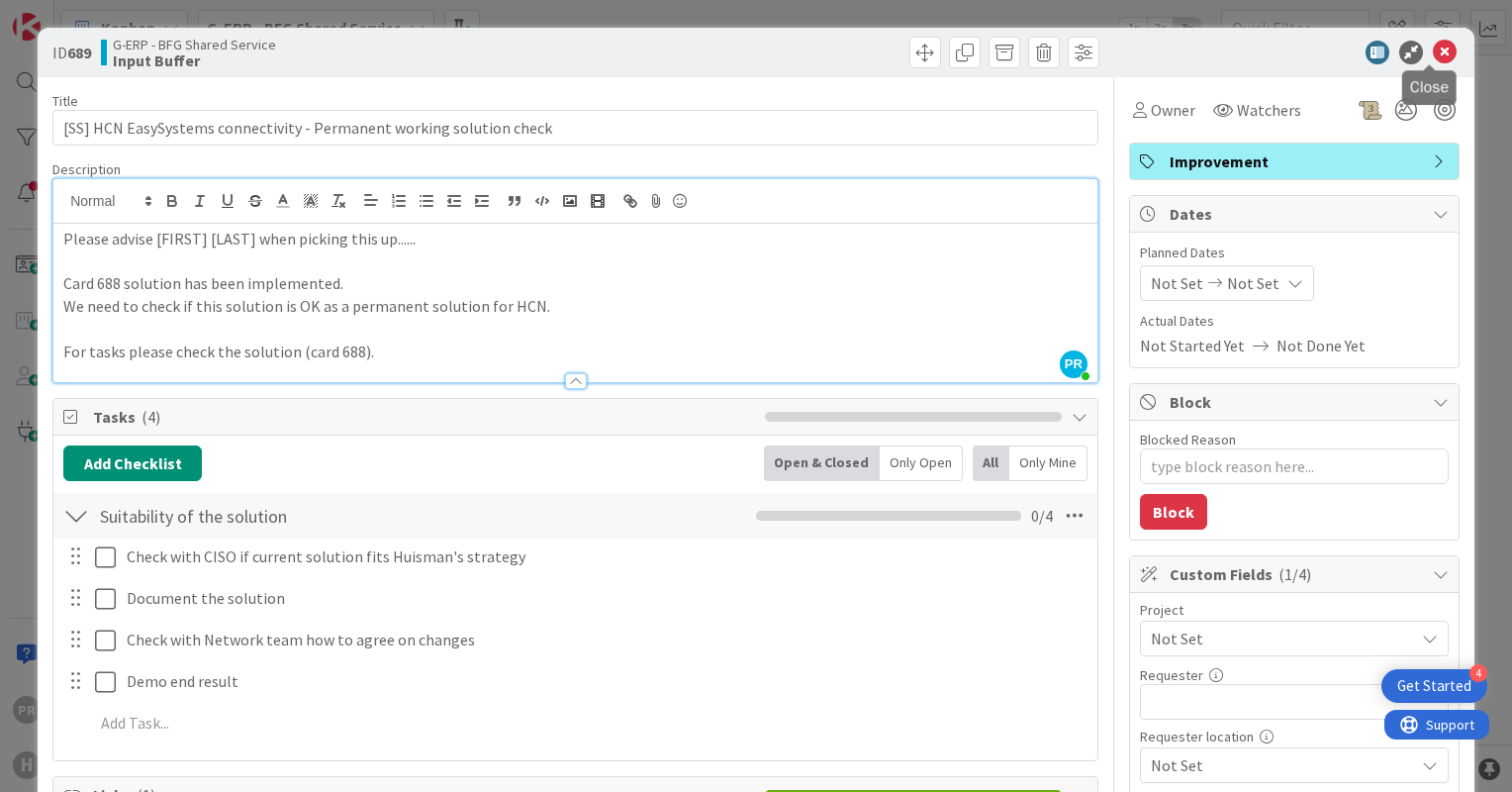 click at bounding box center [1445, 52] 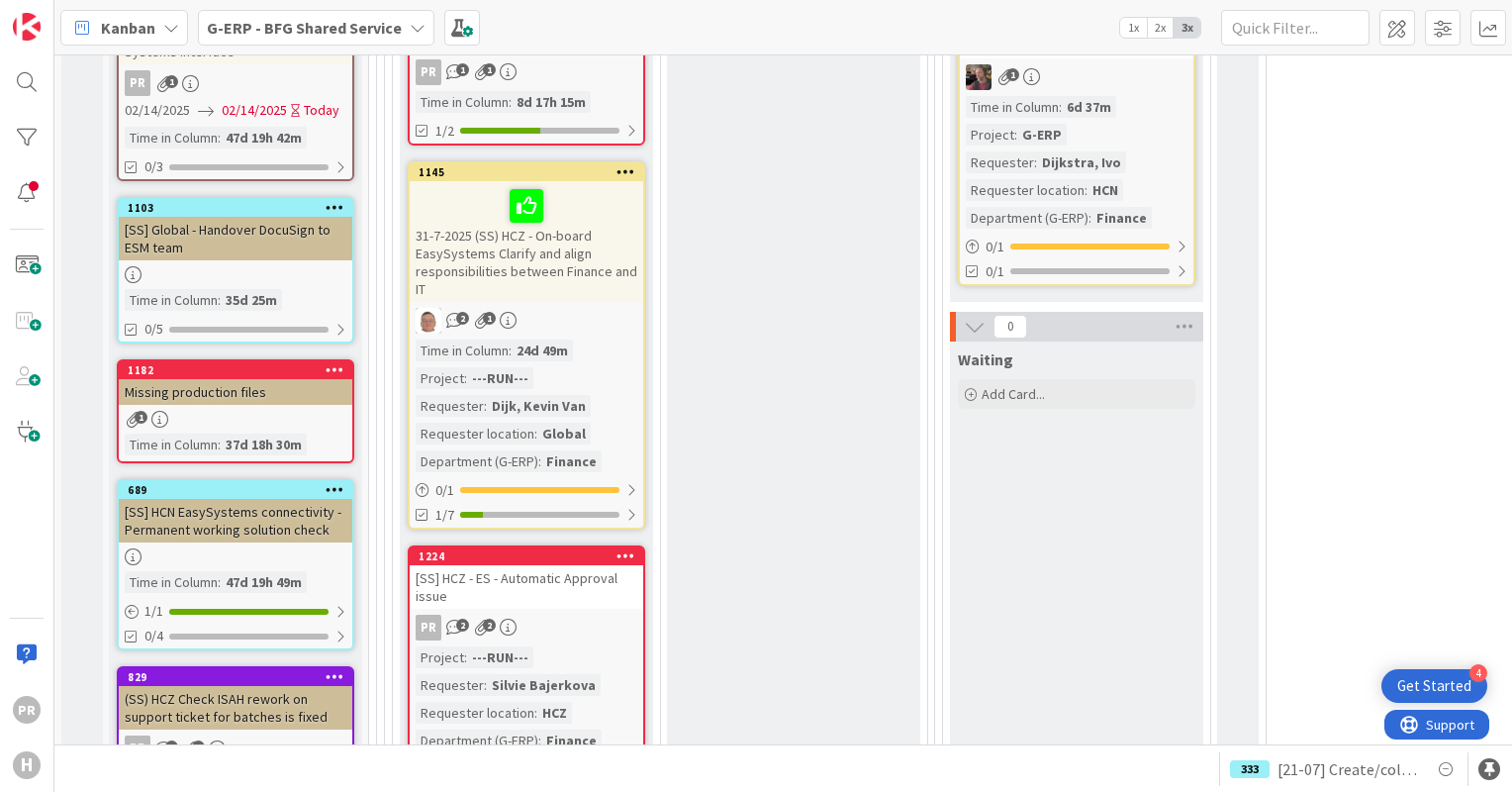scroll, scrollTop: 2277, scrollLeft: 0, axis: vertical 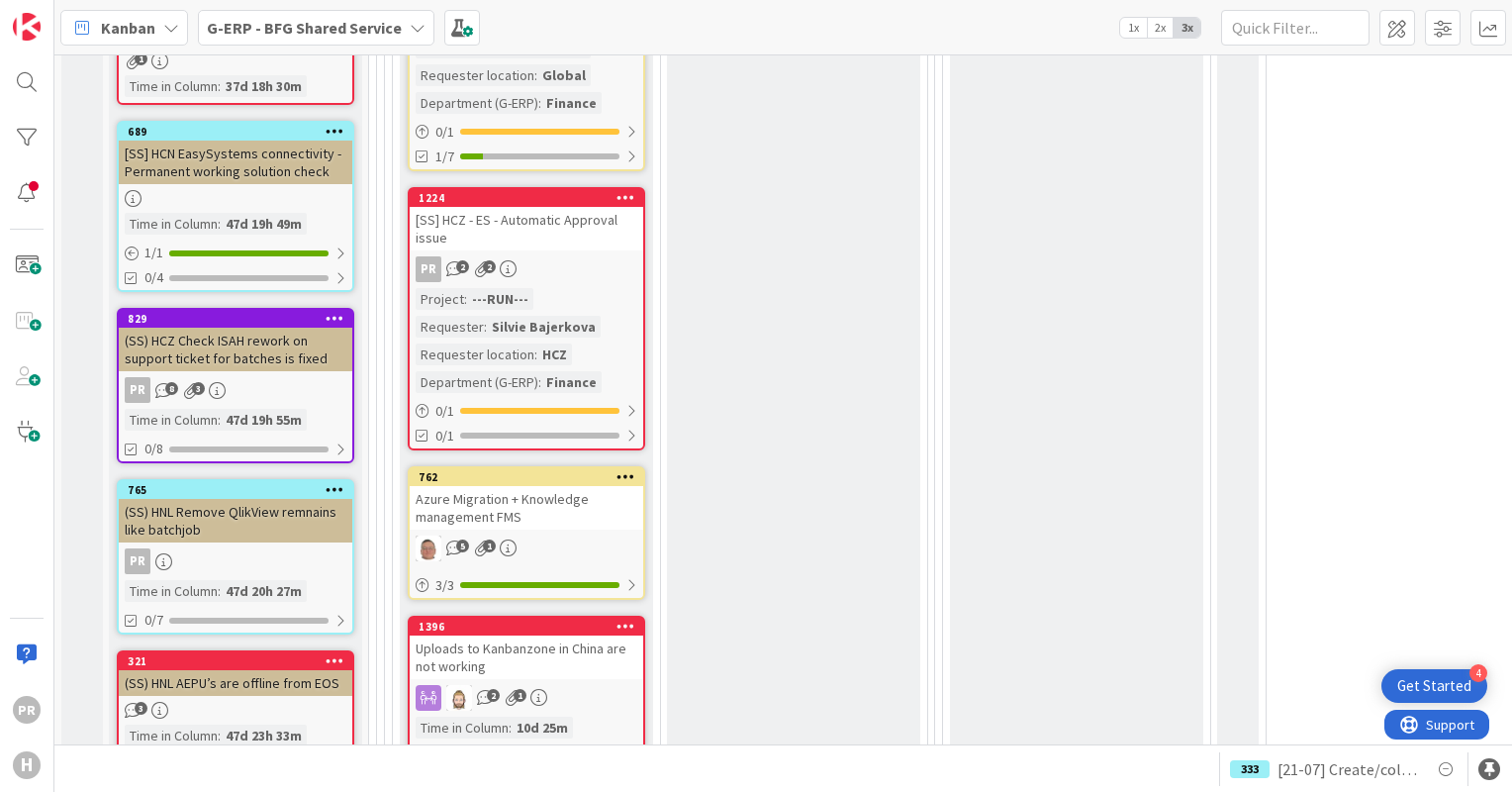 click on "[SS] HCN EasySystems connectivity - Permanent working solution check" at bounding box center (236, 162) 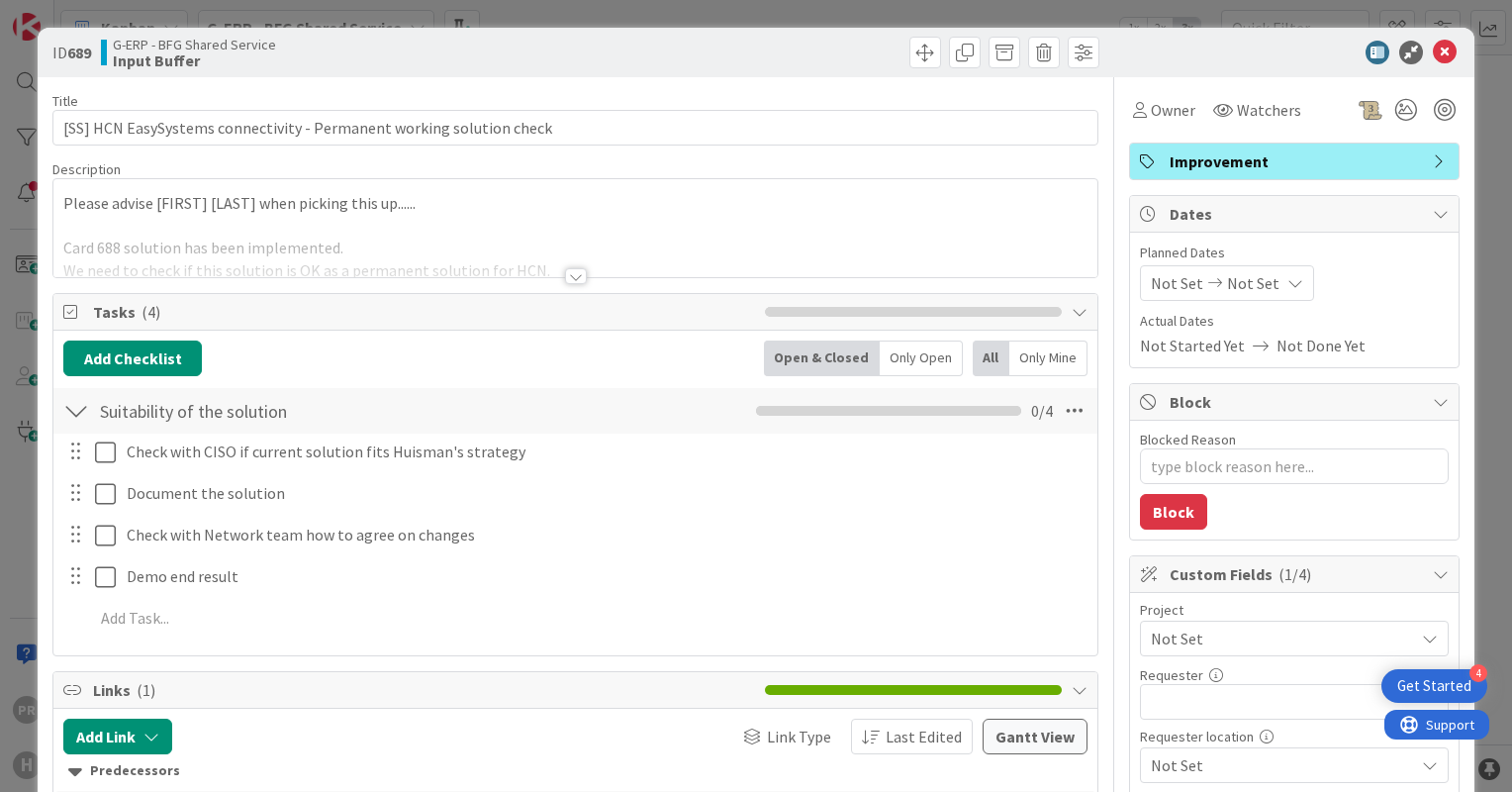 scroll, scrollTop: 0, scrollLeft: 0, axis: both 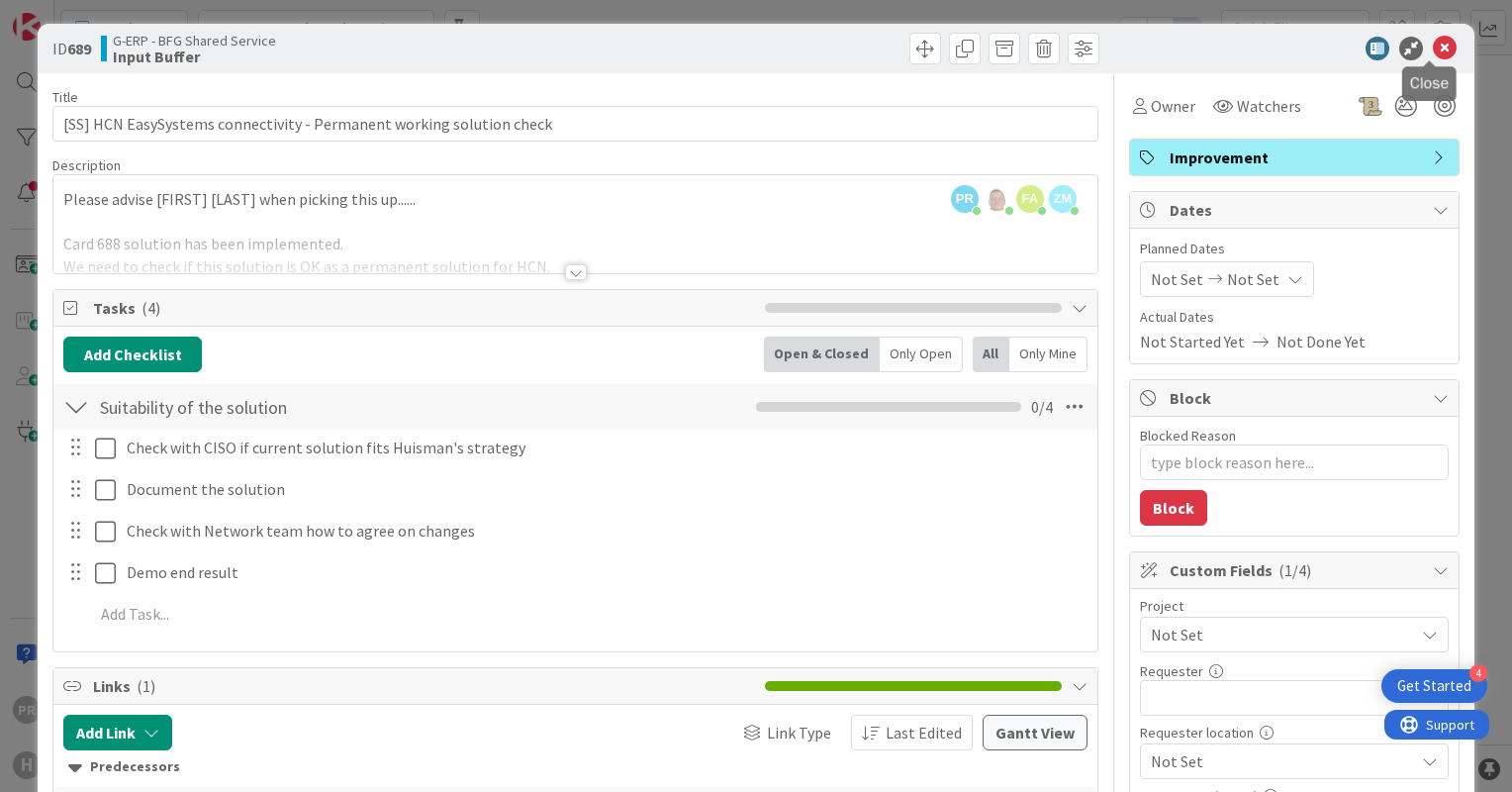 click at bounding box center [1445, 49] 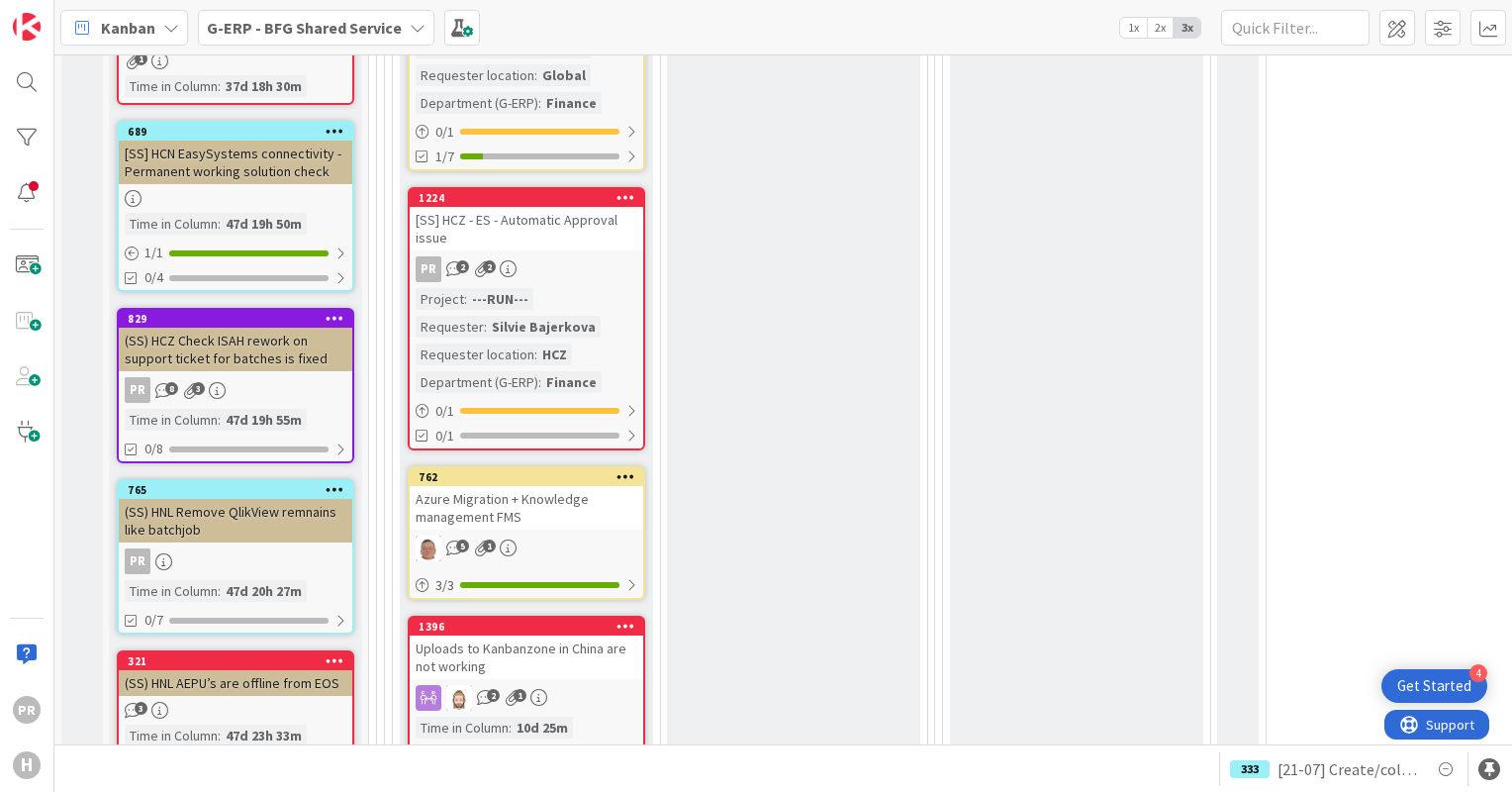scroll, scrollTop: 0, scrollLeft: 0, axis: both 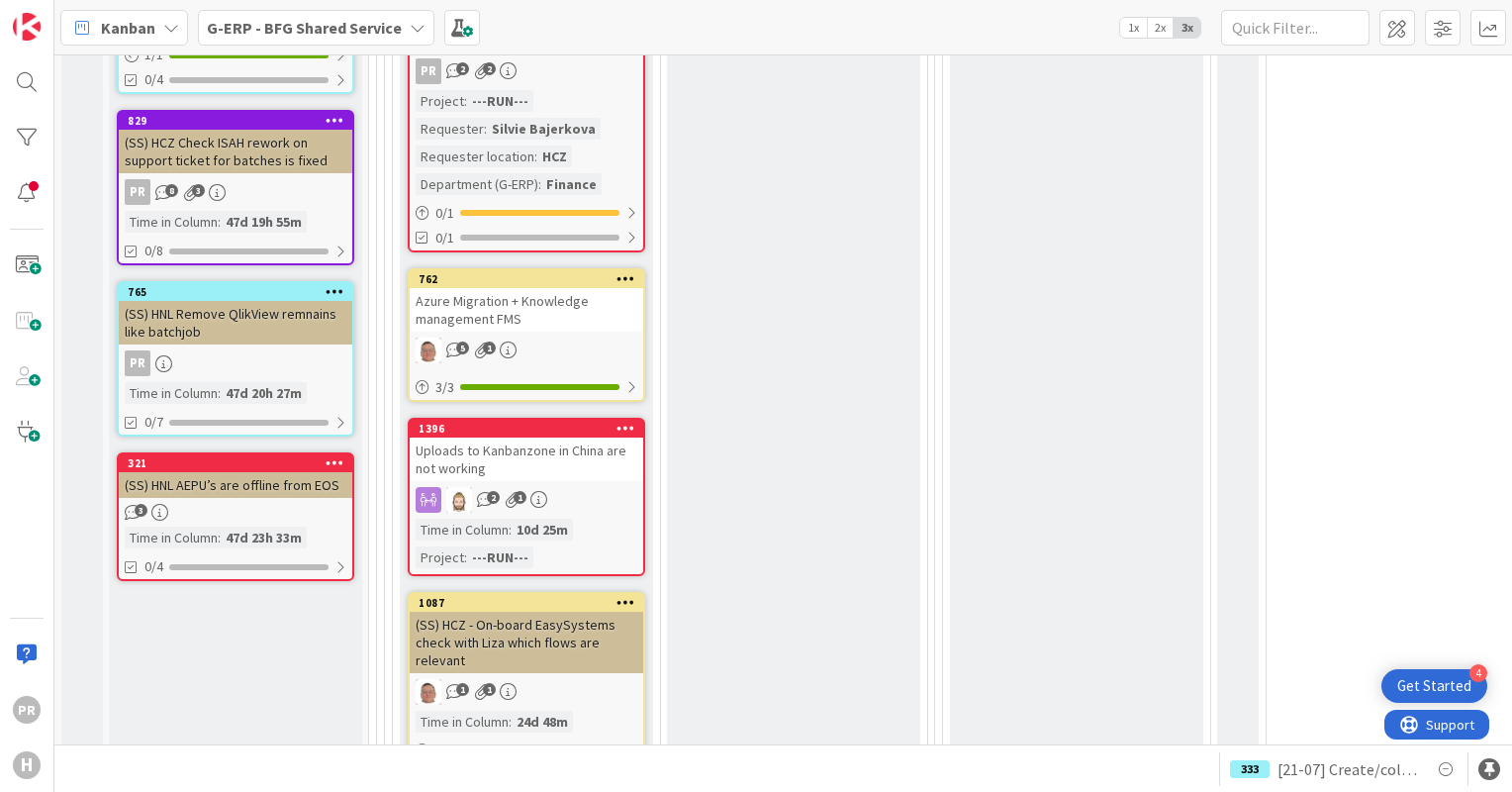 click on "(SS) HNL Remove QlikView remnains like batchjob" at bounding box center [236, 323] 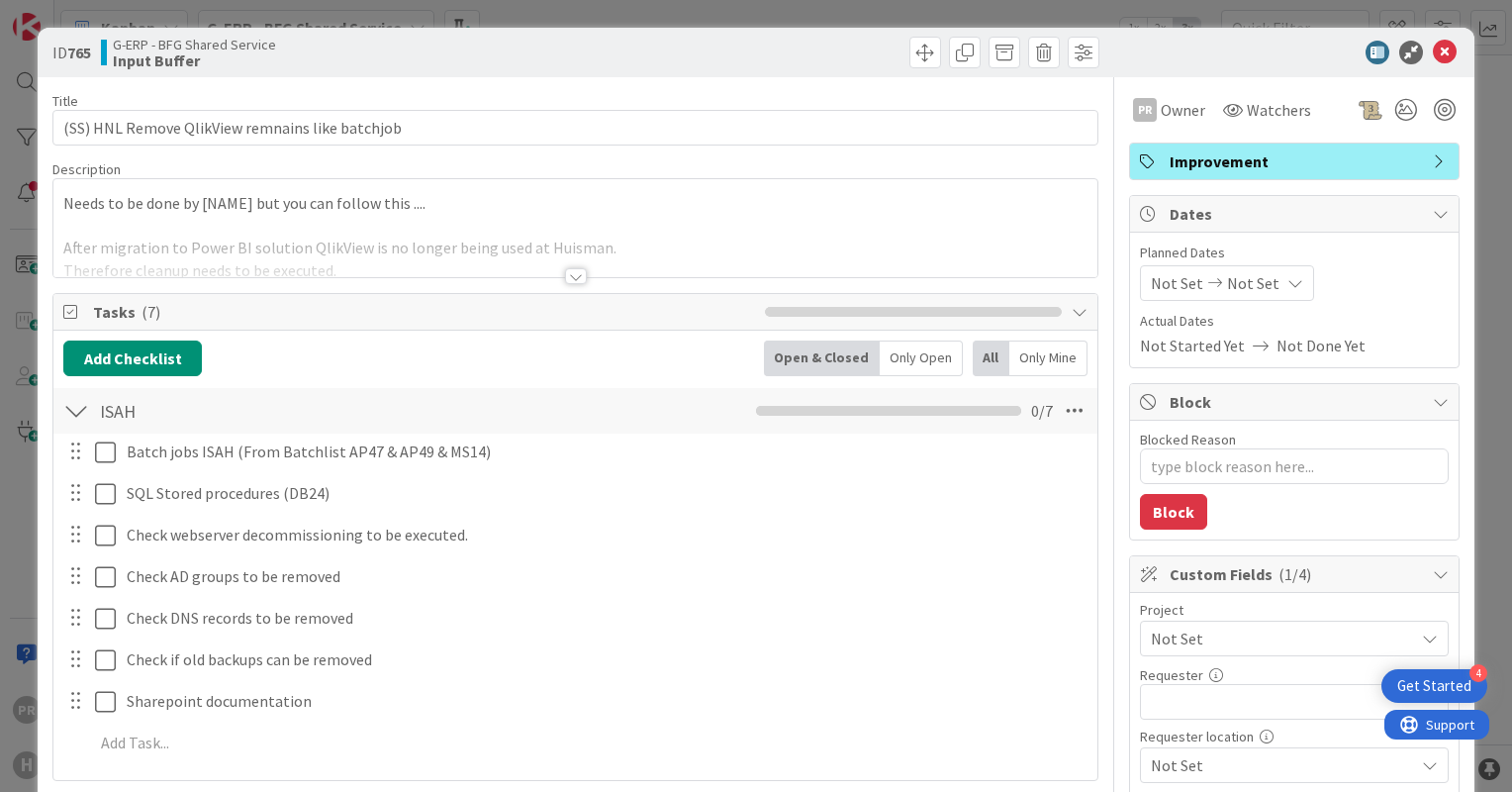 scroll, scrollTop: 0, scrollLeft: 0, axis: both 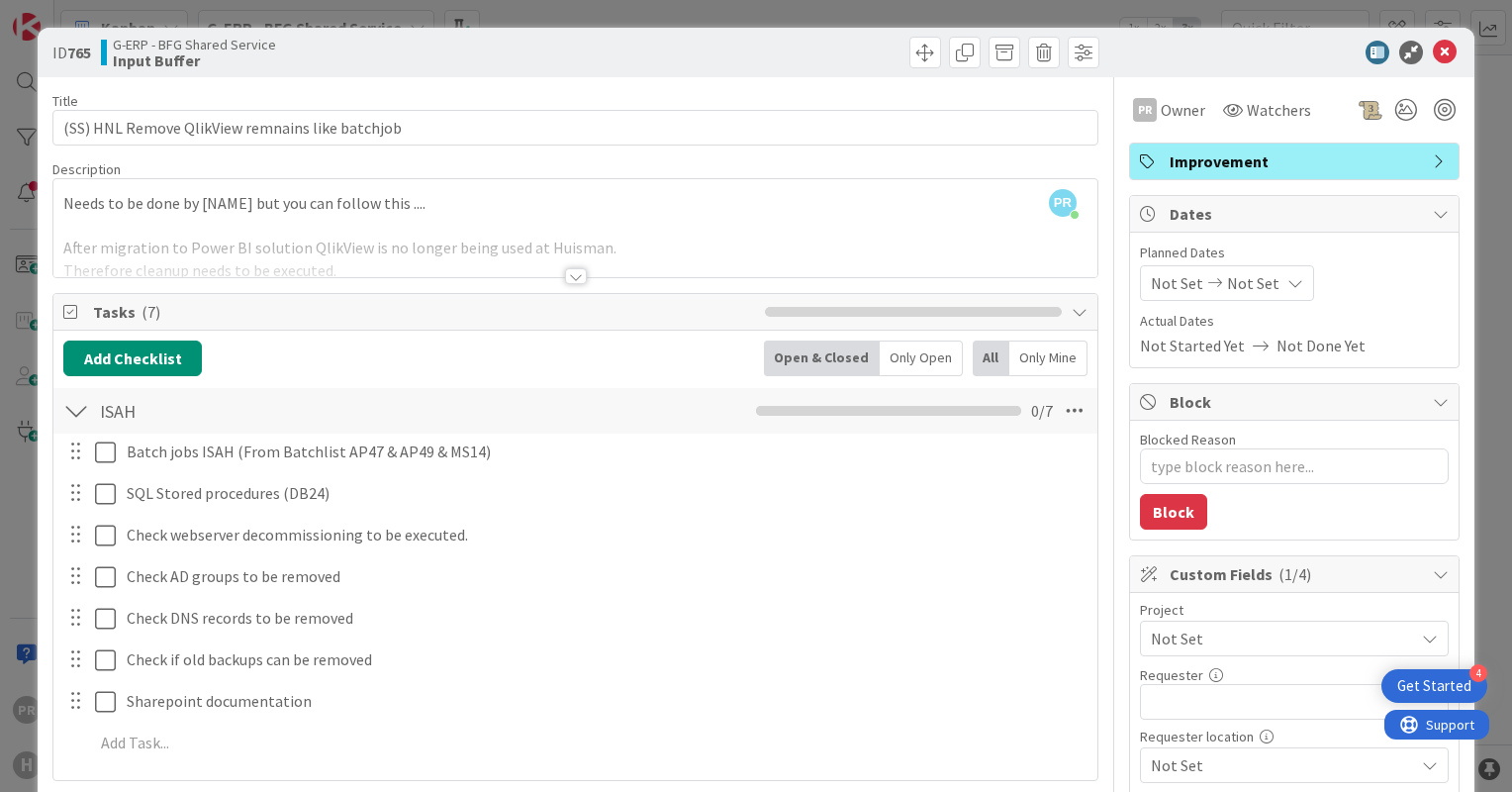 click on "Title 47 / 128 (SS) HNL Remove QlikView remnains like batchjob Description PR   [FIRST] [LAST] just joined Needs to be done by [FIRST] [LAST] but you can follow this .... After migration to Power BI solution QlikView is no longer being used at Huisman. Therefore cleanup needs to be executed. PR Owner Watchers Improvement Tasks ( 7 ) Add Checklist Open & Closed Only Open All Only Mine ISAH Checklist Name 4 / 64 ISAH 0 / 7 Batch jobs ISAH (From Batchlist AP47 & AP49 & MS14) Update Cancel SQL Stored procedures (DB24) Update Cancel Check webserver decommissioning to be executed. Update Cancel Check AD groups to be removed Update Cancel Check DNS records to be removed Update Cancel Check if old backups can be removed Update Cancel Sharepoint documentation Update Cancel Add Add Multiple Cancel Links Add Link Comments Add Comment History All Kevin van Dijk  created  this task Sharepoint documentation last month [DATE] [TIME] leon Dolje  moved  this card into this column Input Buffer 2 months ago [DATE] [TIME]" at bounding box center (575, 826) 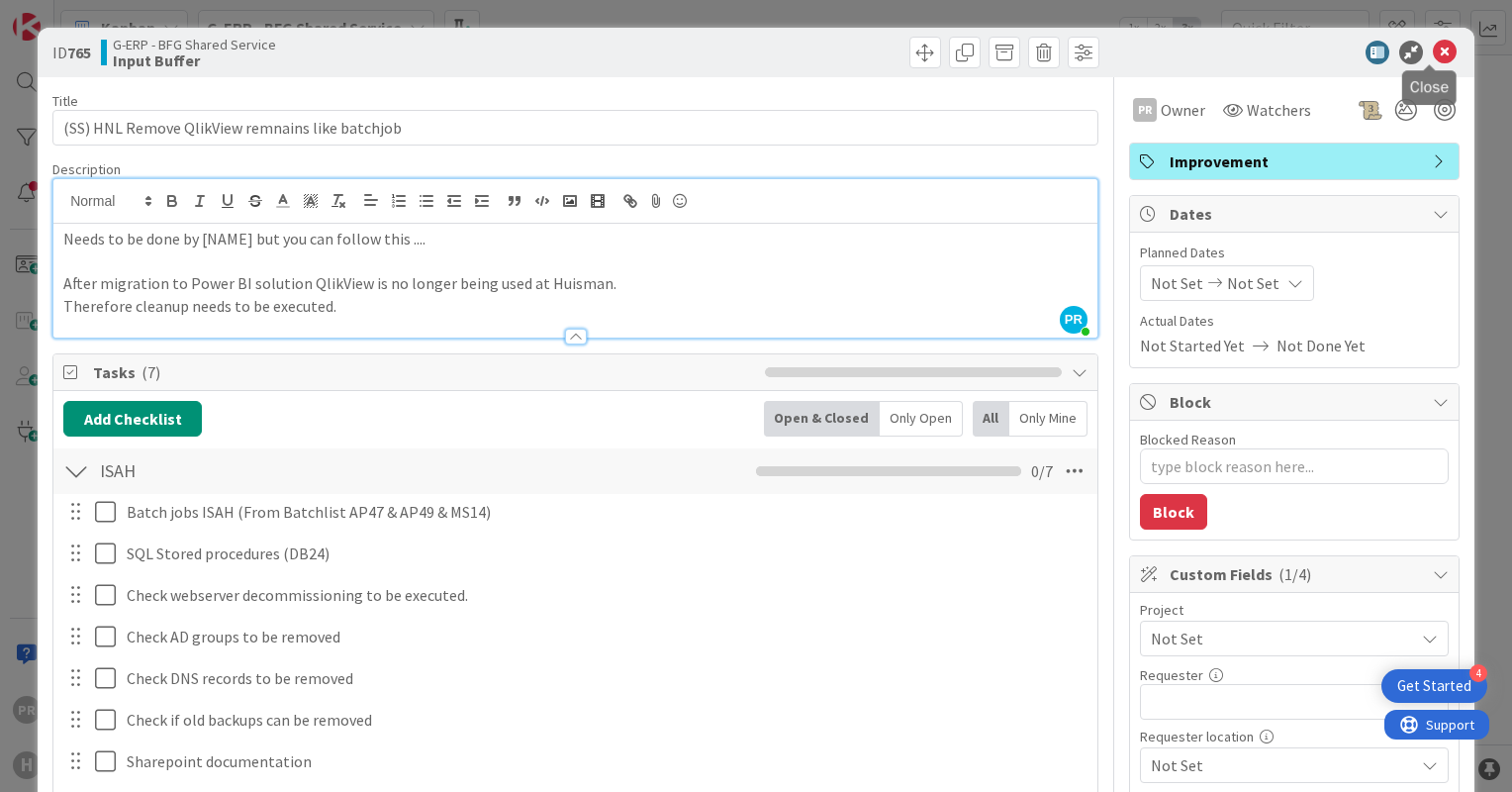 click at bounding box center [1445, 52] 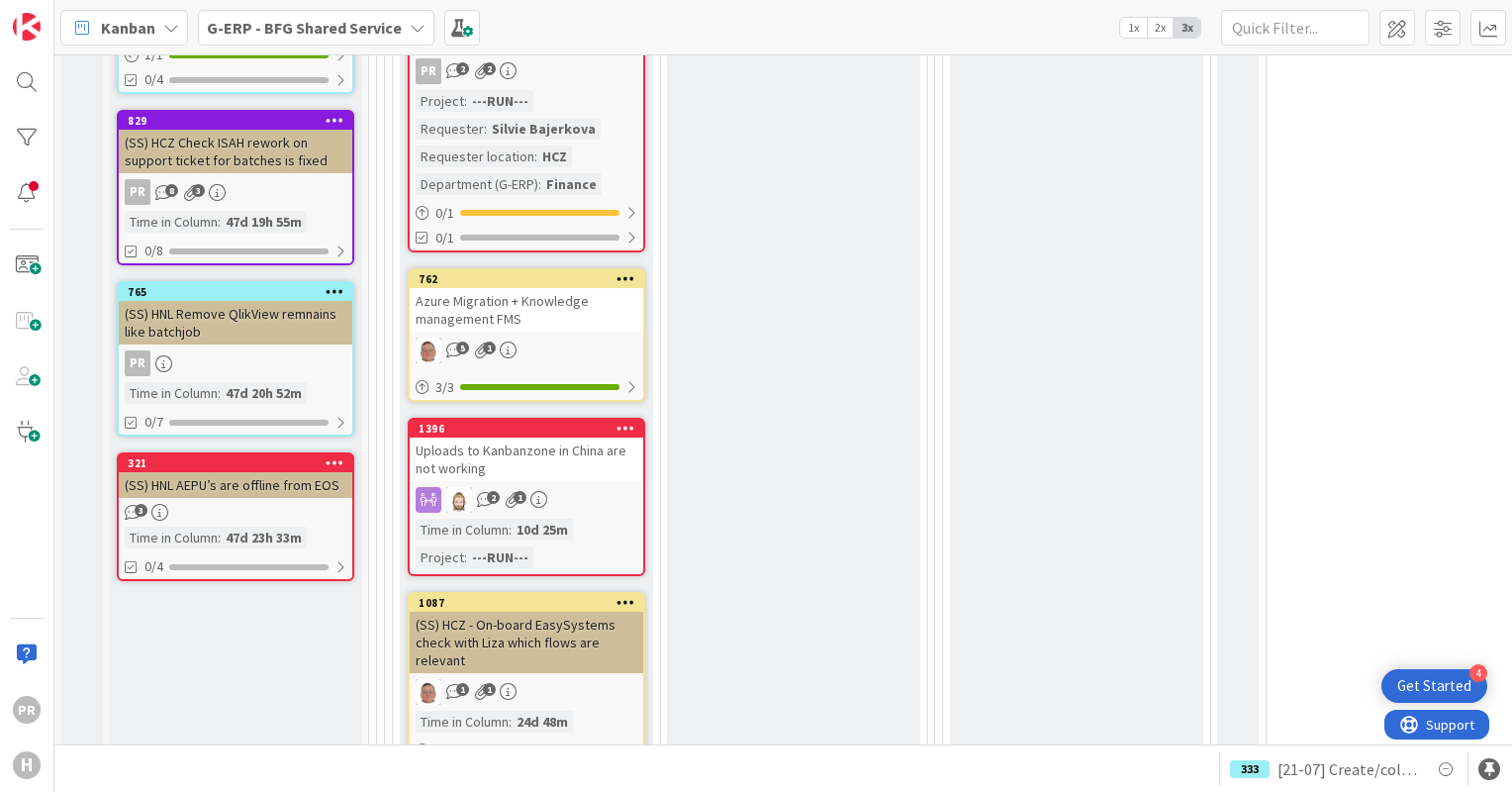 scroll, scrollTop: 0, scrollLeft: 0, axis: both 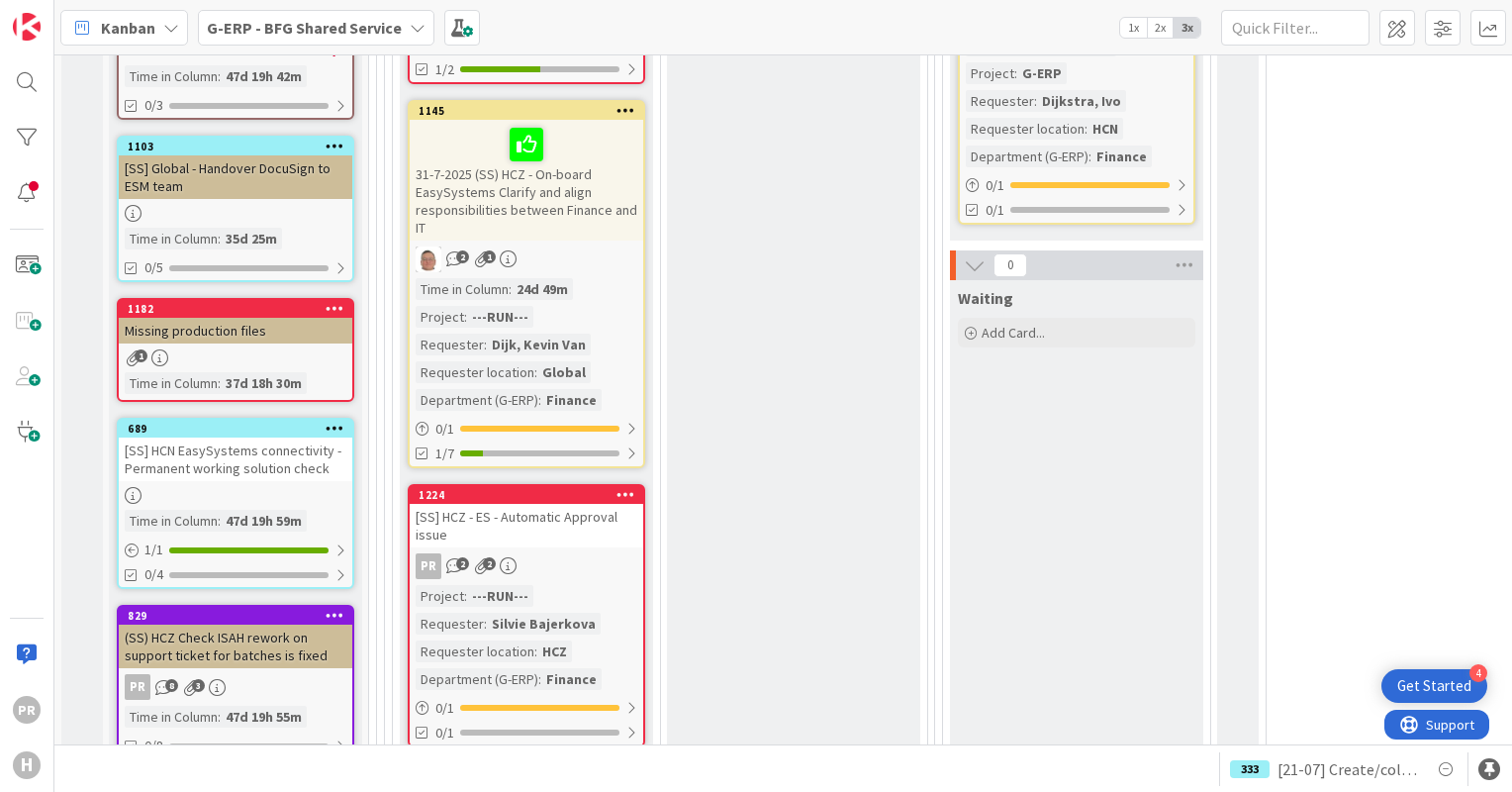 click on "[SS] HCN EasySystems connectivity - Permanent working solution check" at bounding box center (236, 459) 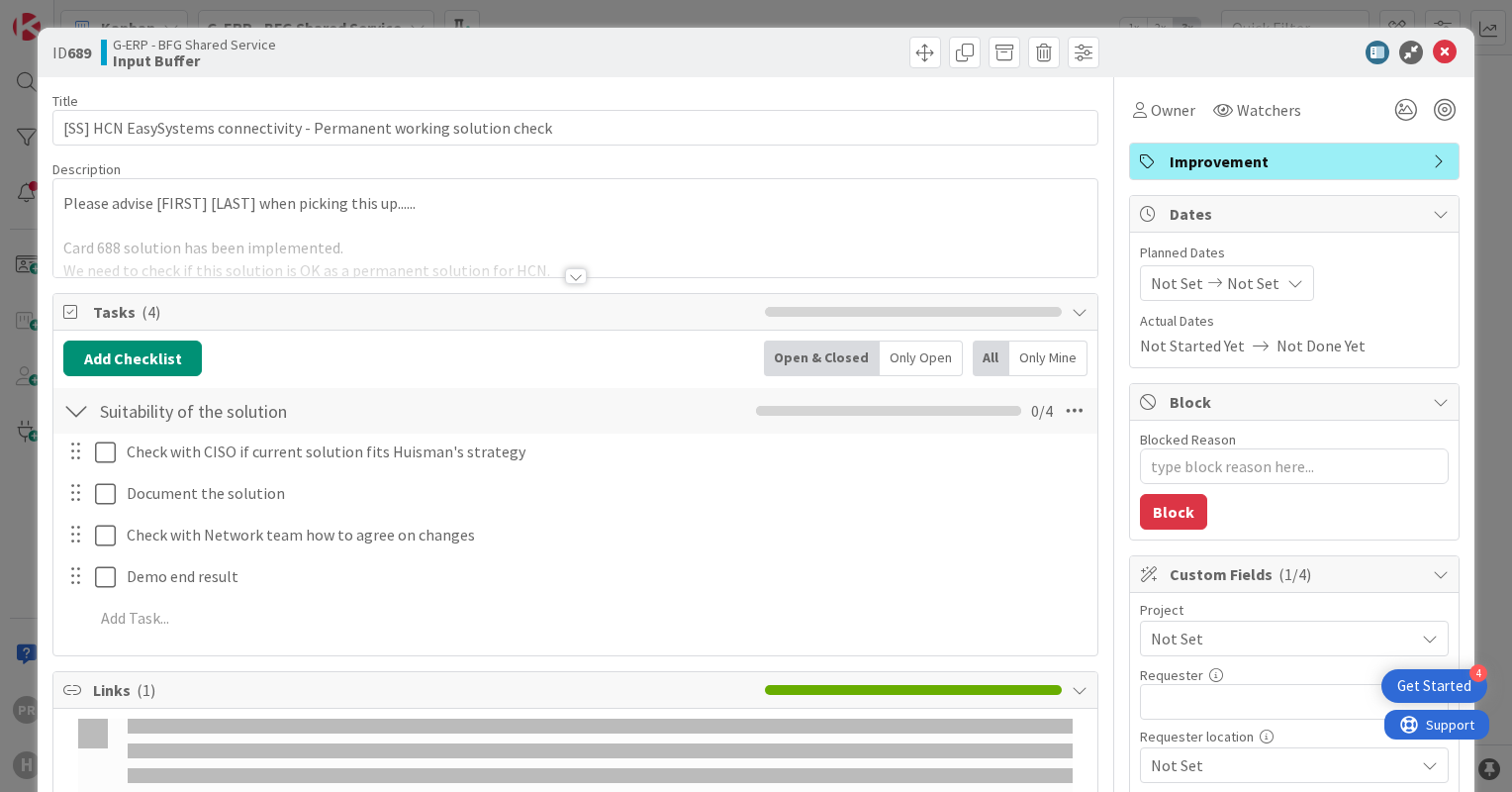 type on "x" 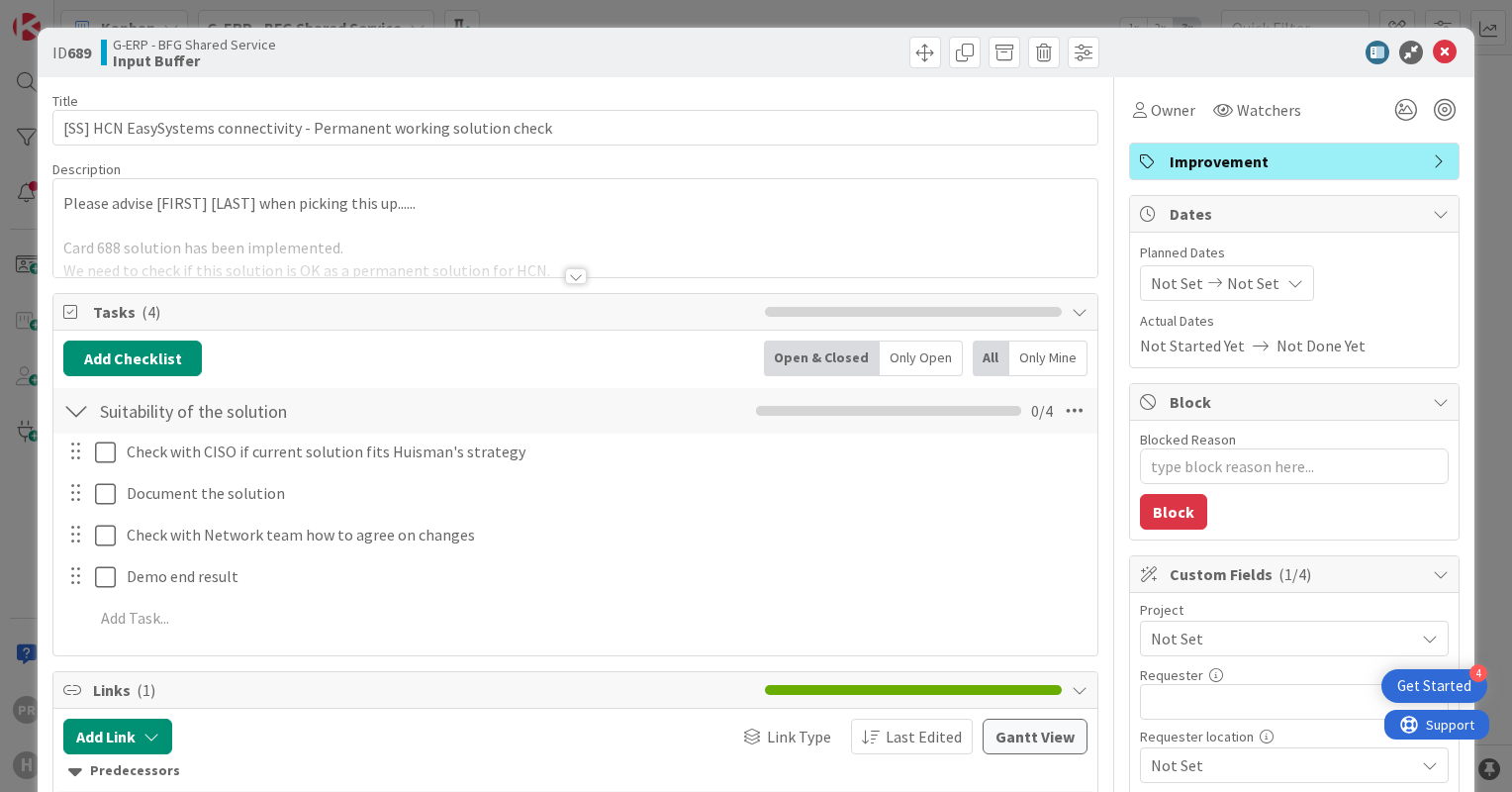 scroll, scrollTop: 0, scrollLeft: 0, axis: both 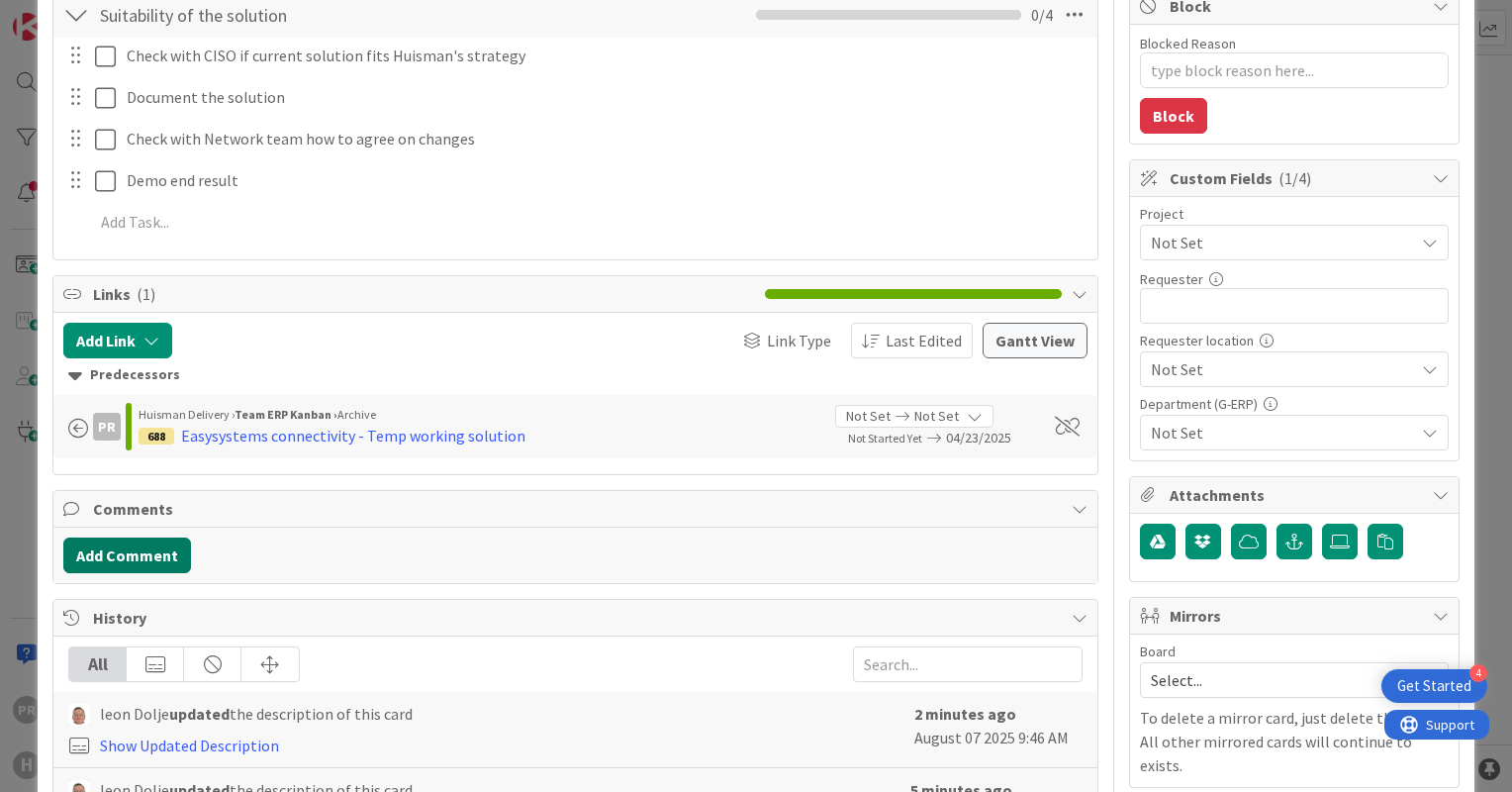 click on "Add Comment" at bounding box center [127, 555] 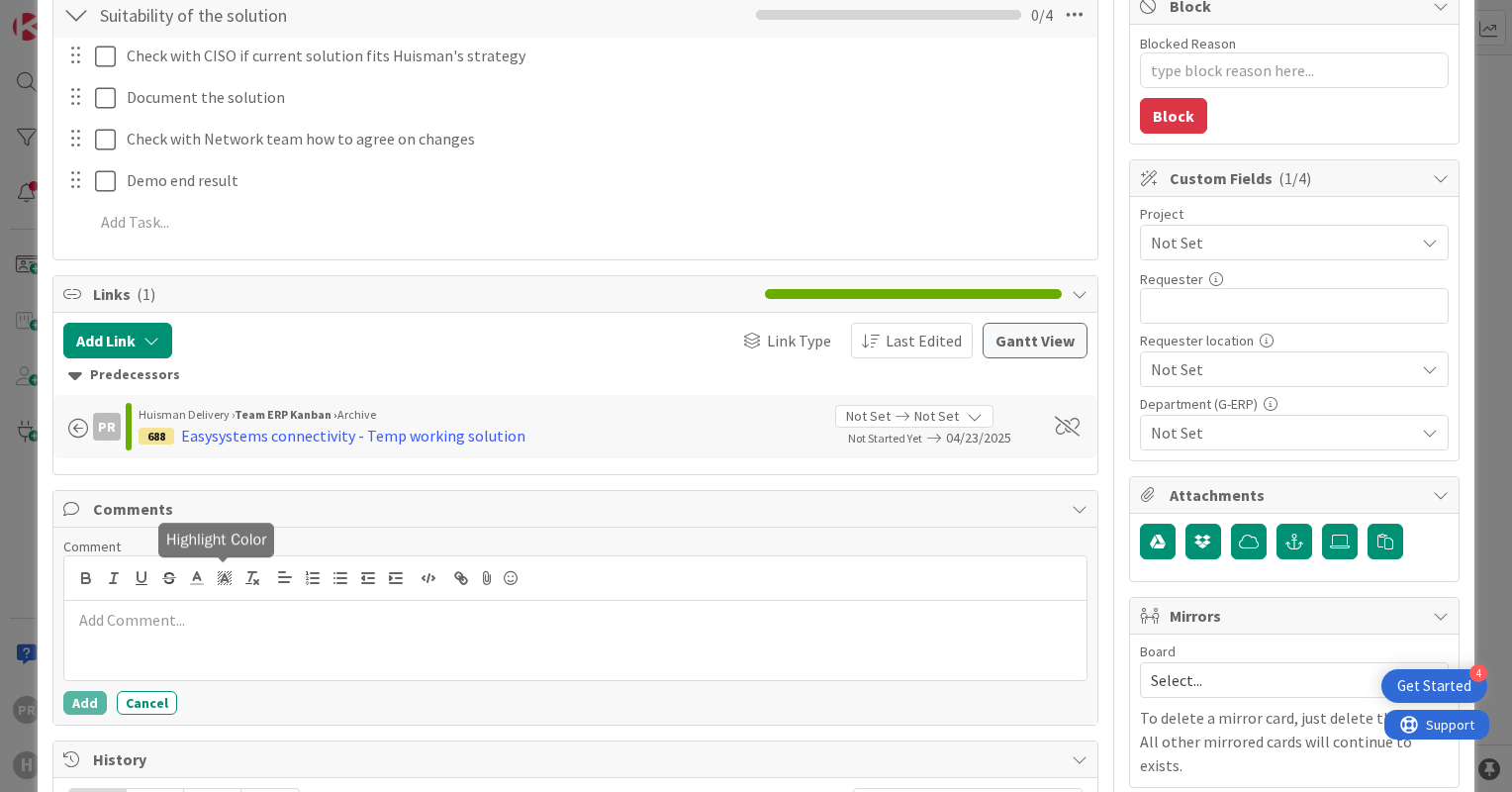 click at bounding box center [575, 641] 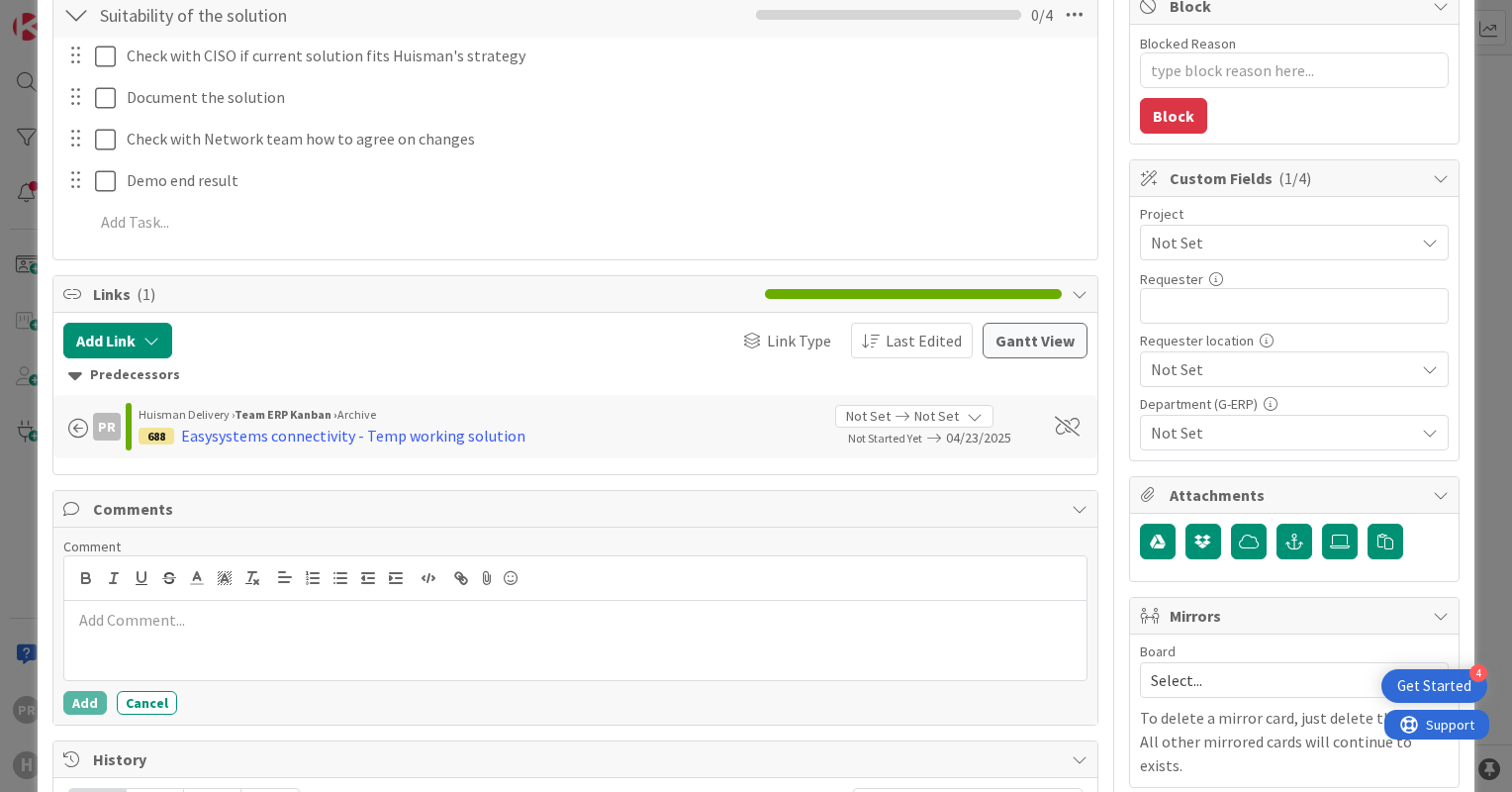 type 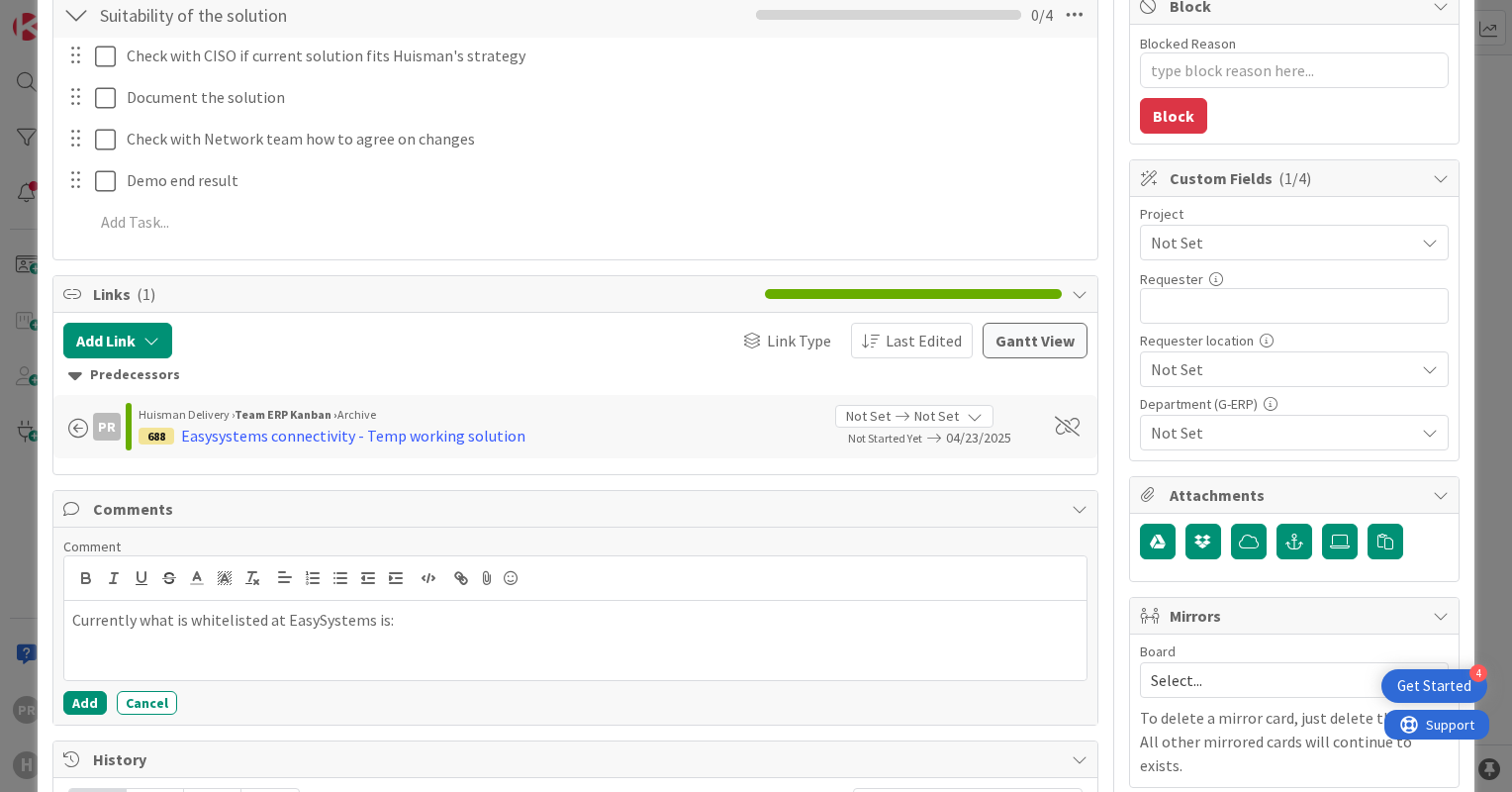 scroll, scrollTop: 500, scrollLeft: 0, axis: vertical 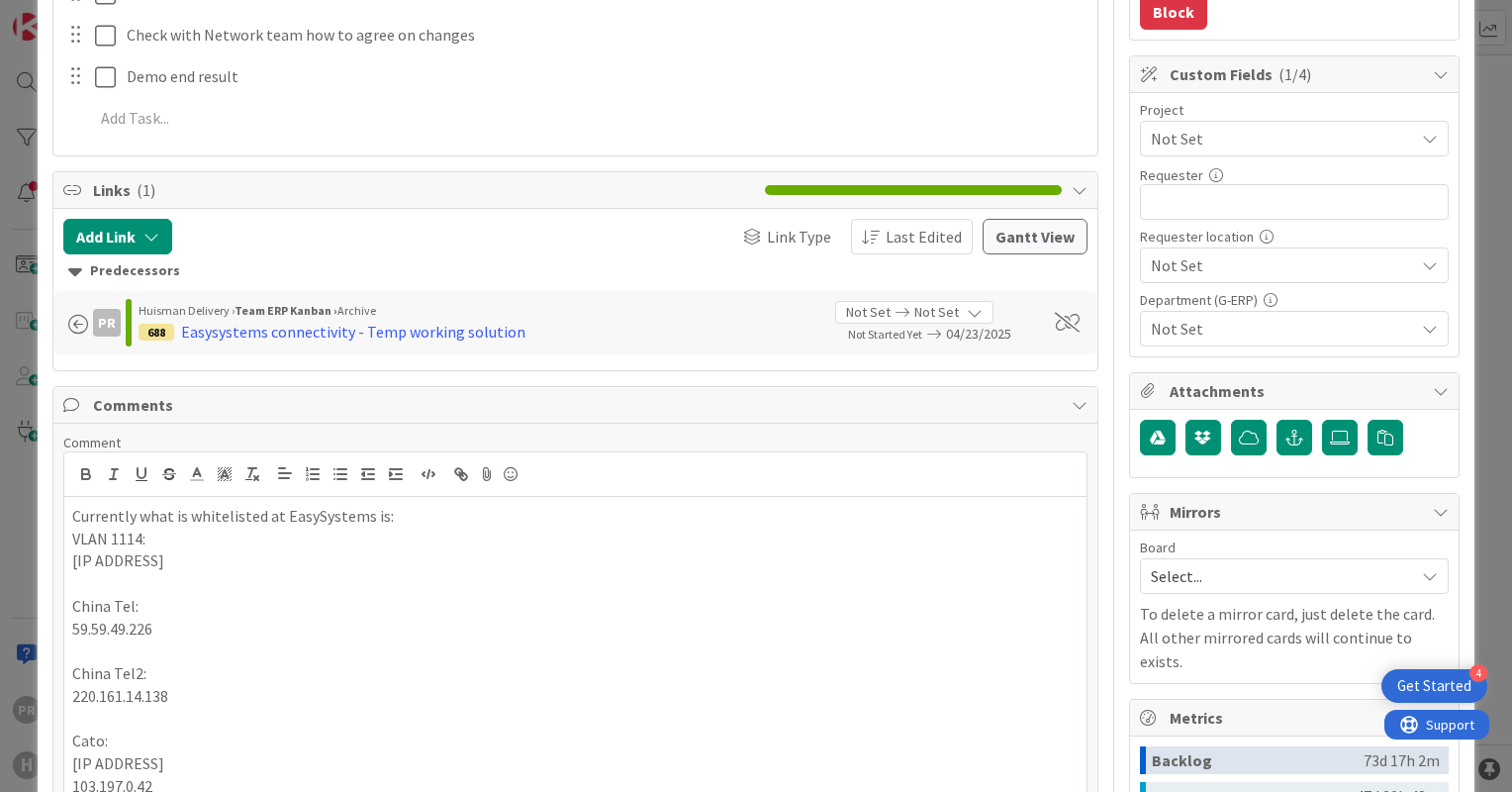 click on "Currently what is whitelisted at EasySystems is:" at bounding box center (575, 516) 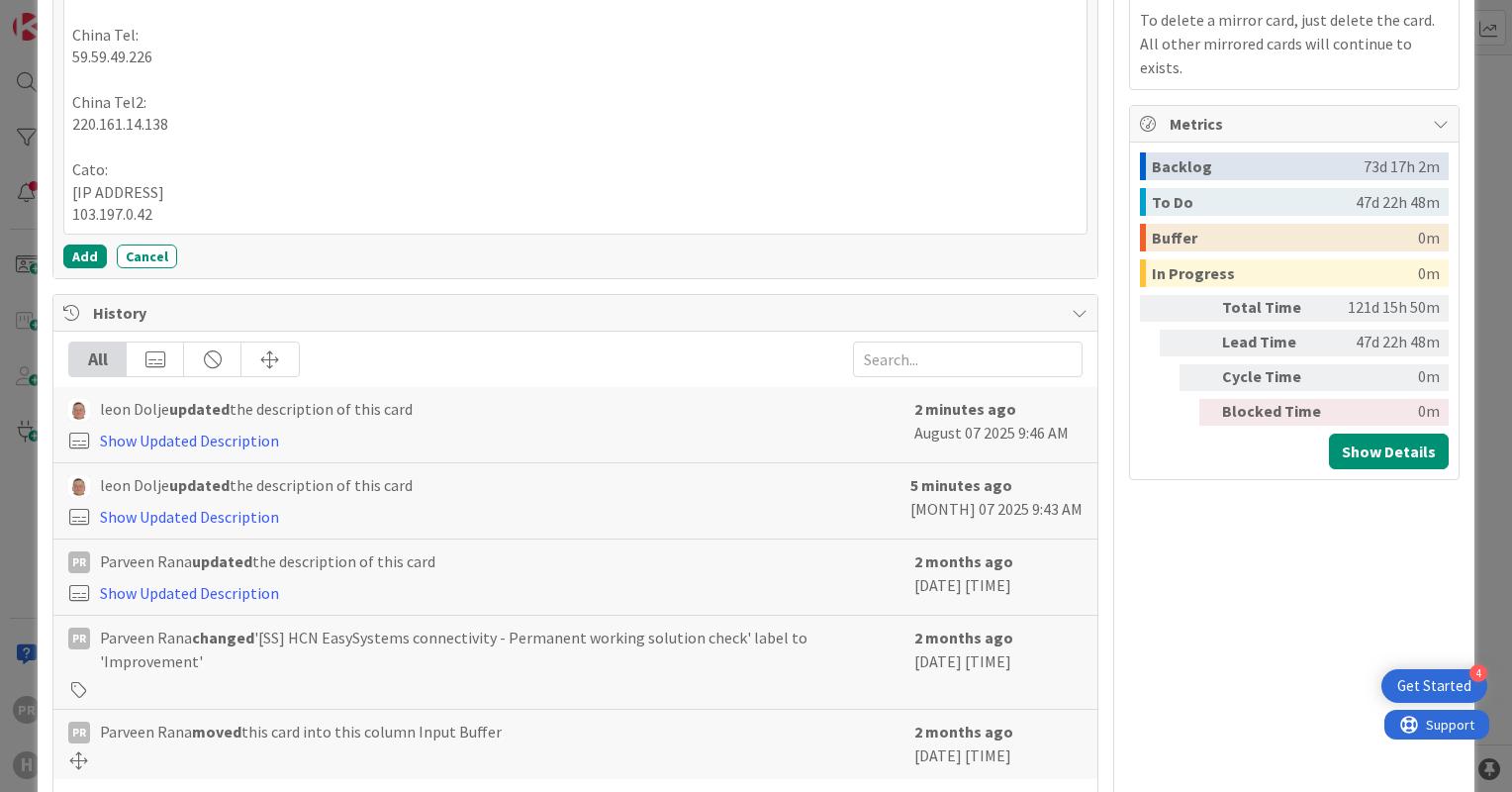 scroll, scrollTop: 896, scrollLeft: 0, axis: vertical 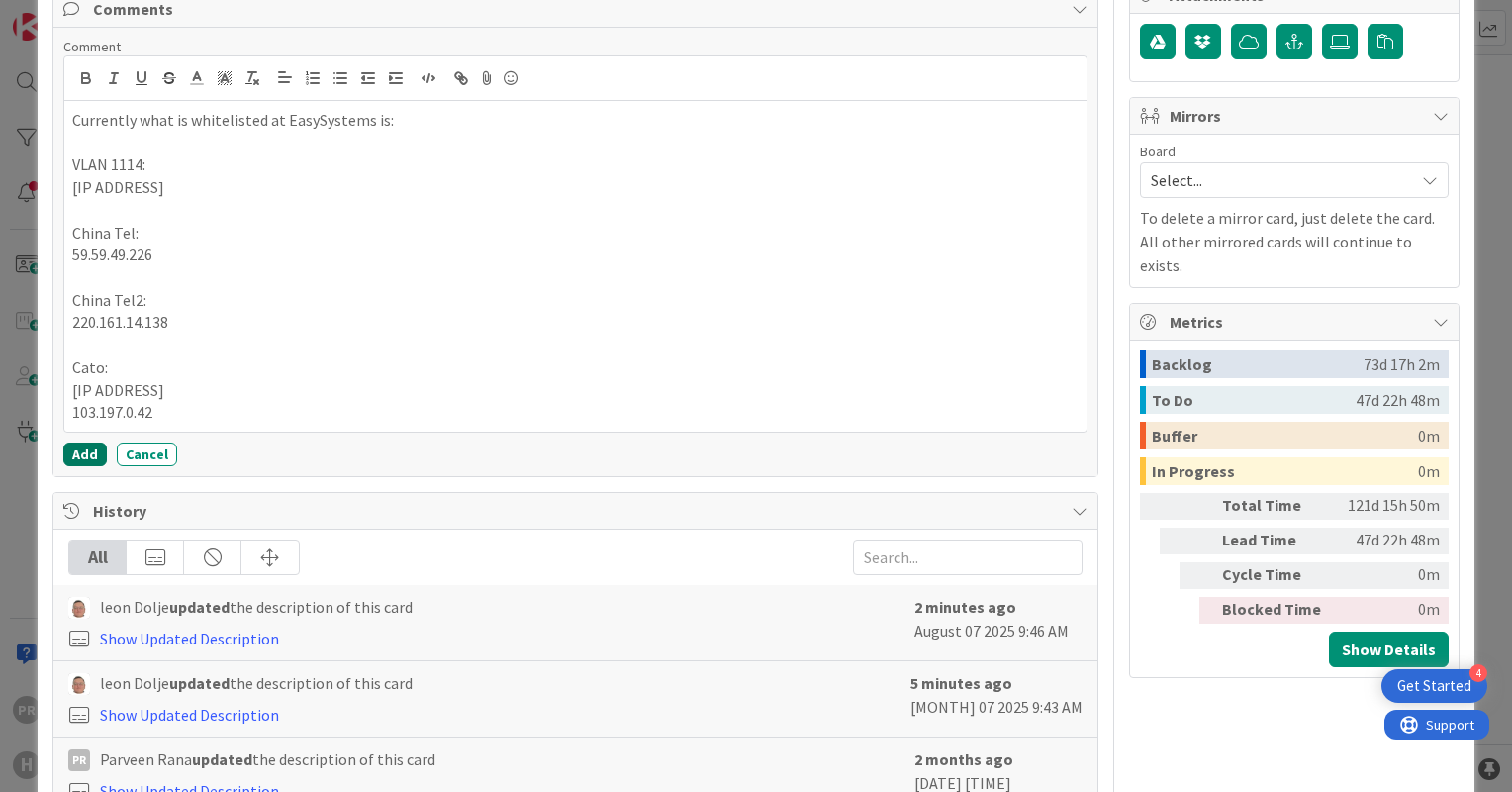click on "Add" at bounding box center [85, 454] 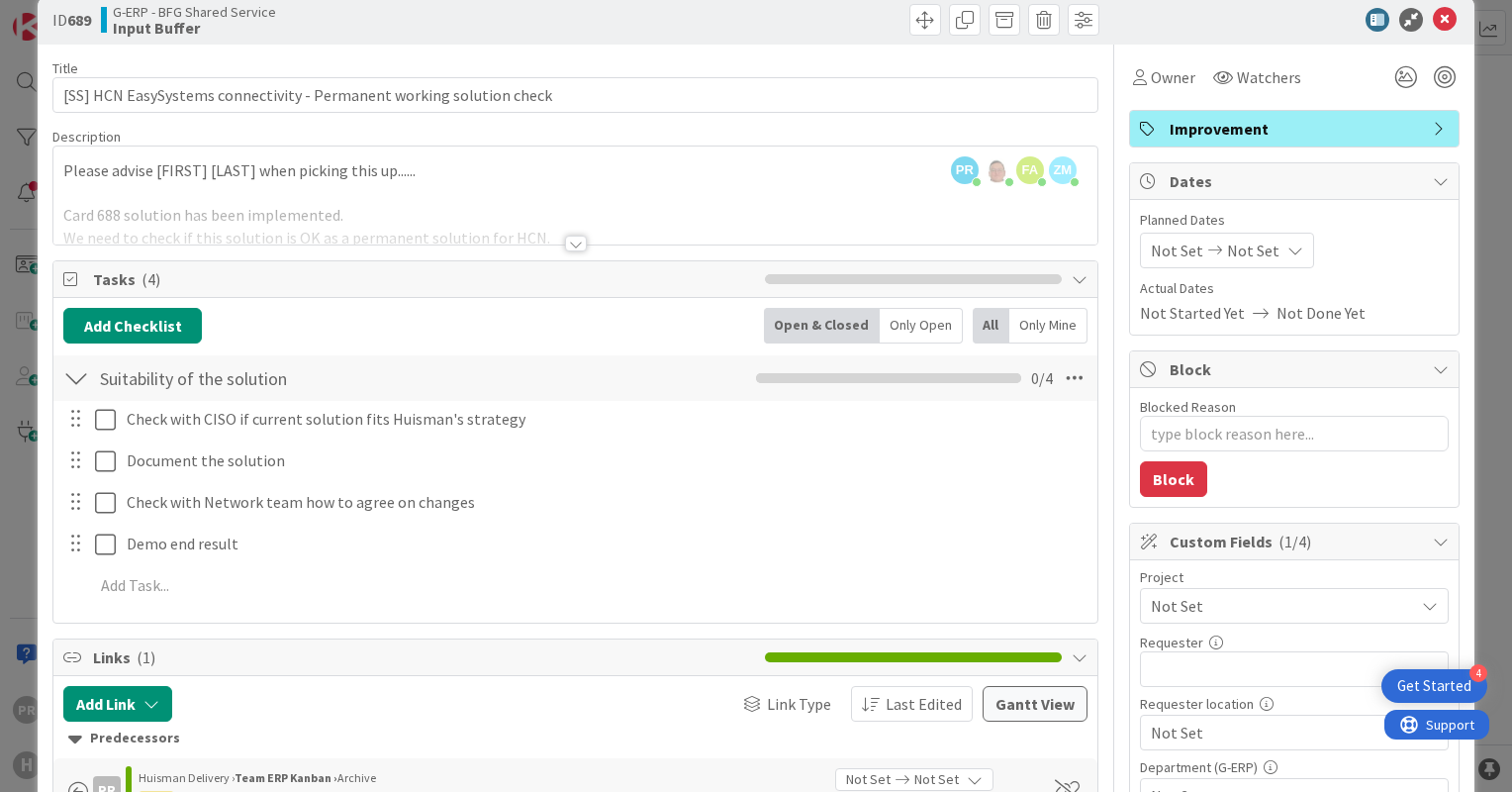 scroll, scrollTop: 0, scrollLeft: 0, axis: both 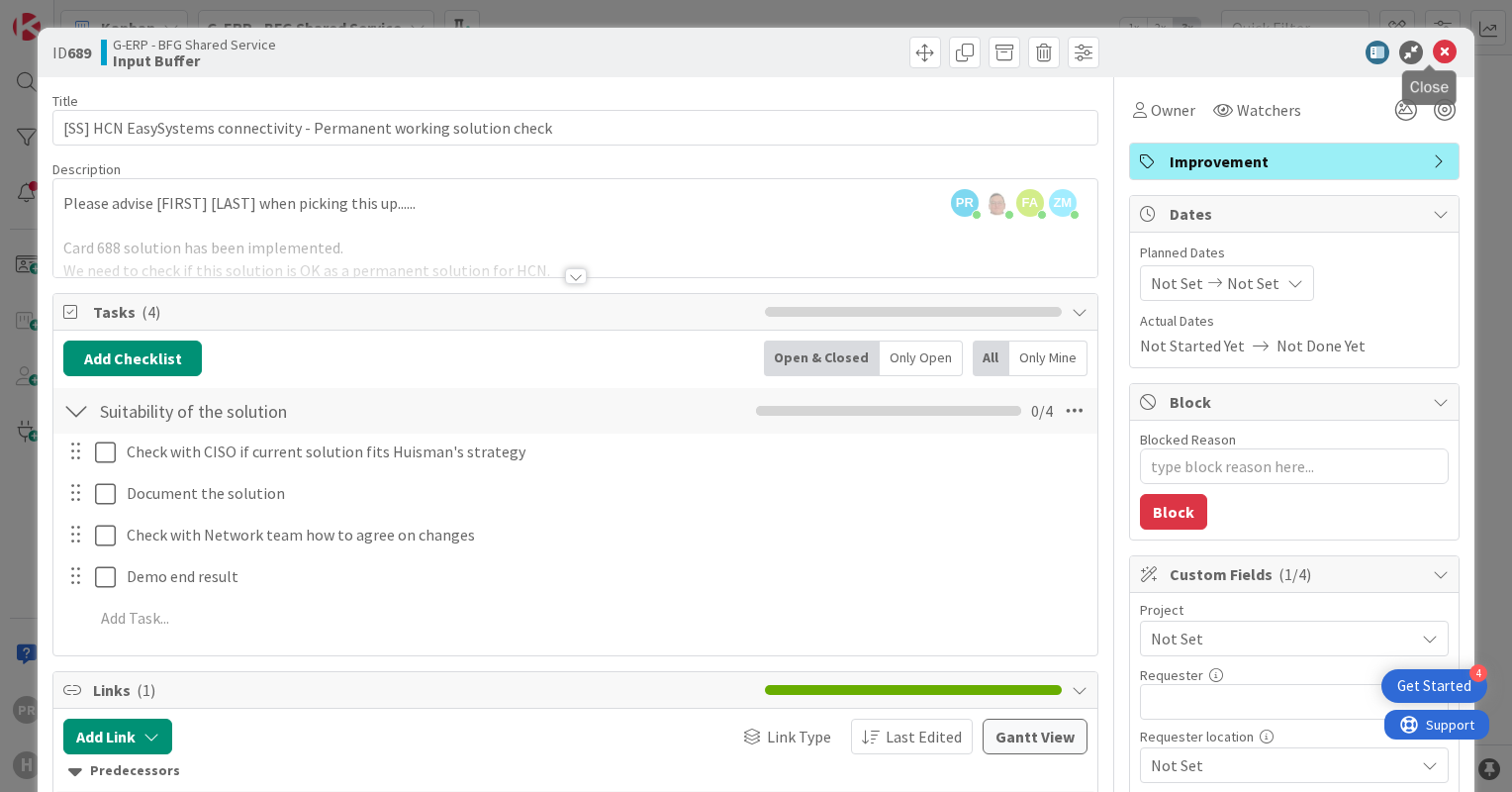 click at bounding box center (1445, 52) 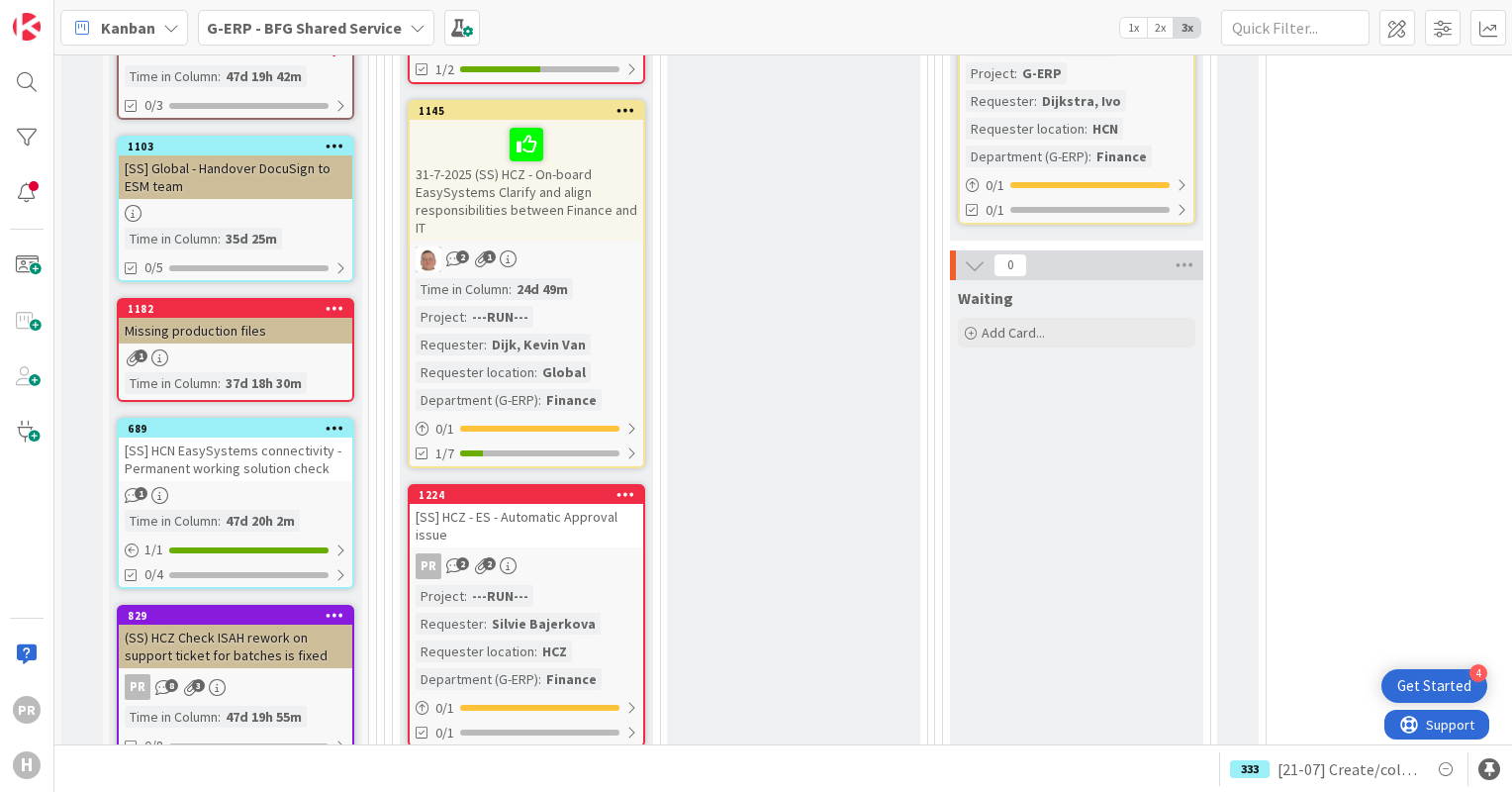 scroll, scrollTop: 0, scrollLeft: 0, axis: both 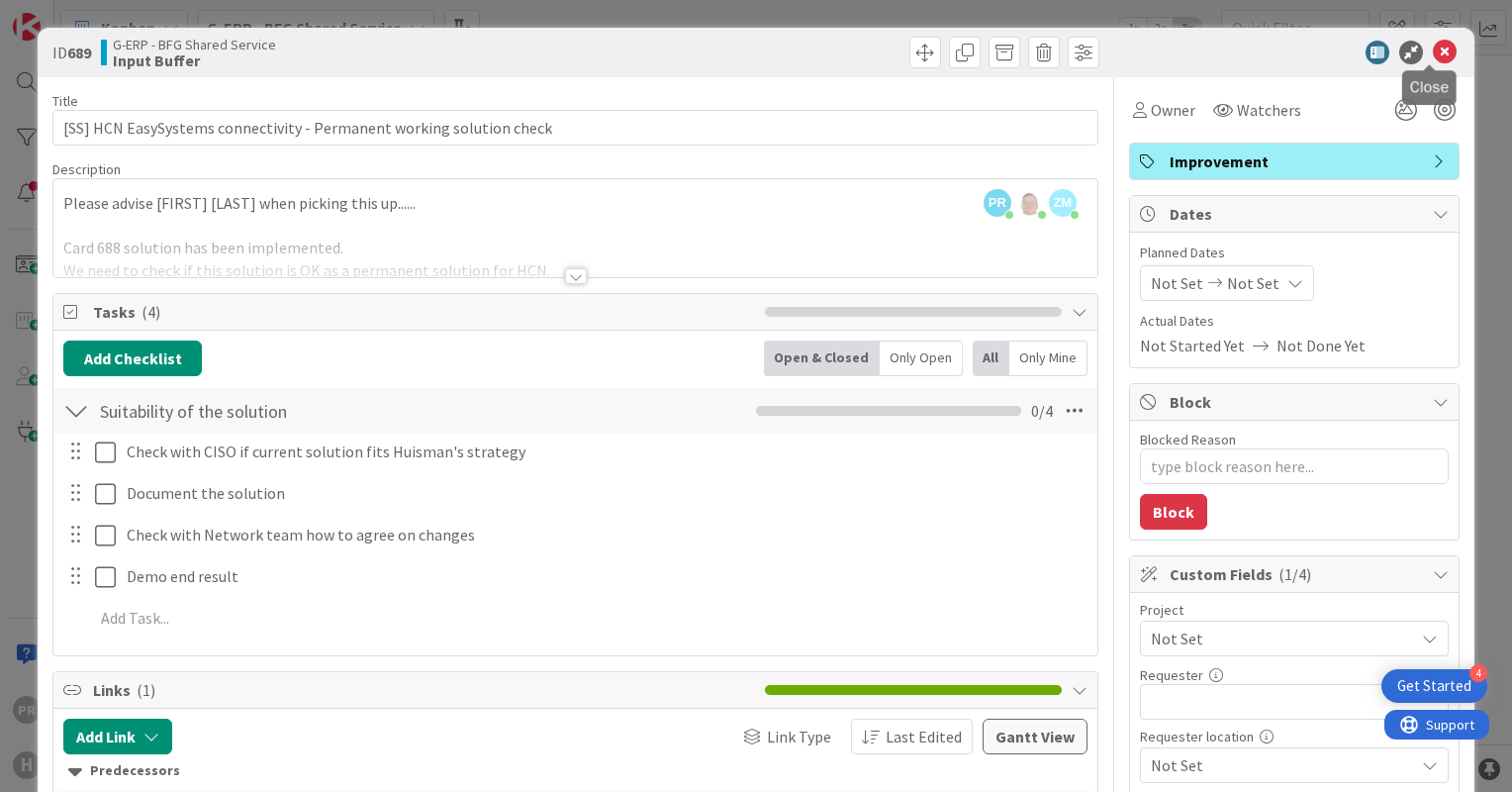 click at bounding box center [1445, 52] 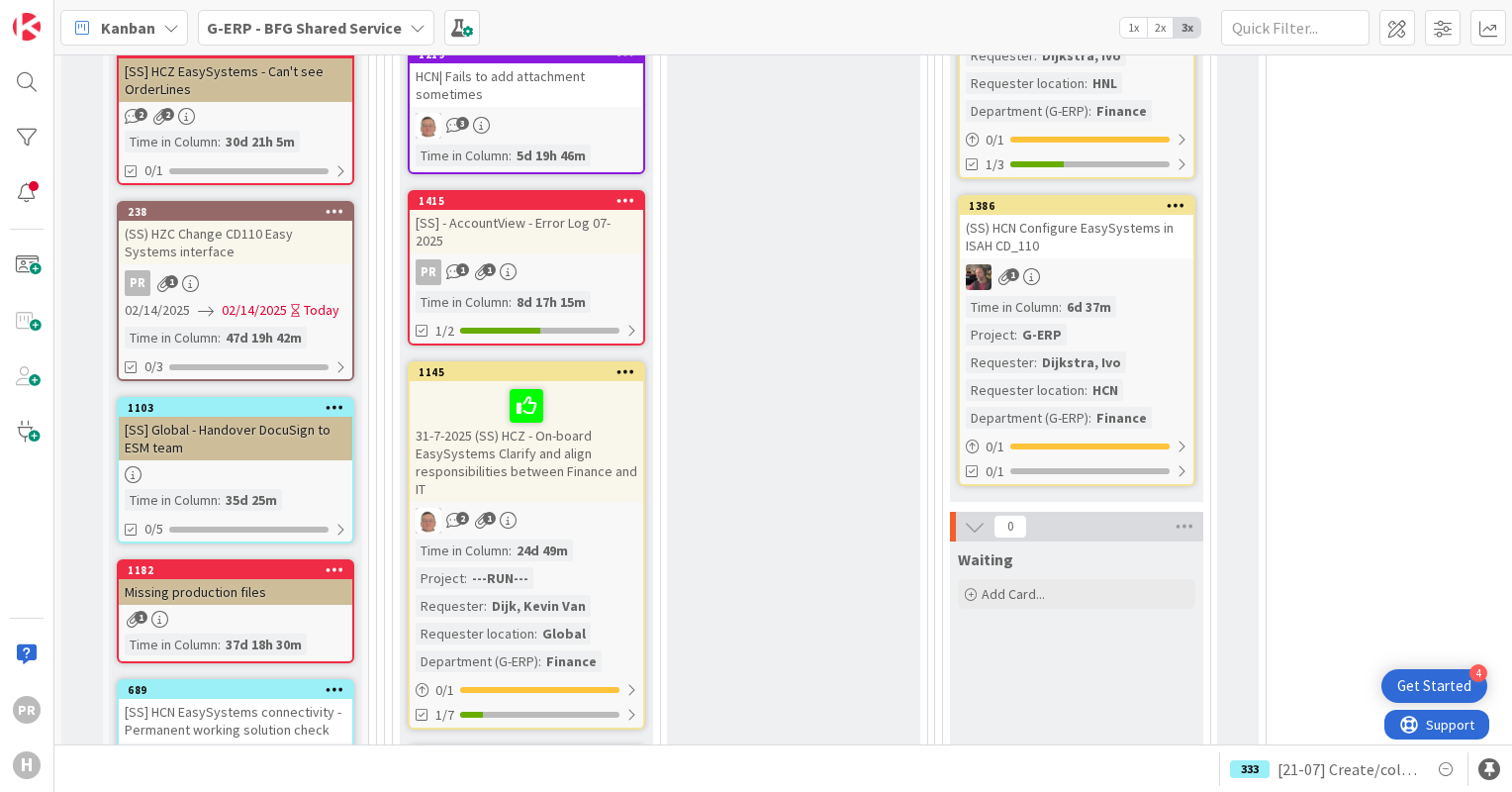 scroll, scrollTop: 2079, scrollLeft: 0, axis: vertical 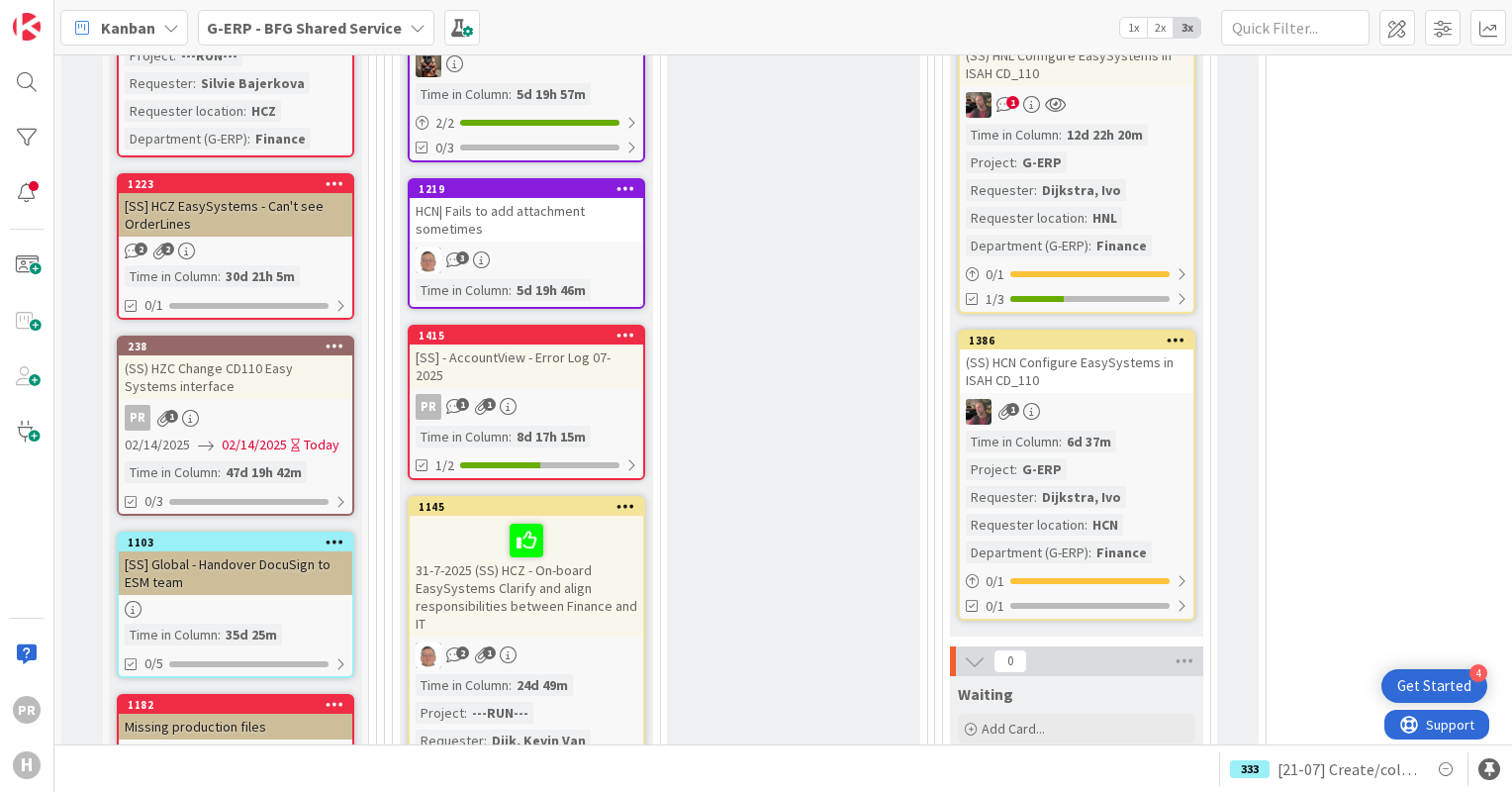 click on "(SS) HZC Change CD110 Easy Systems interface" at bounding box center (236, 377) 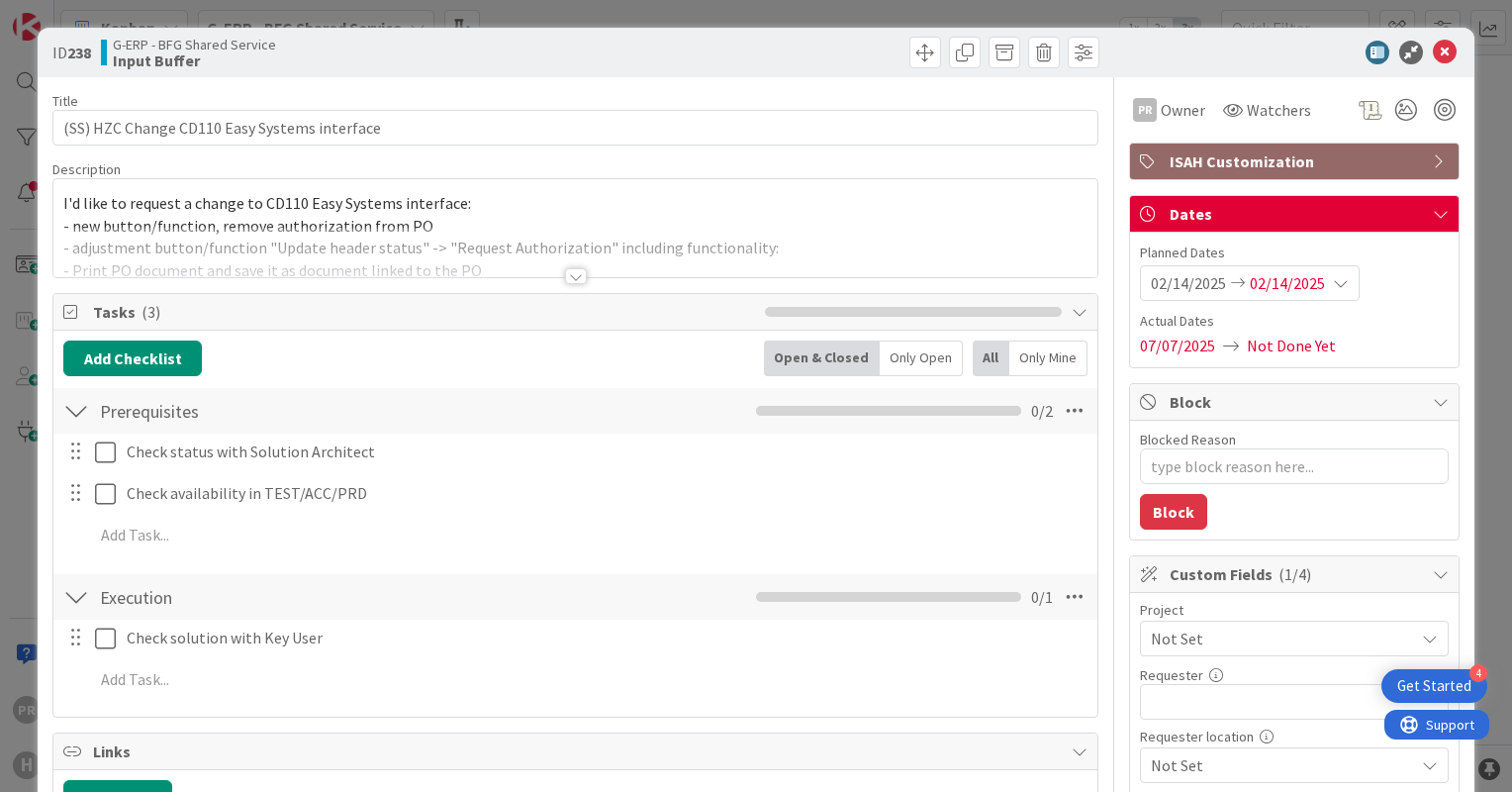 scroll, scrollTop: 0, scrollLeft: 0, axis: both 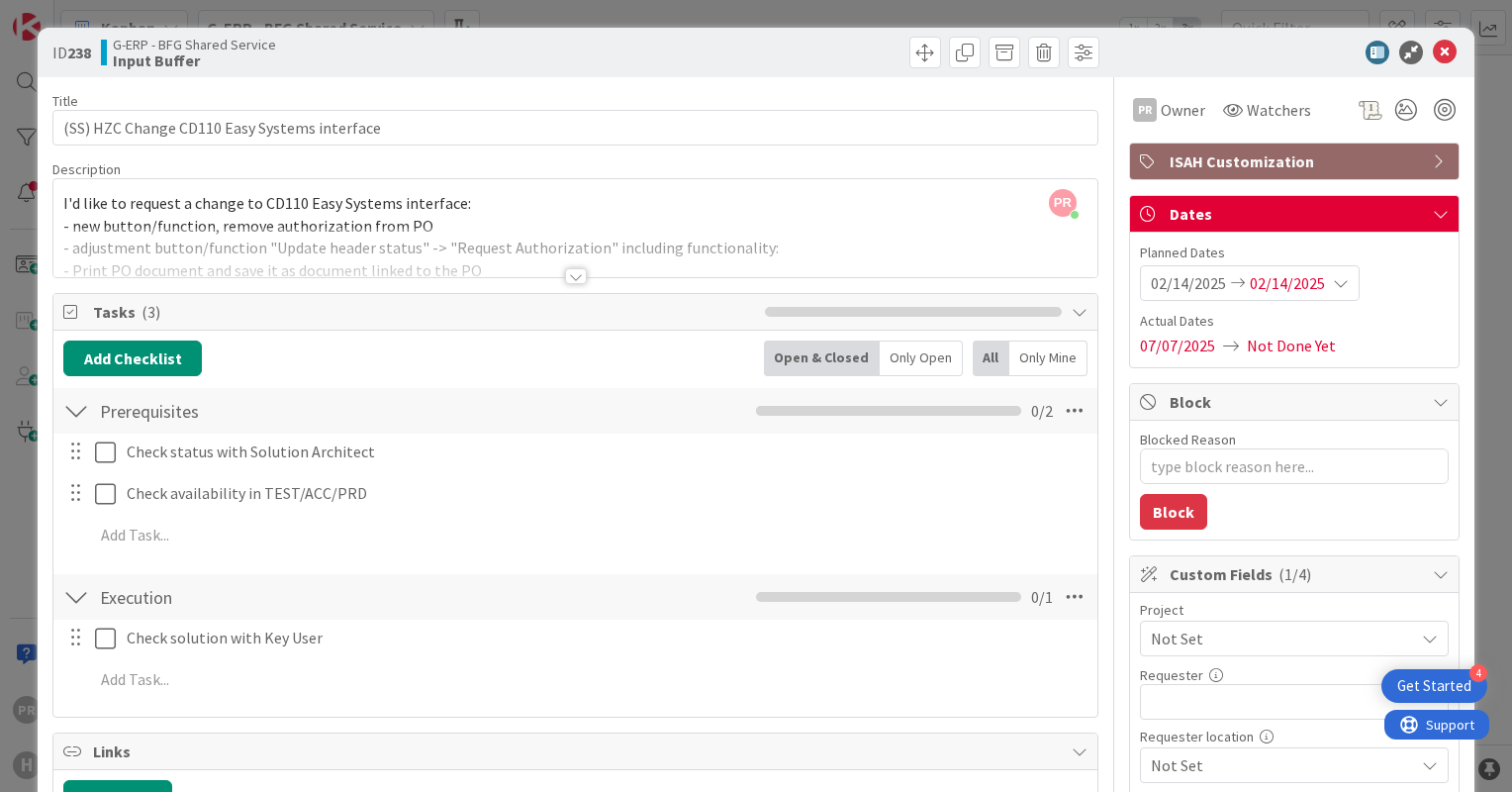 click at bounding box center [576, 276] 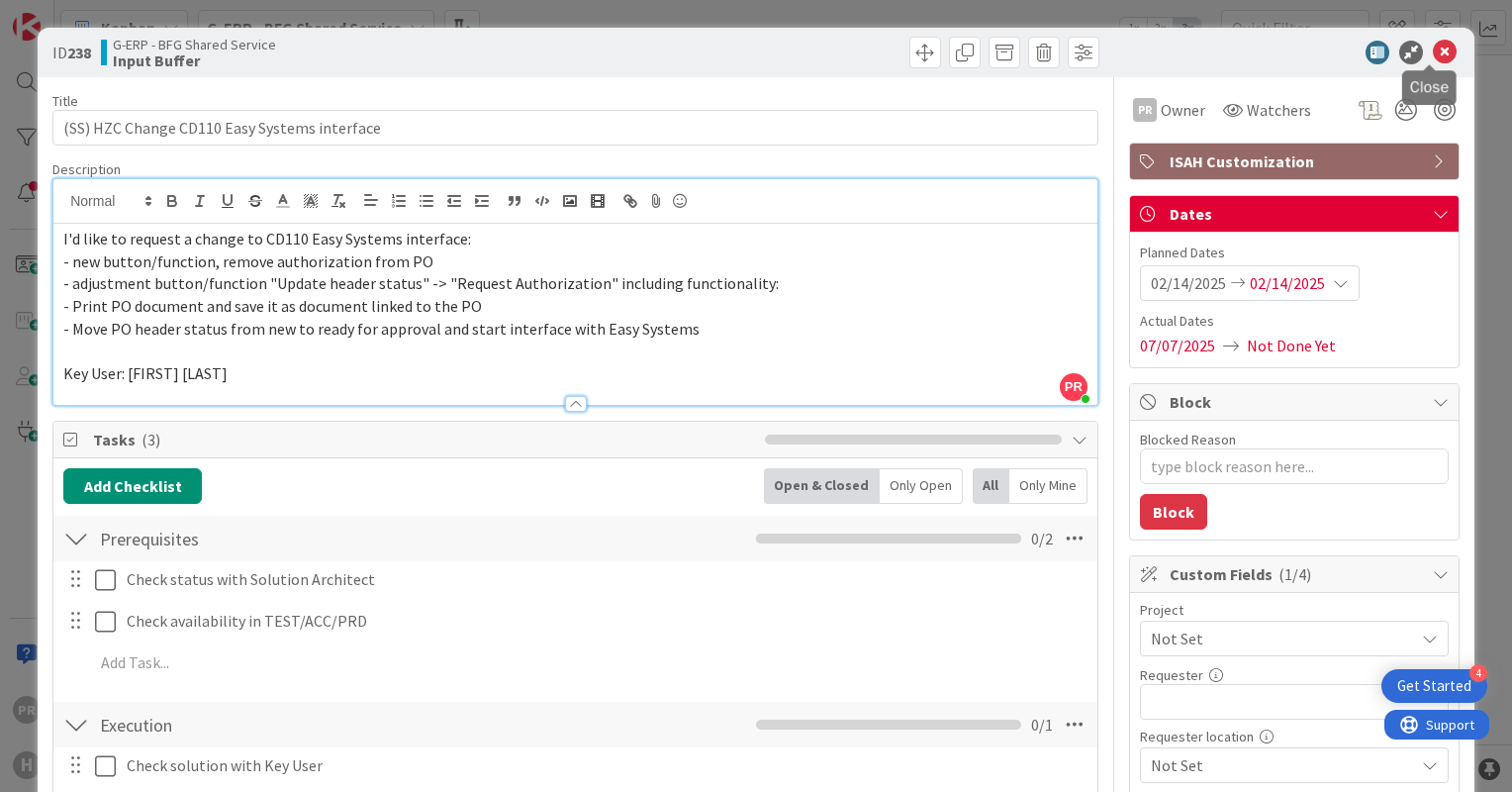 drag, startPoint x: 1437, startPoint y: 48, endPoint x: 487, endPoint y: 325, distance: 990 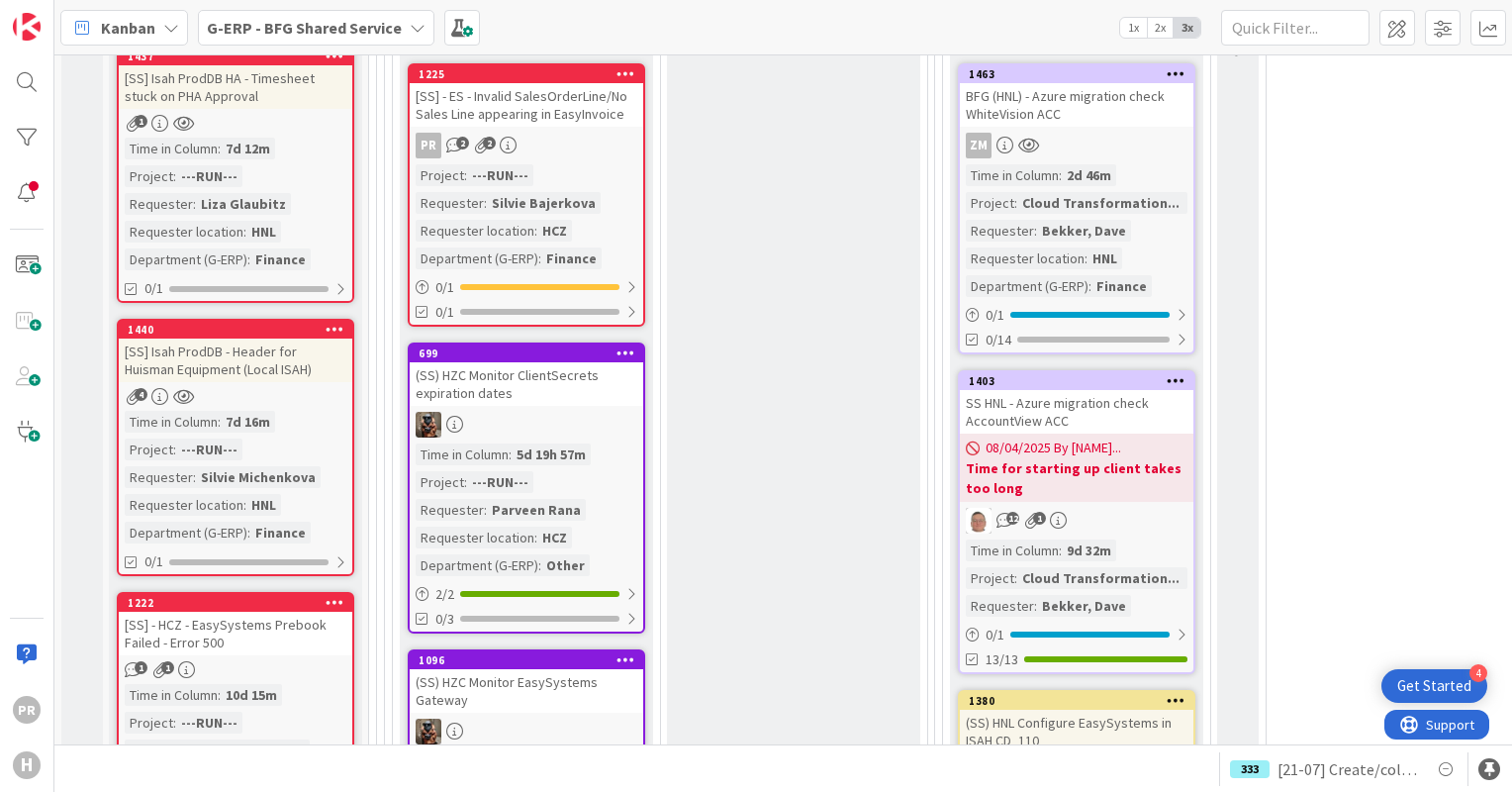 scroll, scrollTop: 1236, scrollLeft: 0, axis: vertical 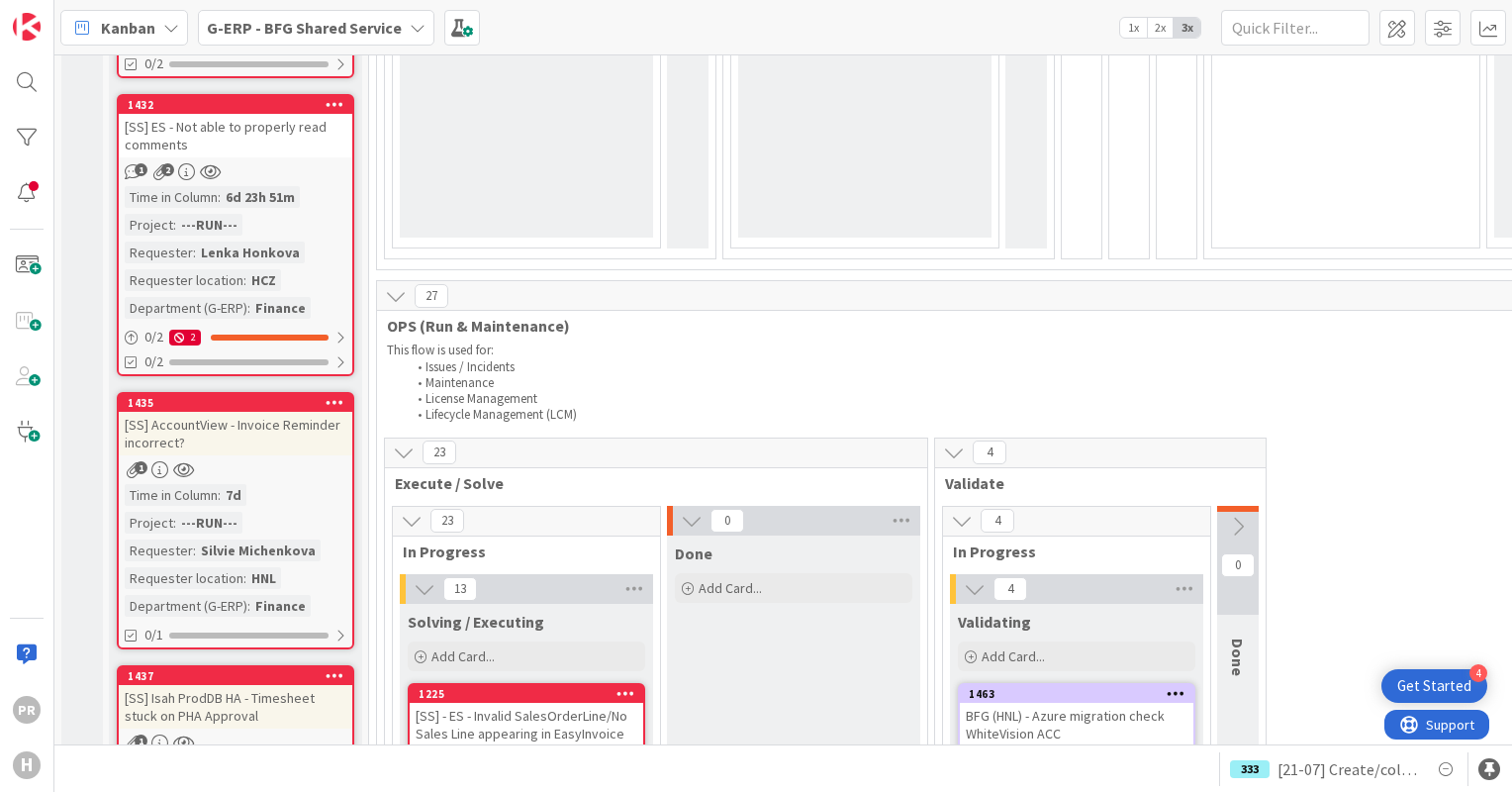 click on "[SS] AccountView - Invoice Reminder incorrect?" at bounding box center [236, 434] 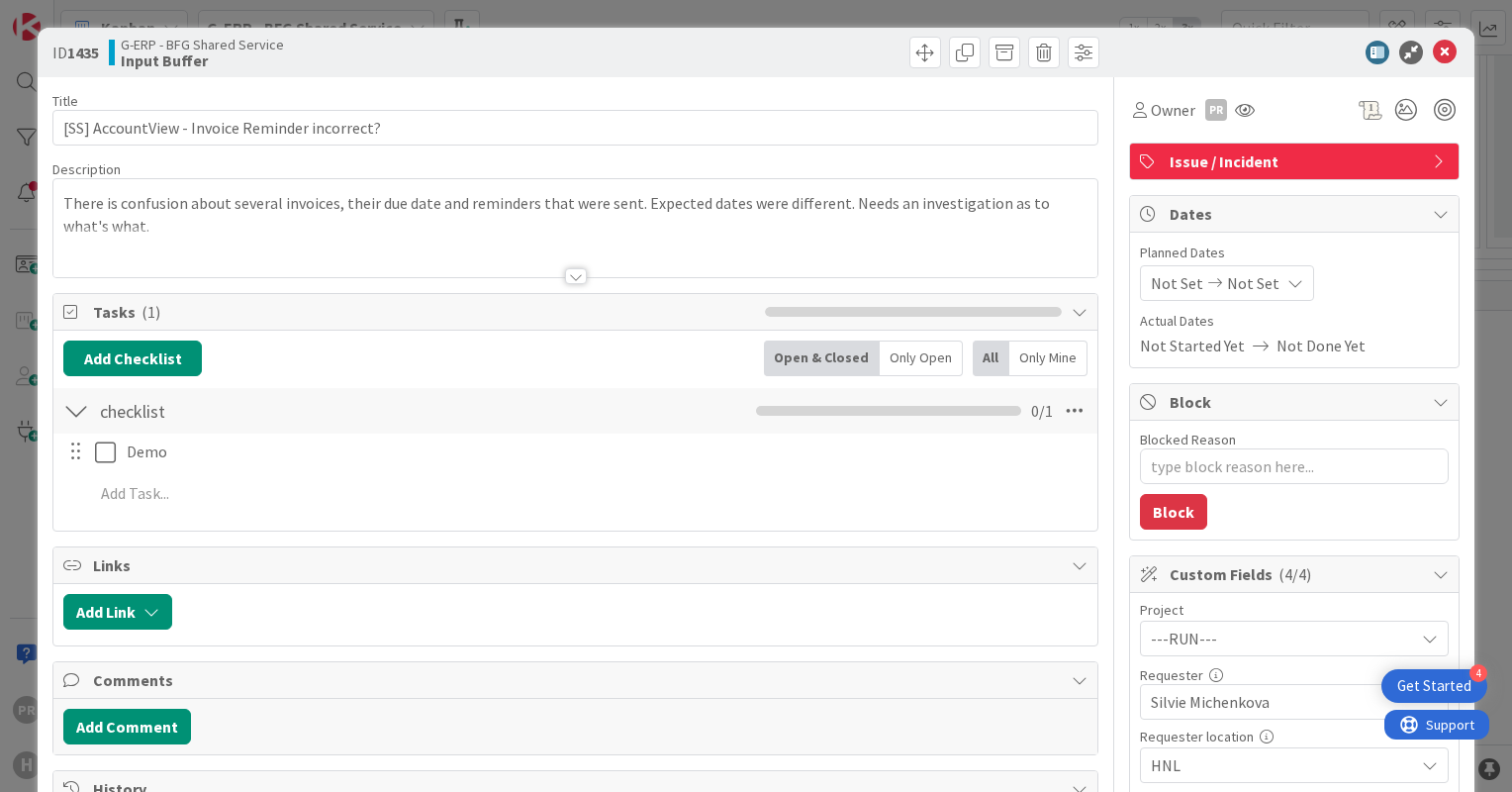 scroll, scrollTop: 0, scrollLeft: 0, axis: both 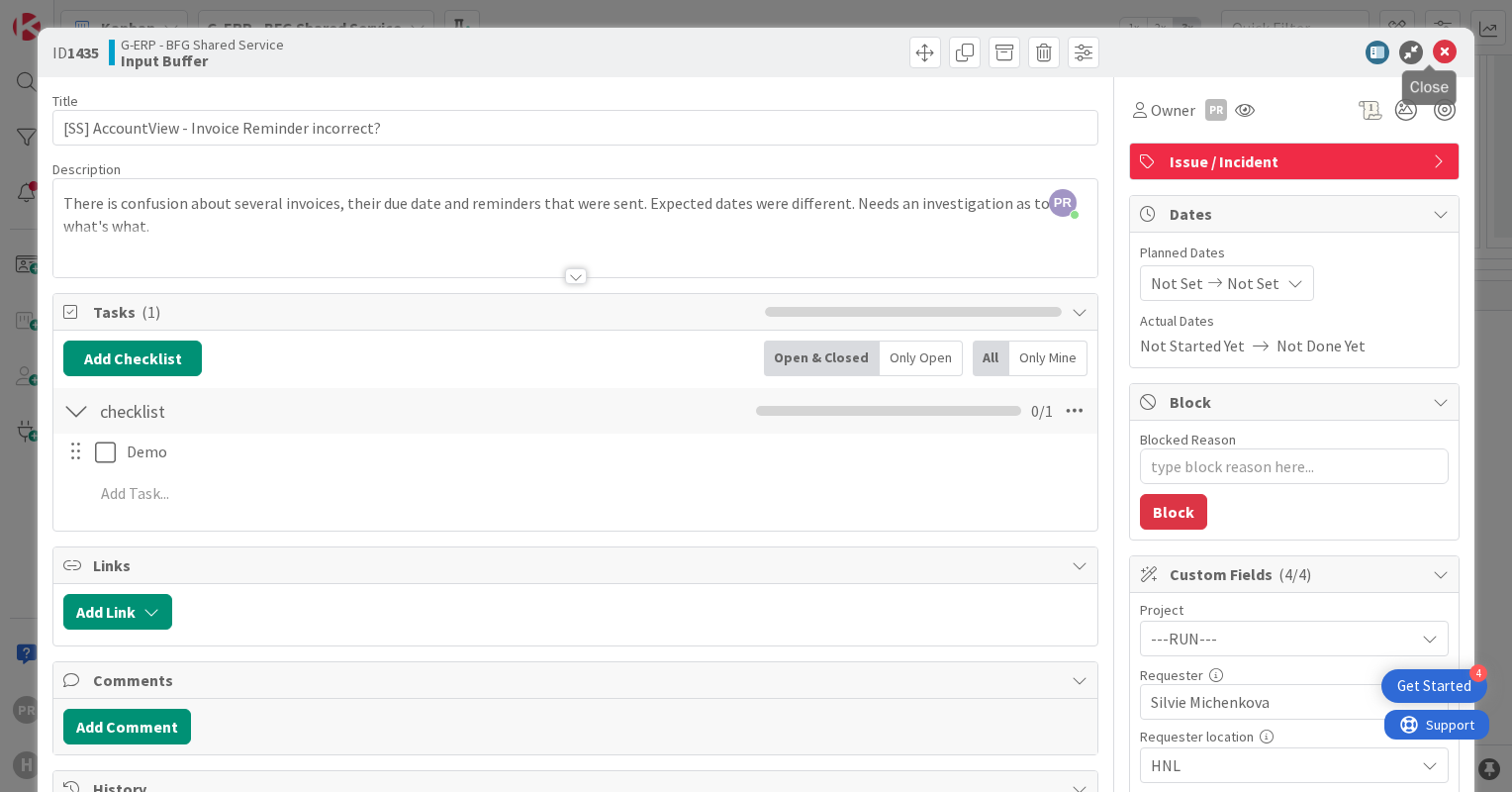 click at bounding box center [1445, 52] 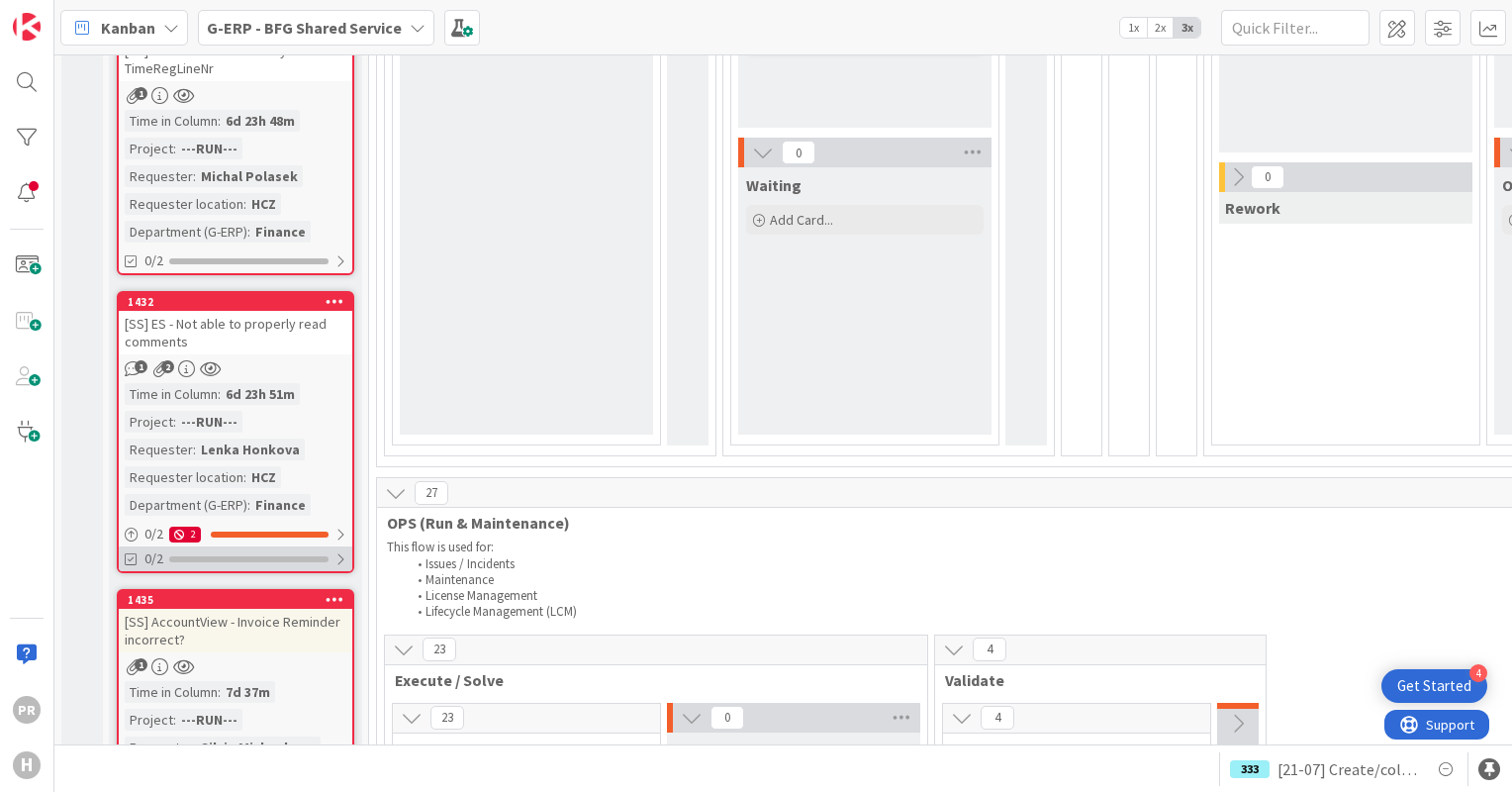 scroll, scrollTop: 495, scrollLeft: 0, axis: vertical 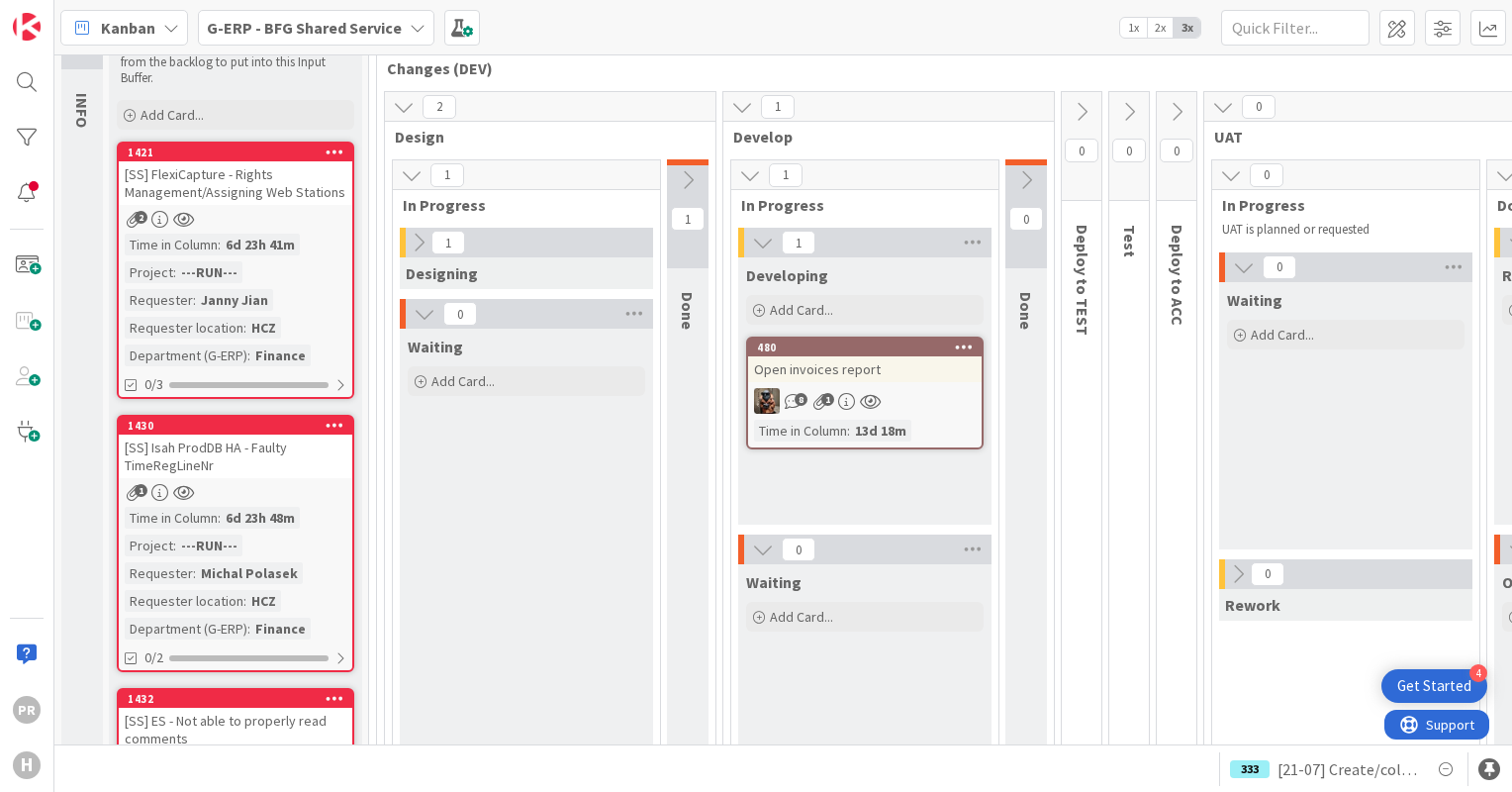 click on "[SS] FlexiCapture - Rights Management/Assigning Web Stations" at bounding box center [236, 183] 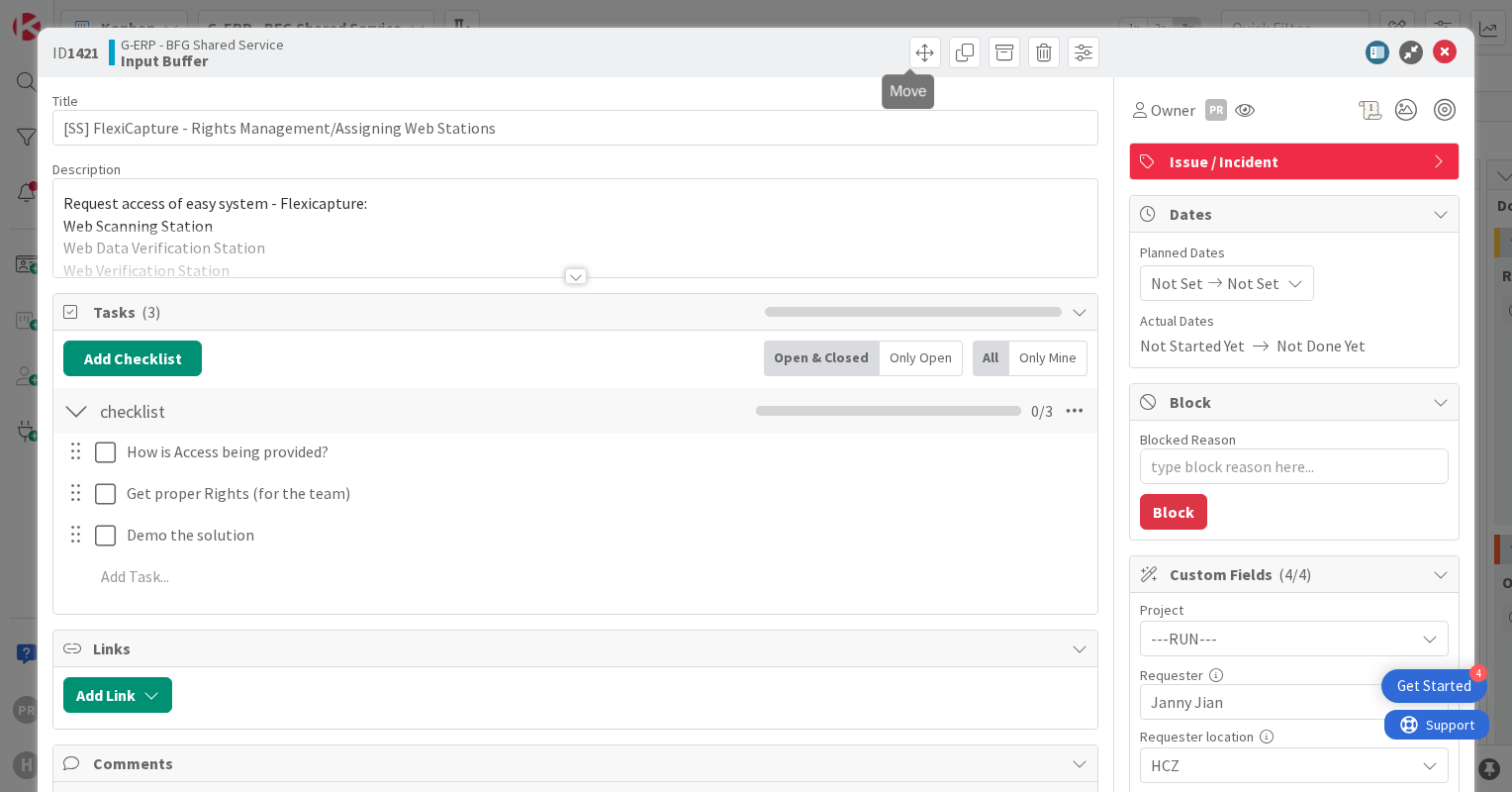 scroll, scrollTop: 0, scrollLeft: 0, axis: both 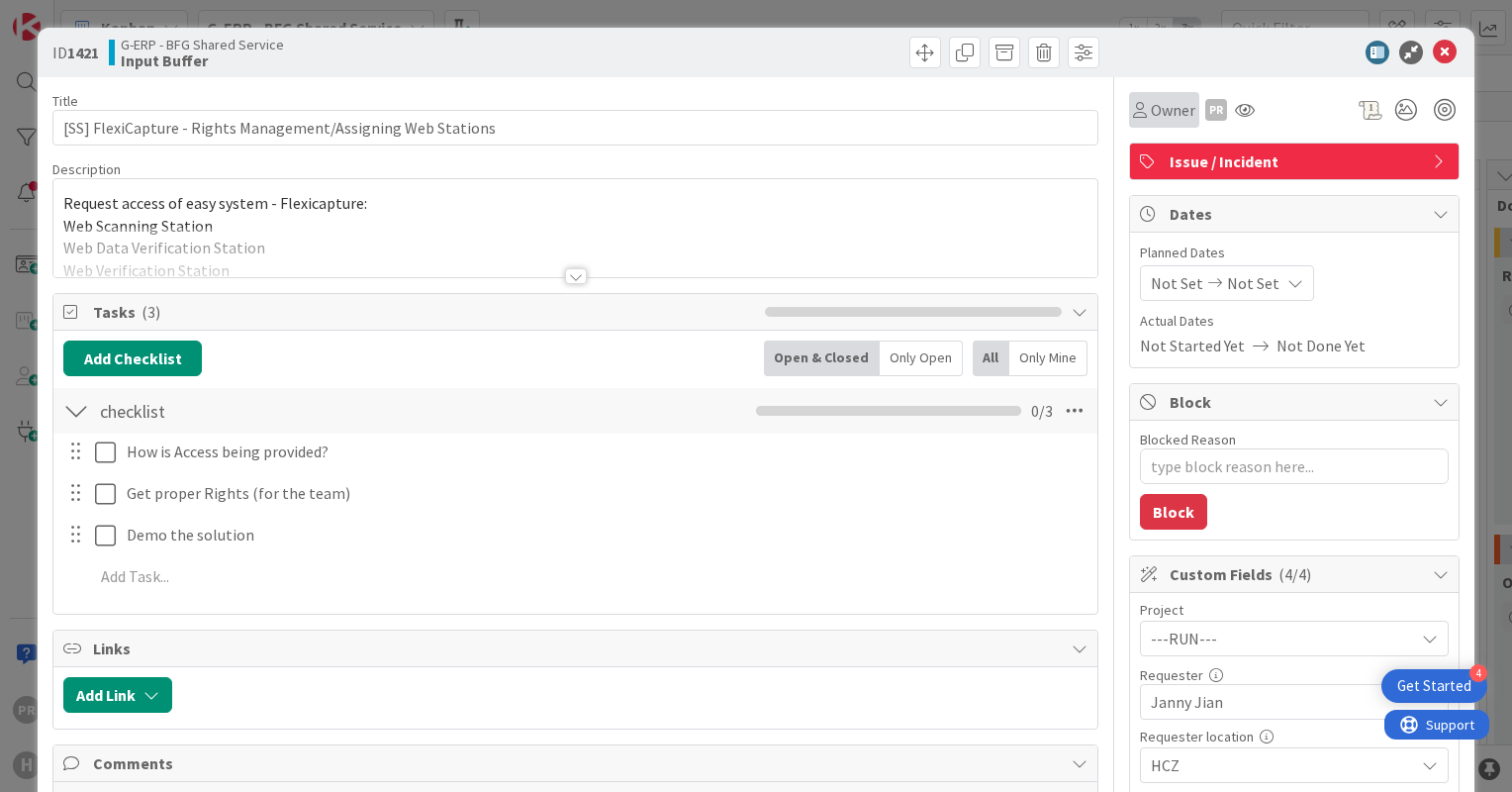 click at bounding box center (1140, 110) 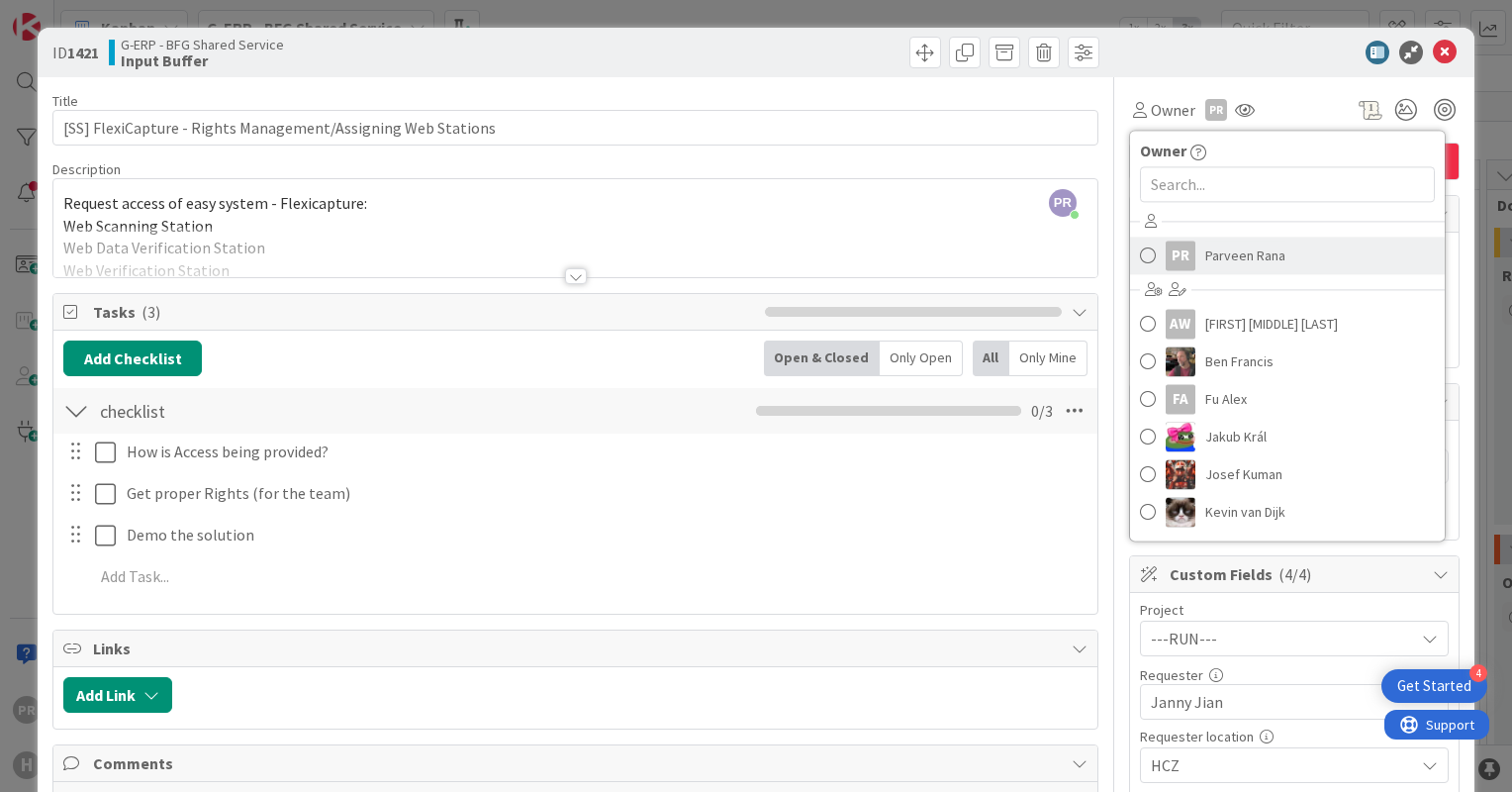 click on "PR" at bounding box center (1181, 255) 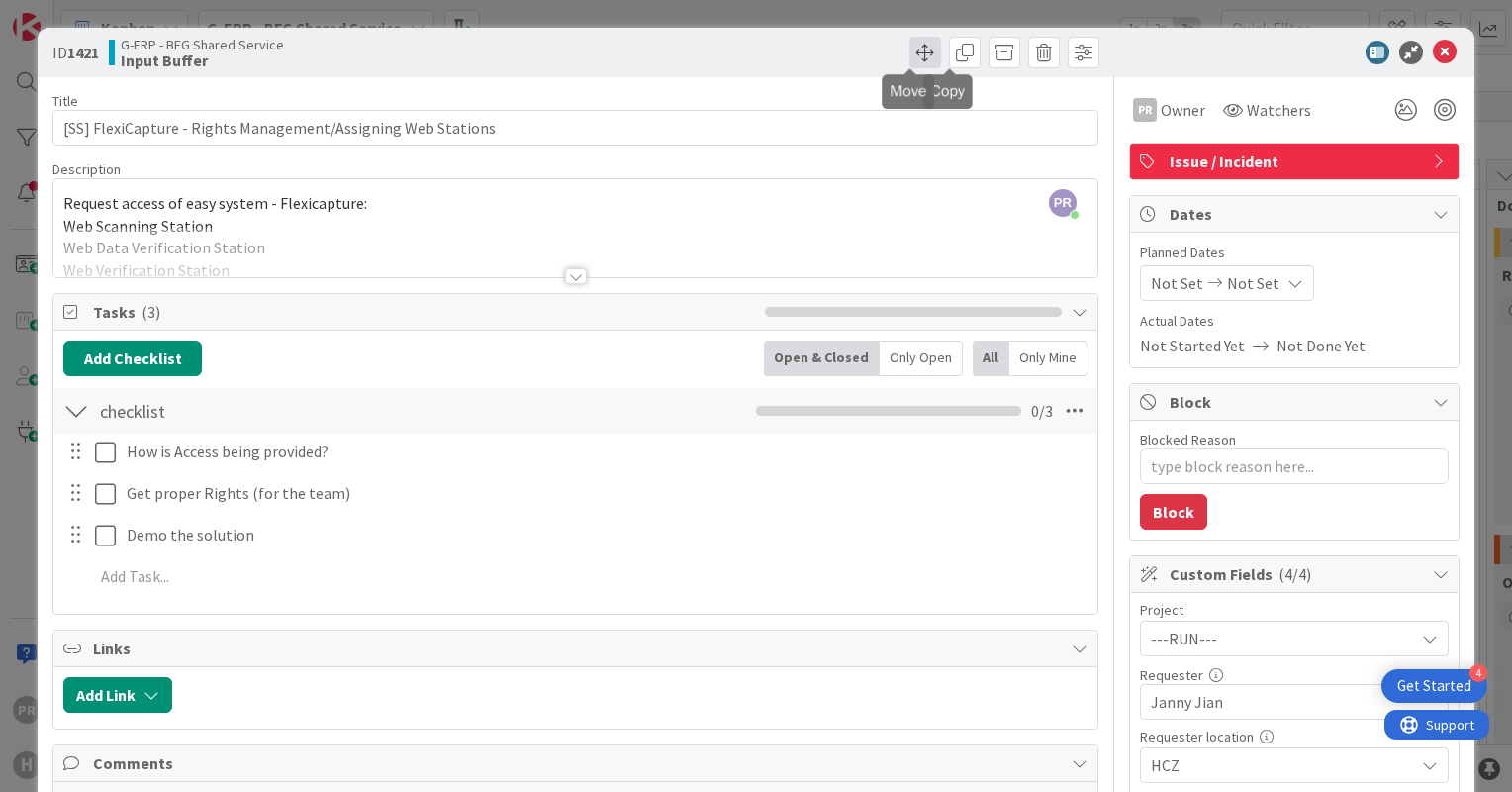 click at bounding box center (925, 52) 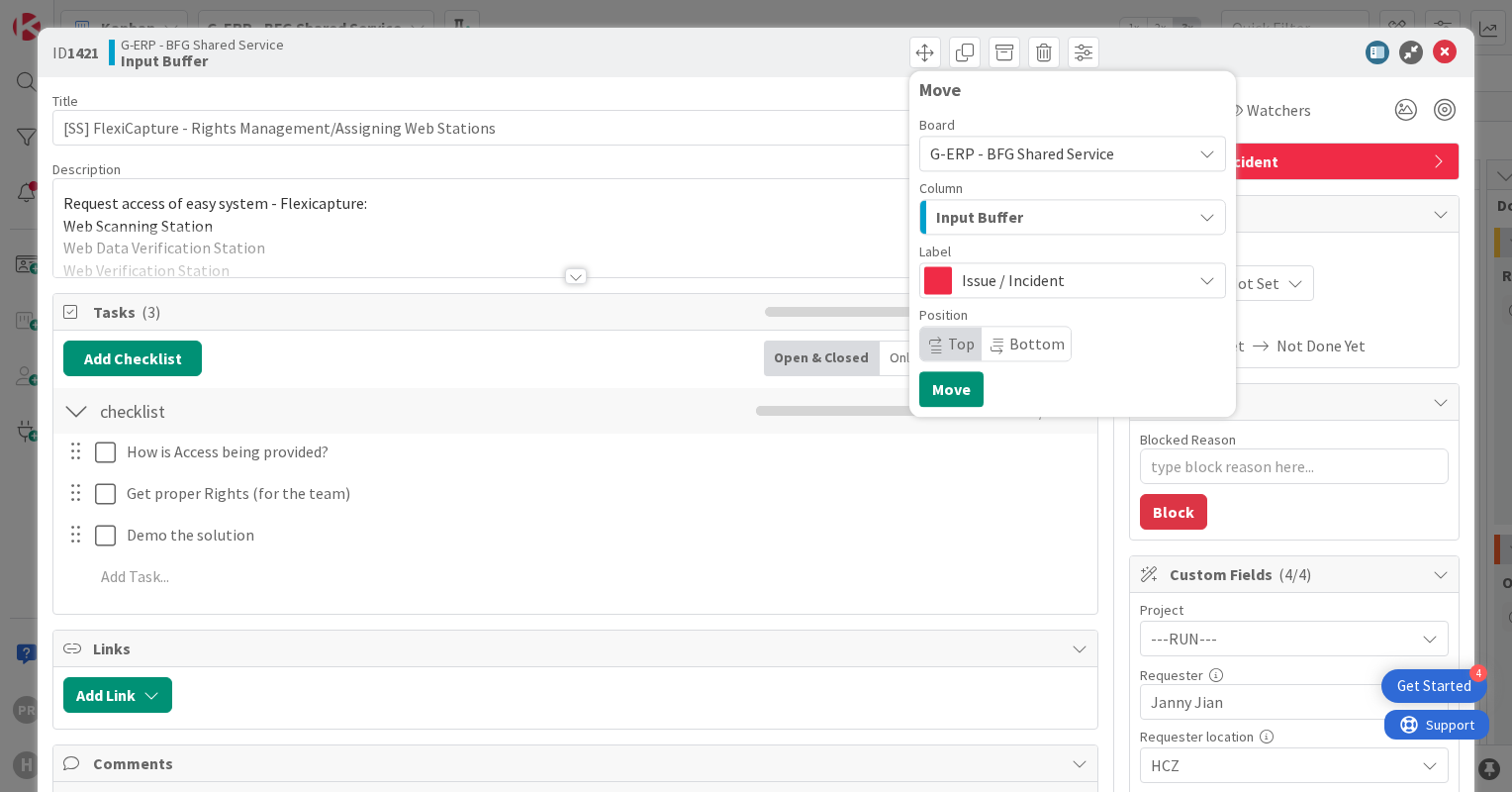 click on "Issue / Incident" at bounding box center [1072, 280] 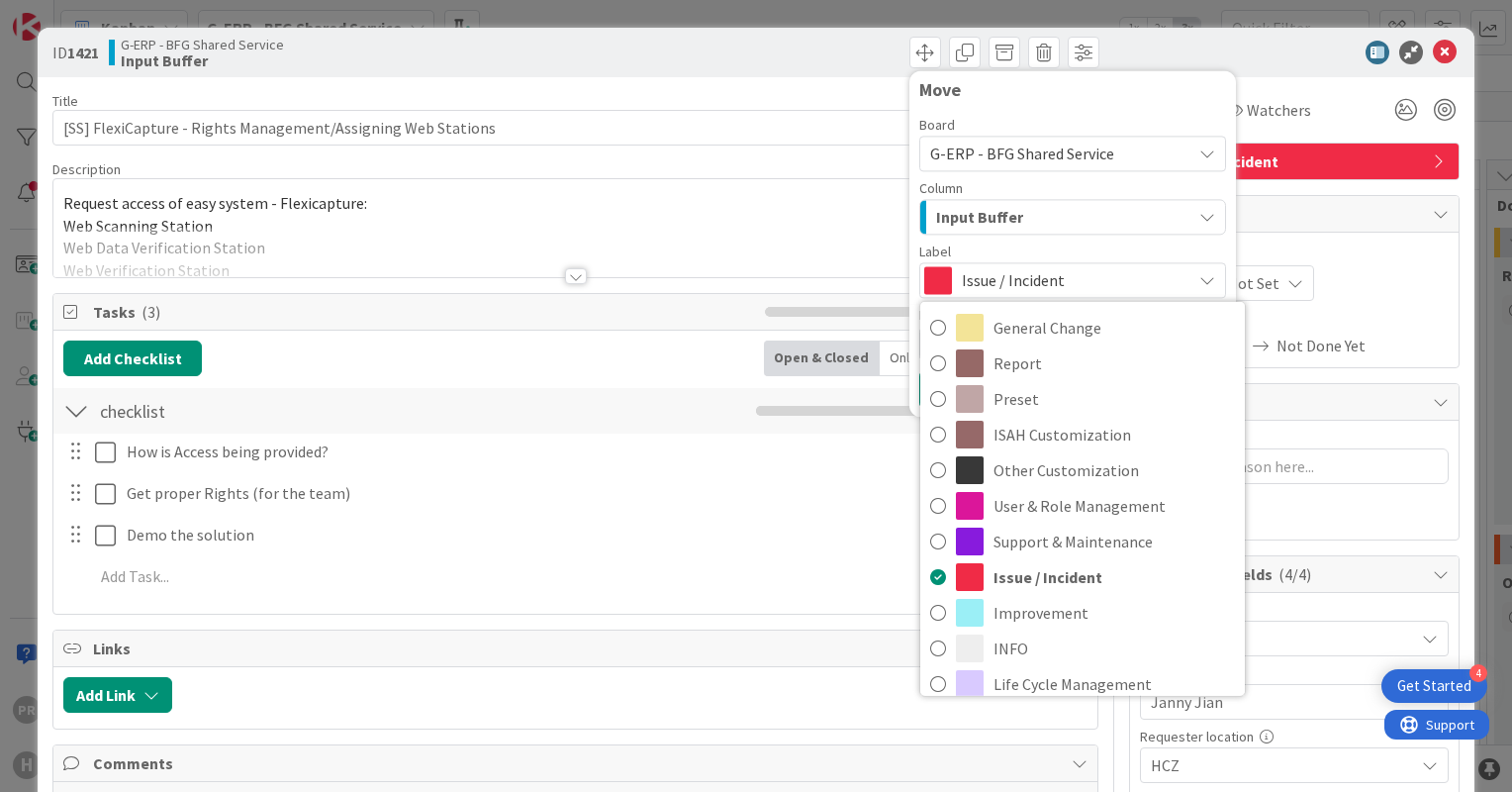 click on "Input Buffer" at bounding box center (980, 217) 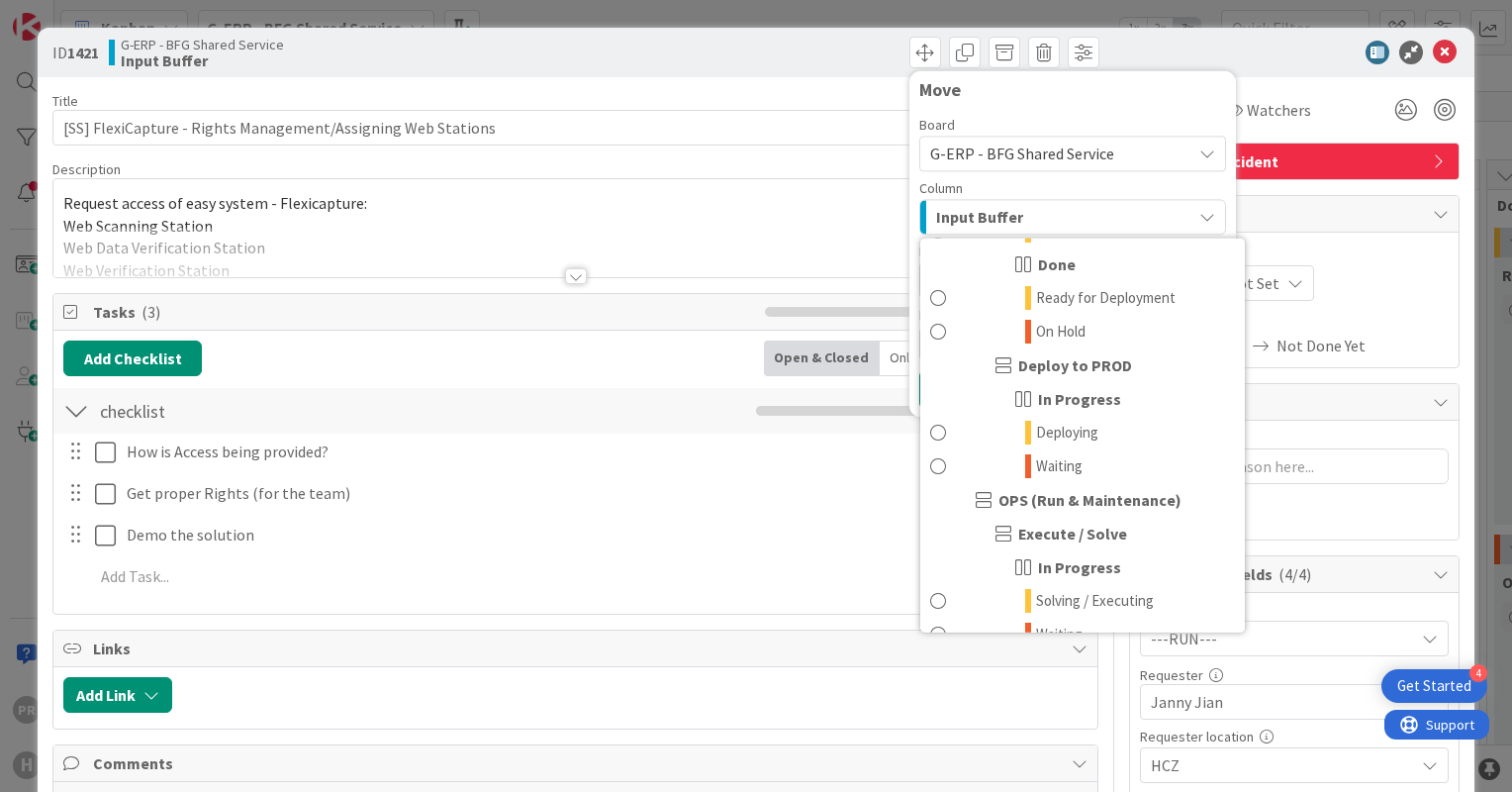 scroll, scrollTop: 1188, scrollLeft: 0, axis: vertical 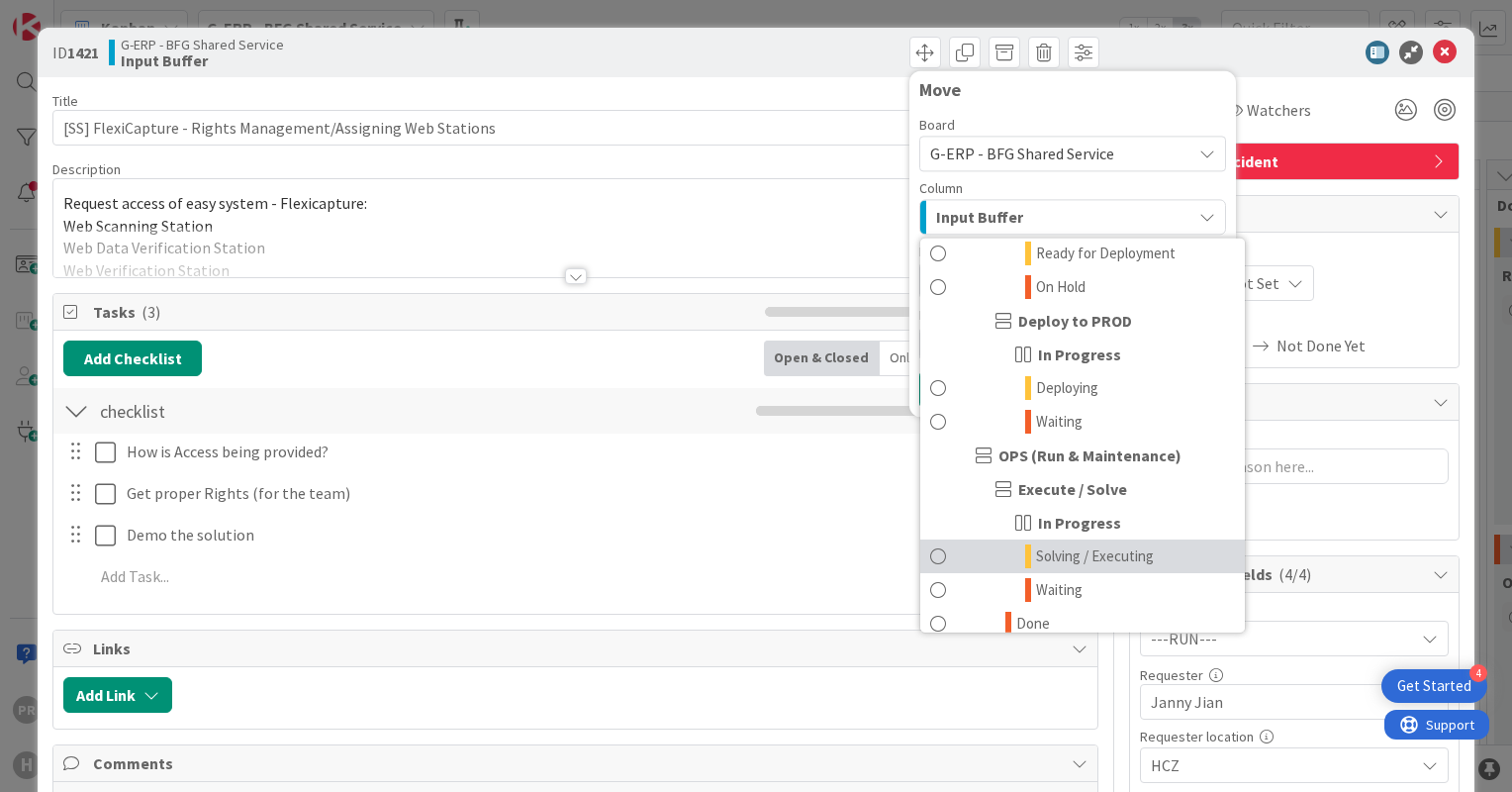 click on "Solving / Executing" at bounding box center [1083, 556] 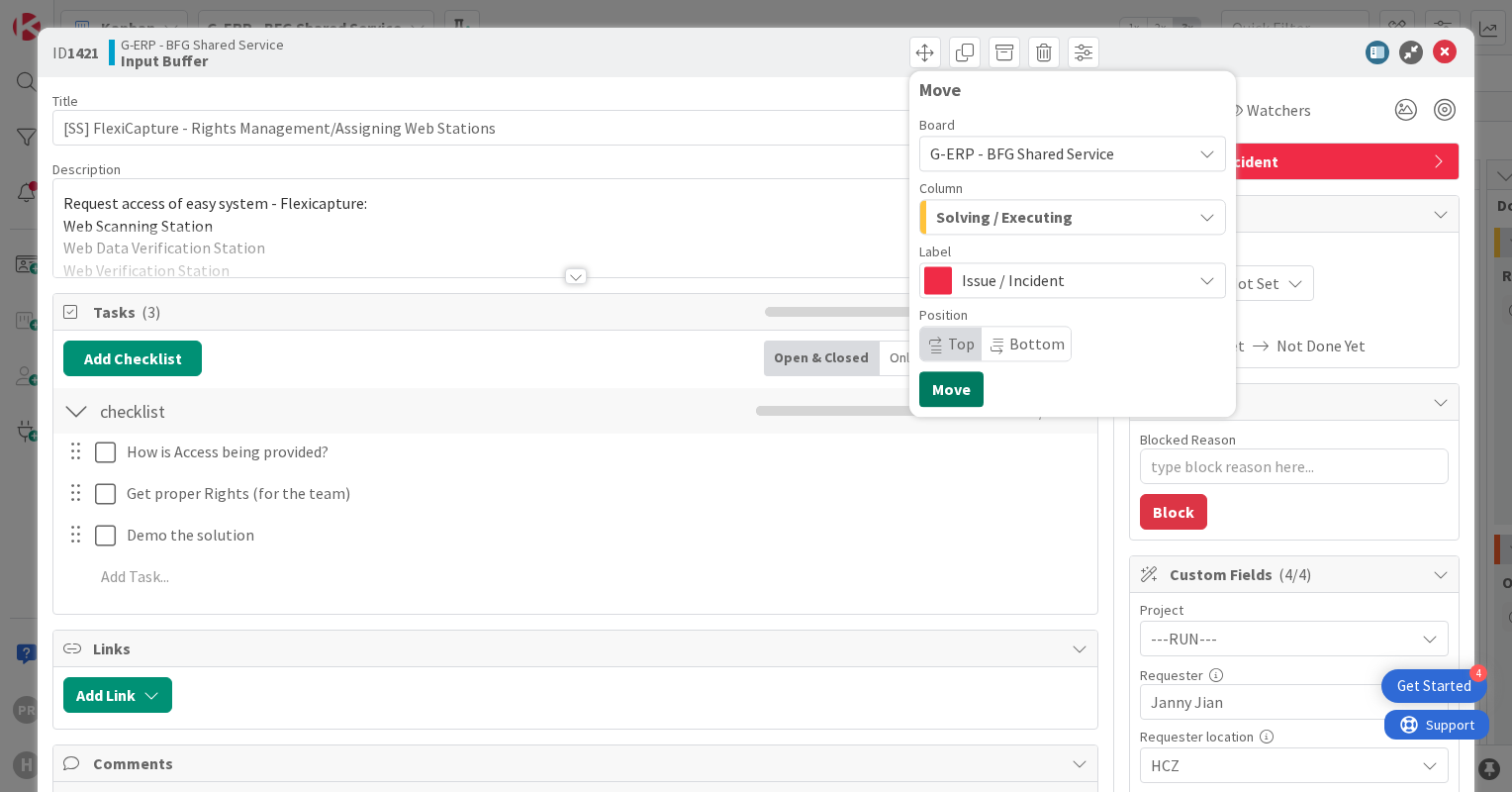 click on "Move" at bounding box center (951, 389) 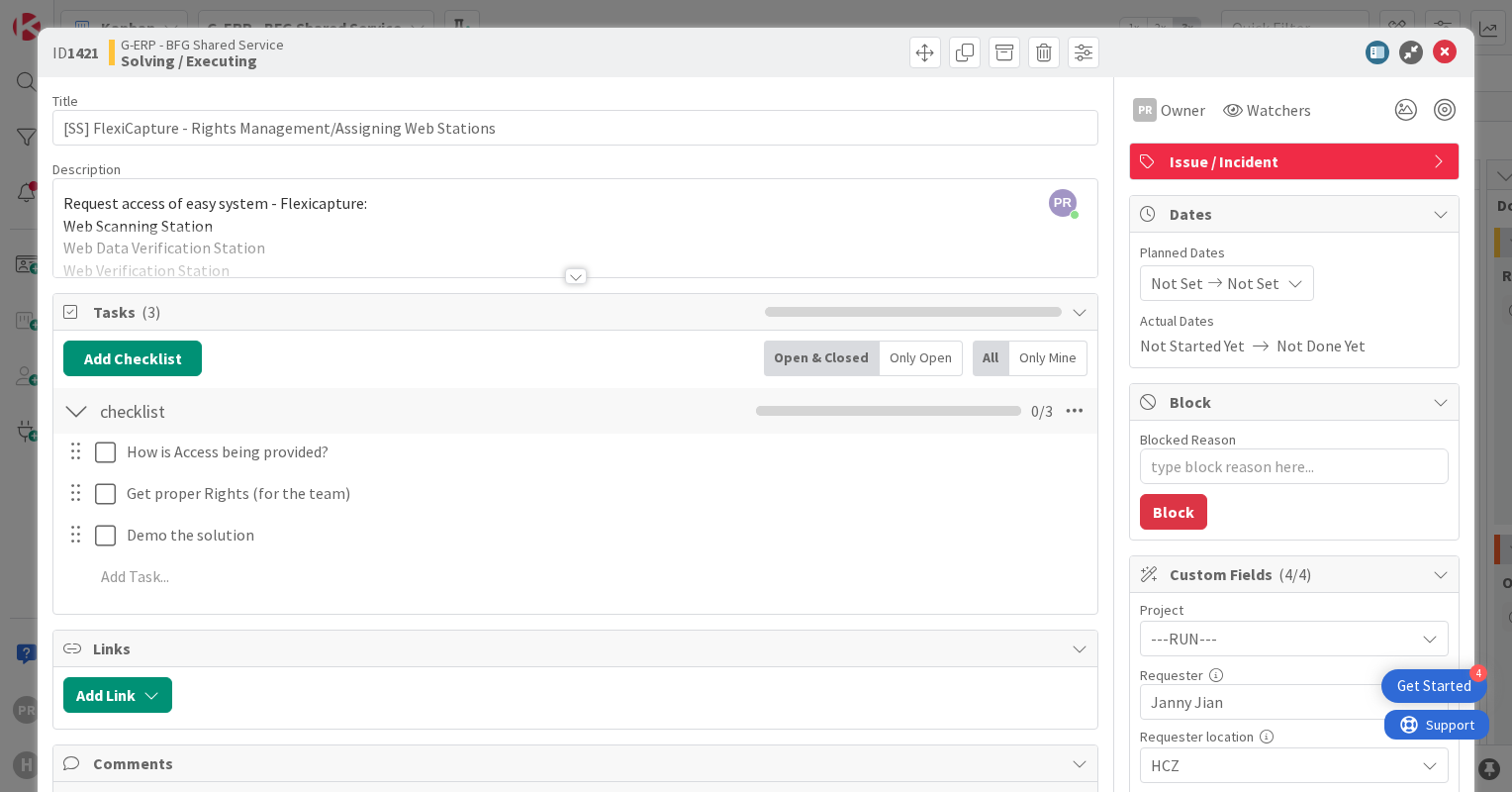 type on "x" 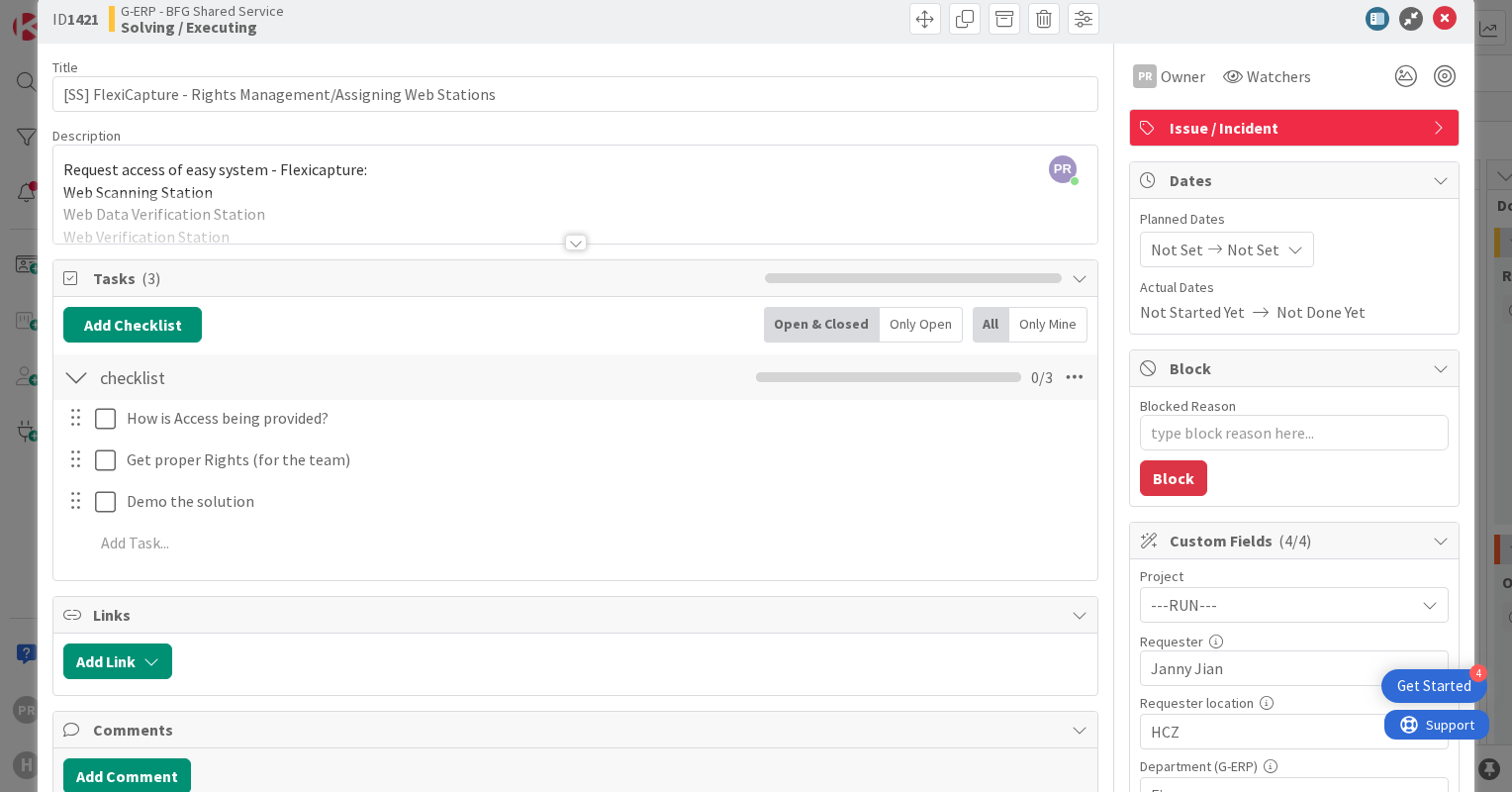 scroll, scrollTop: 0, scrollLeft: 0, axis: both 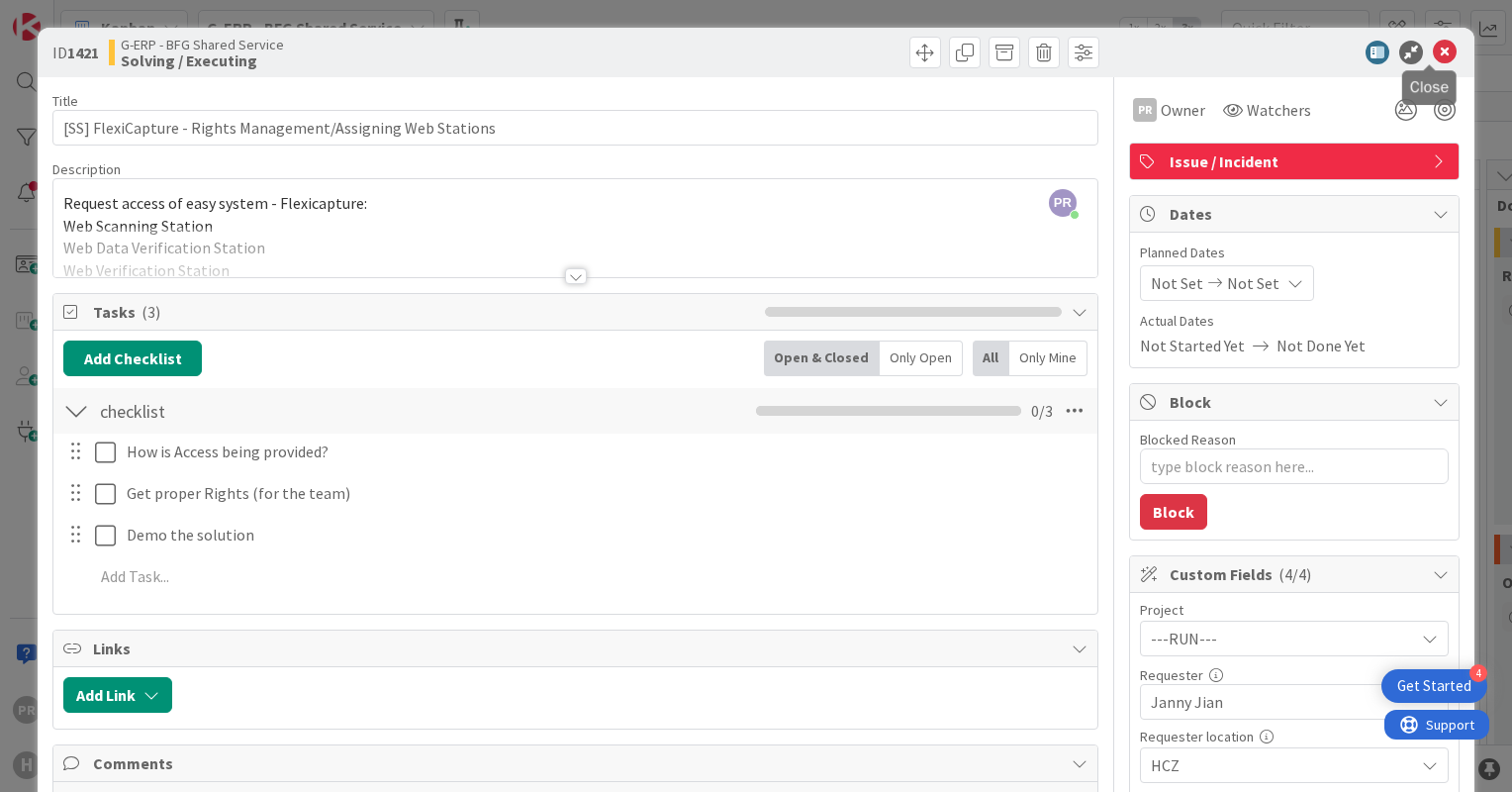 click at bounding box center [1445, 52] 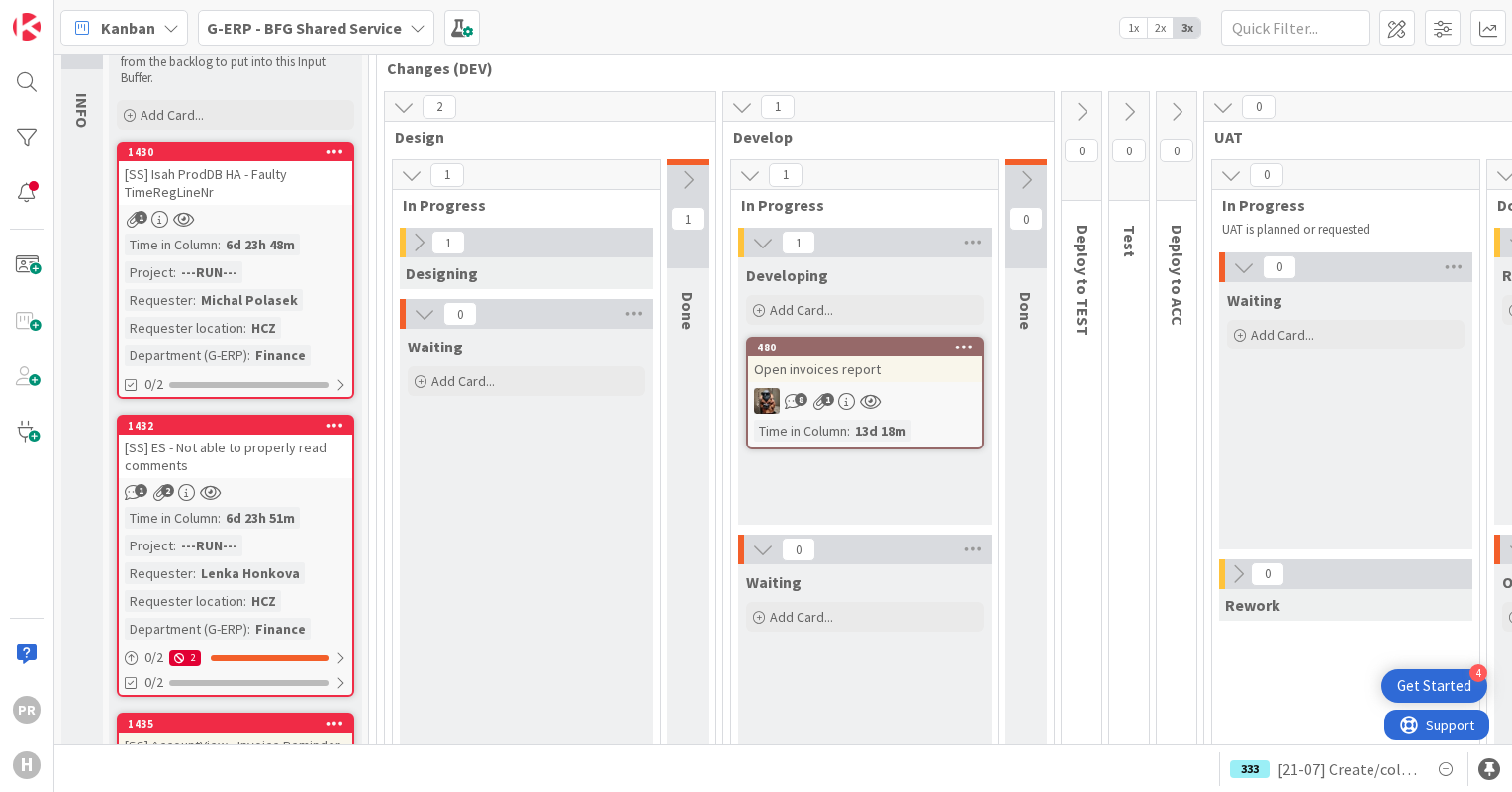 scroll, scrollTop: 0, scrollLeft: 0, axis: both 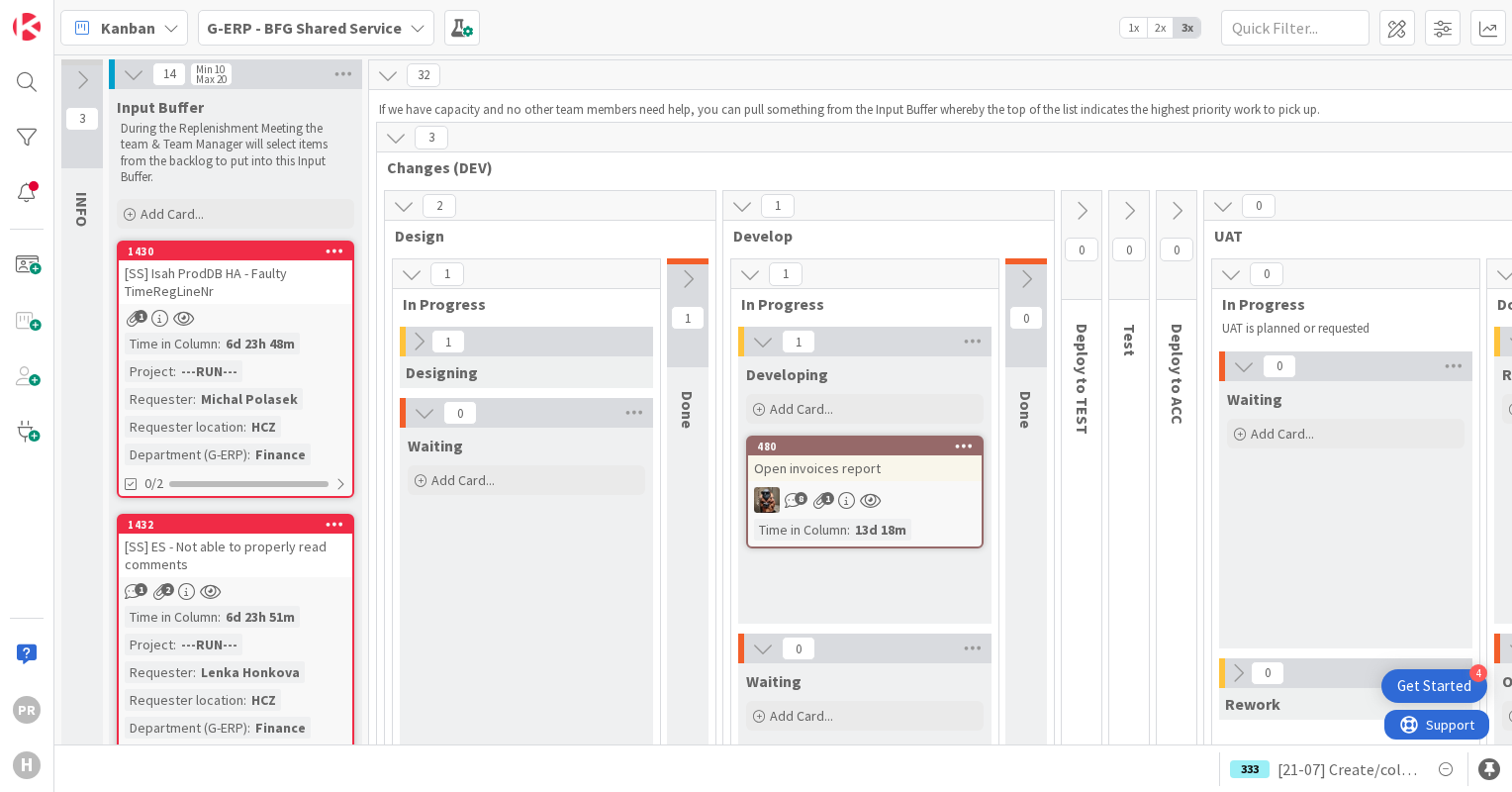 click on "G-ERP - BFG Shared Service" at bounding box center (316, 28) 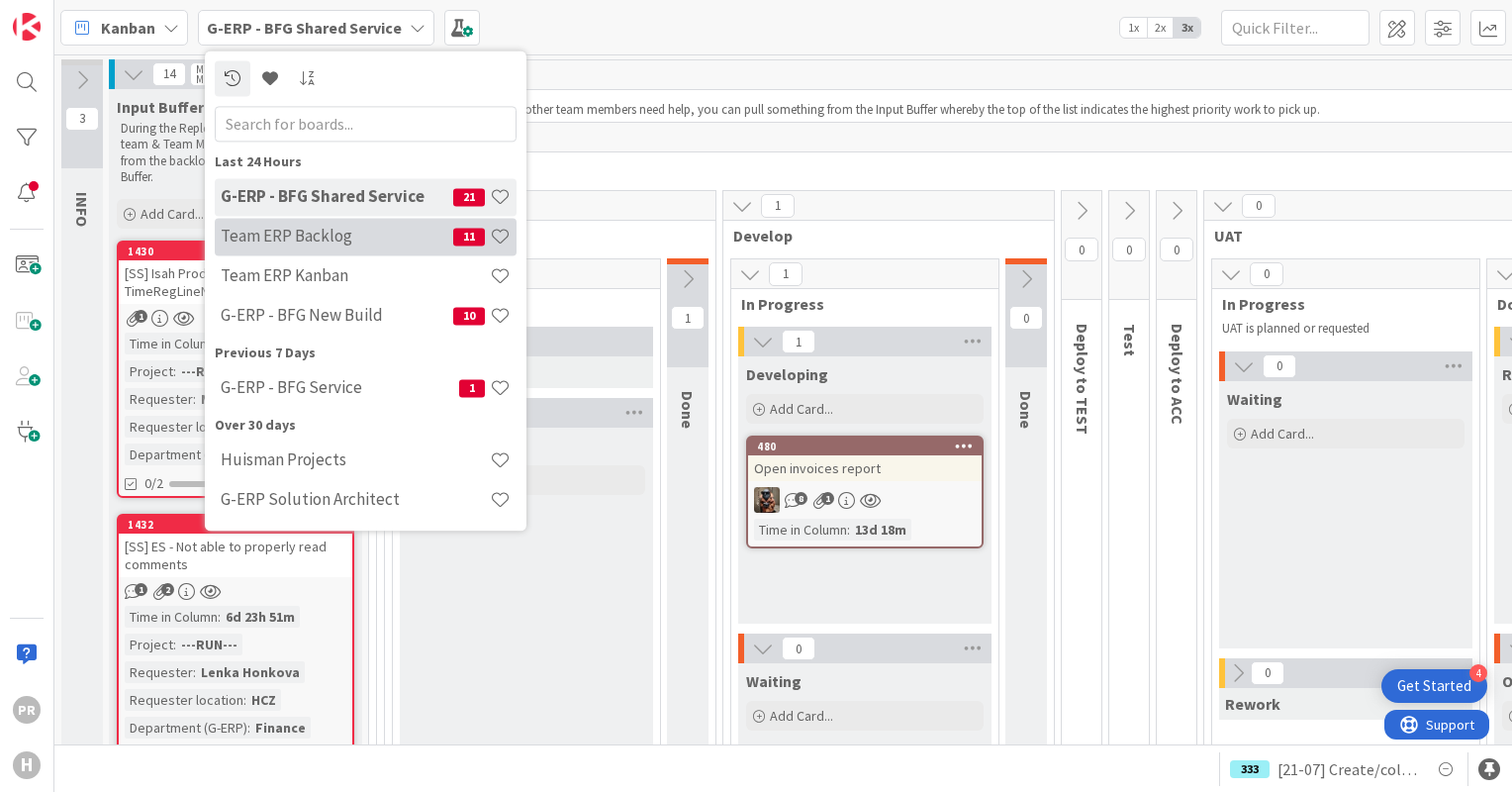 click on "Team ERP Backlog 11" at bounding box center (365, 237) 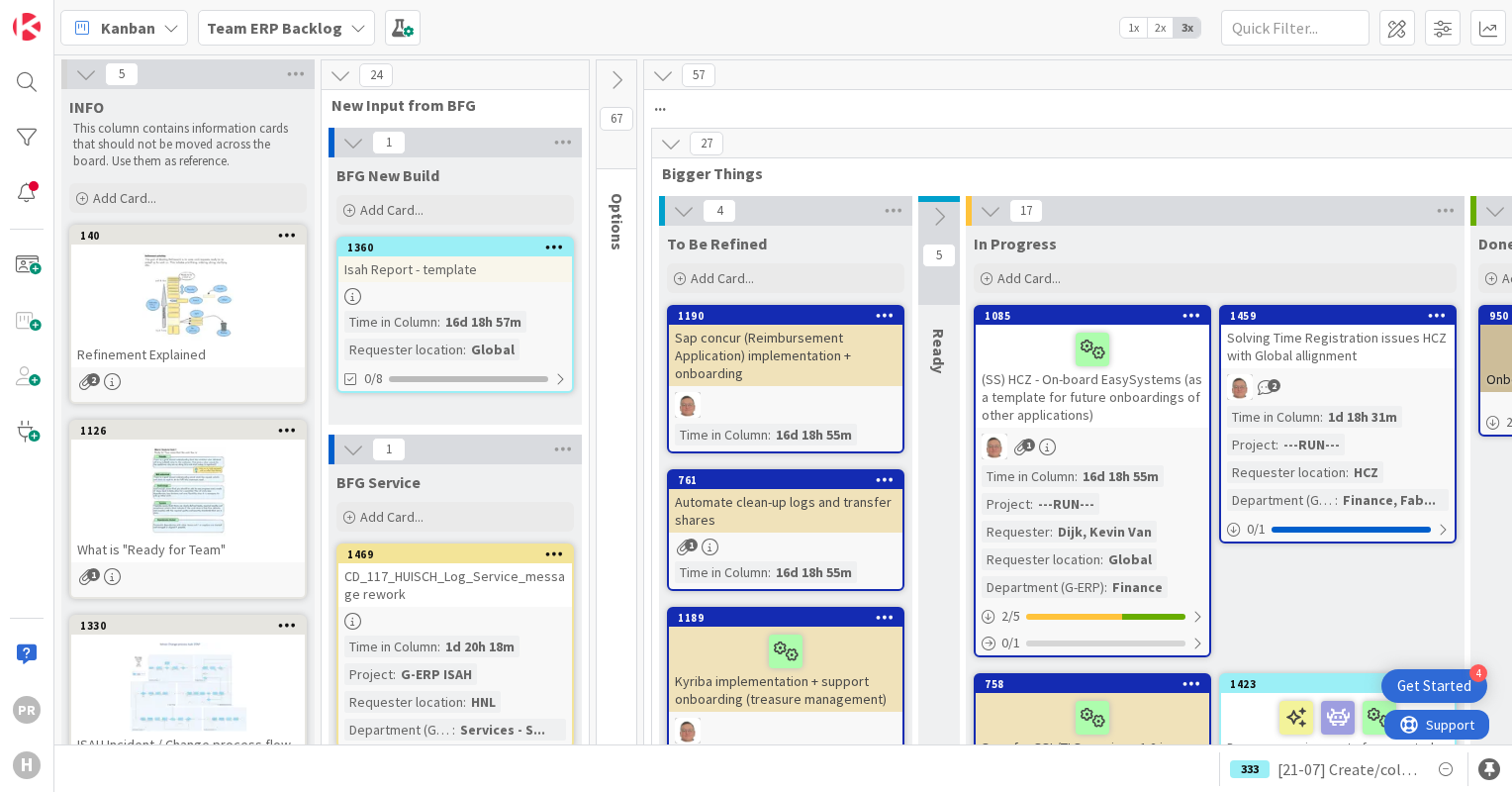scroll, scrollTop: 0, scrollLeft: 0, axis: both 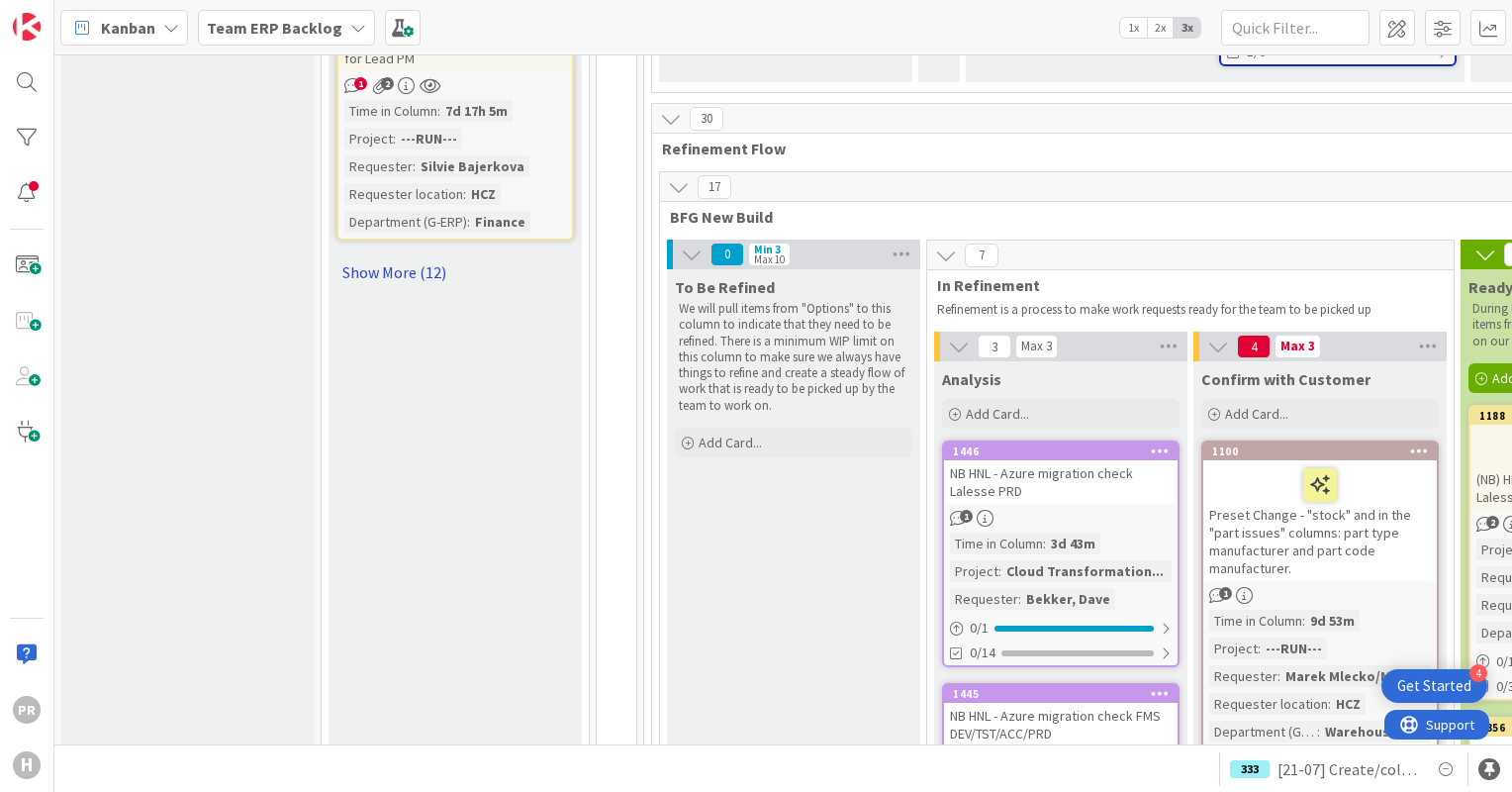 click on "Show More (12)" at bounding box center [455, 272] 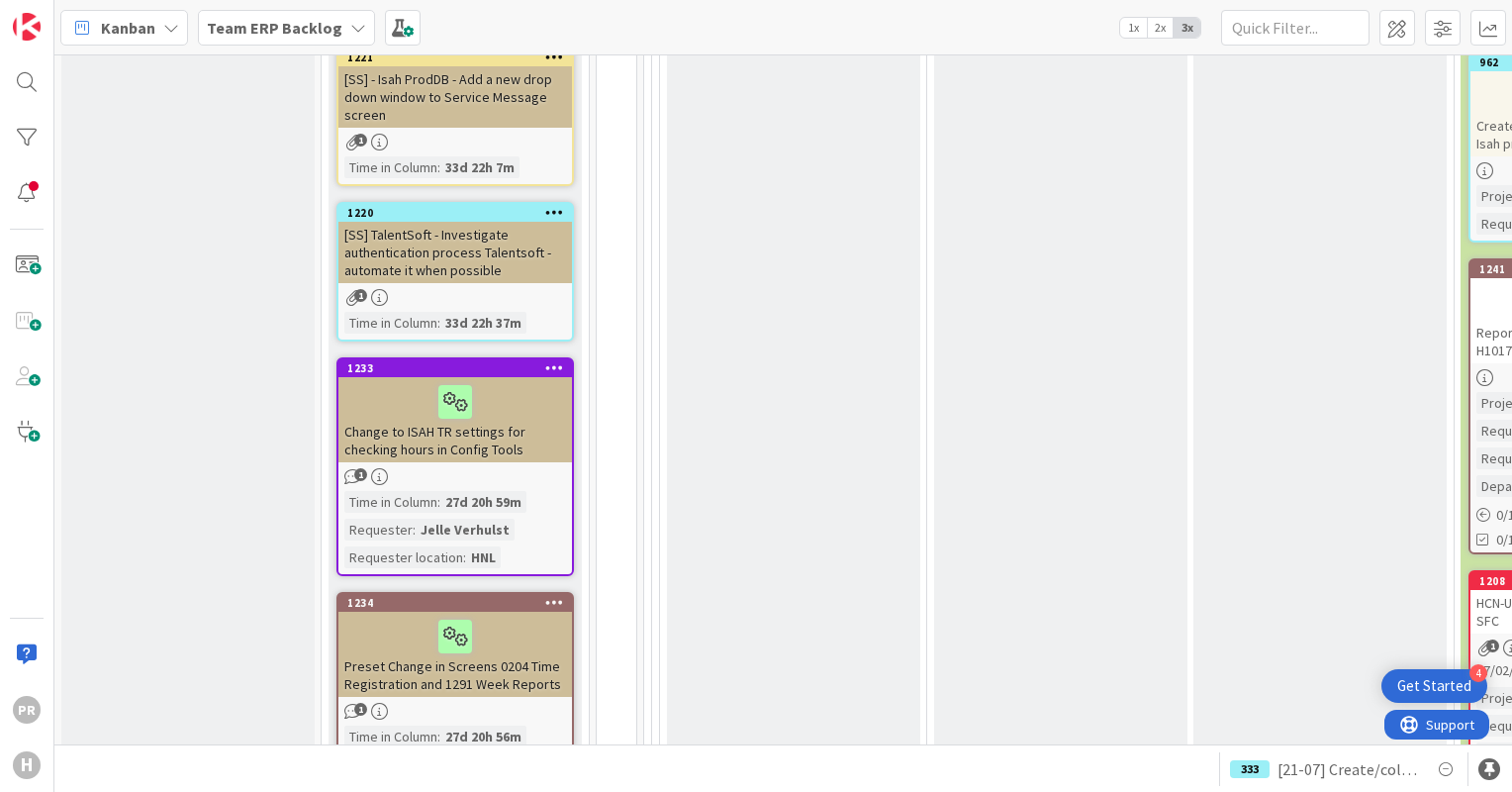 scroll, scrollTop: 5148, scrollLeft: 0, axis: vertical 